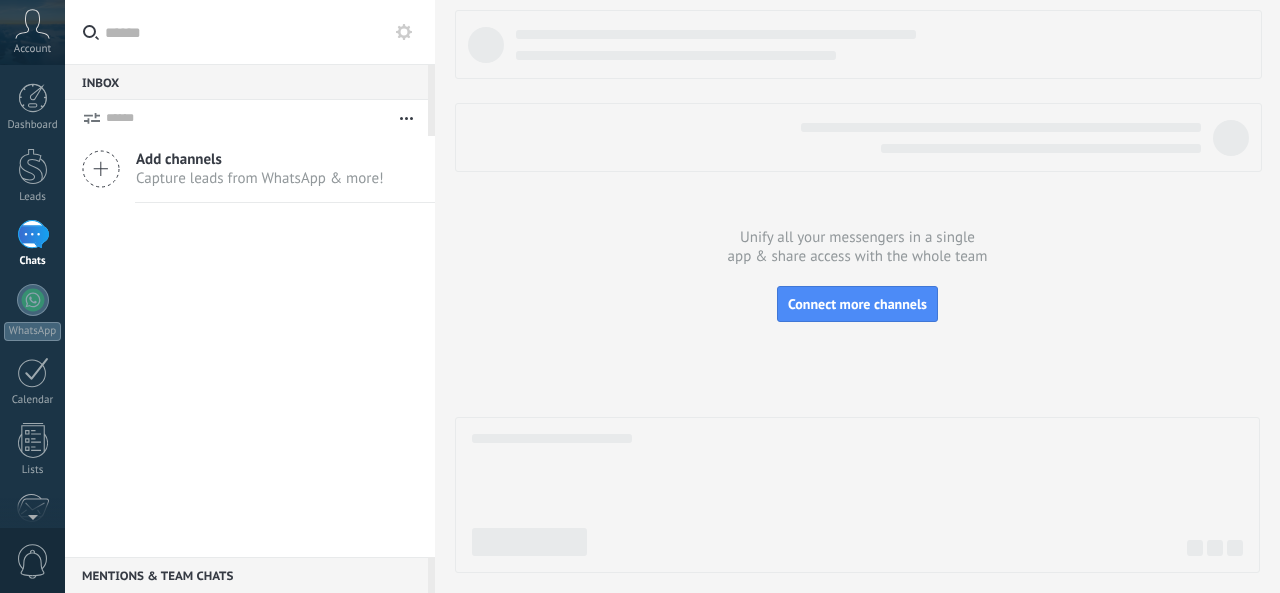 scroll, scrollTop: 0, scrollLeft: 0, axis: both 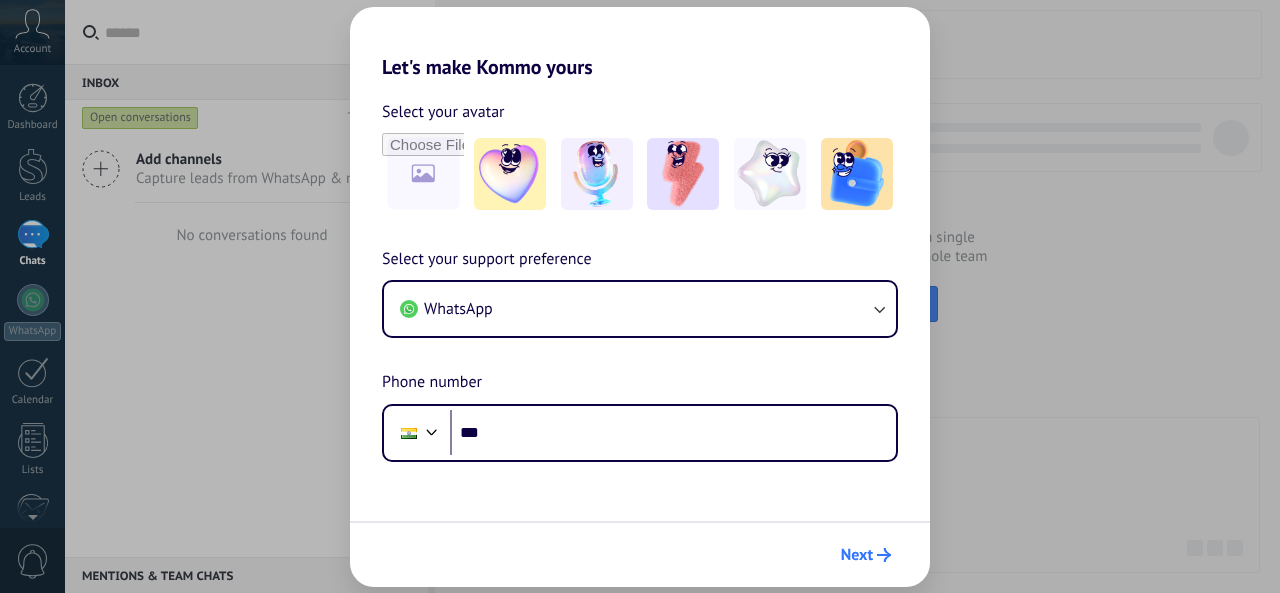 drag, startPoint x: 847, startPoint y: 553, endPoint x: 856, endPoint y: 539, distance: 16.643316 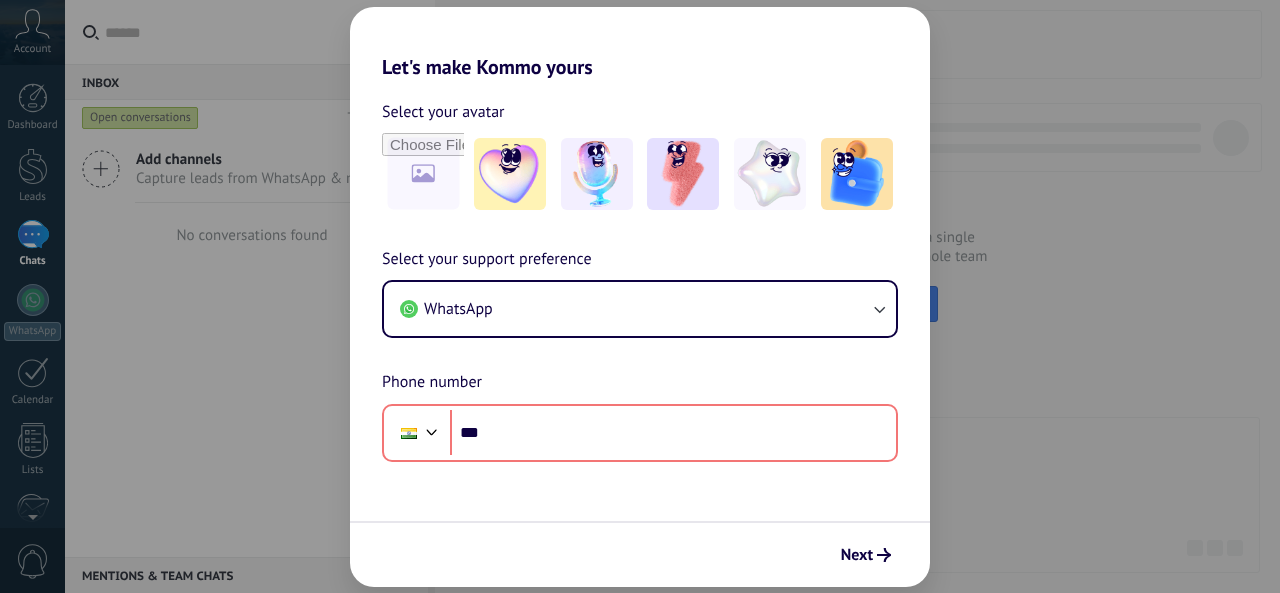 click on "Let's make Kommo yours Select your avatar Select your support preference WhatsApp Phone number Phone *** Next" at bounding box center [640, 296] 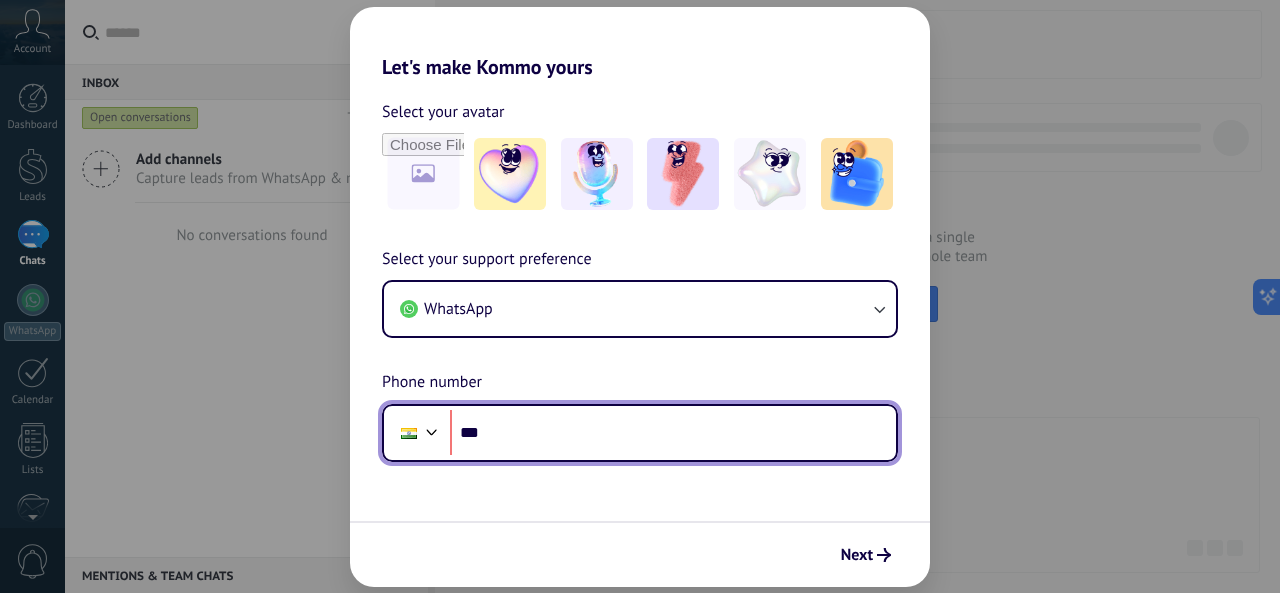 click on "***" at bounding box center (673, 433) 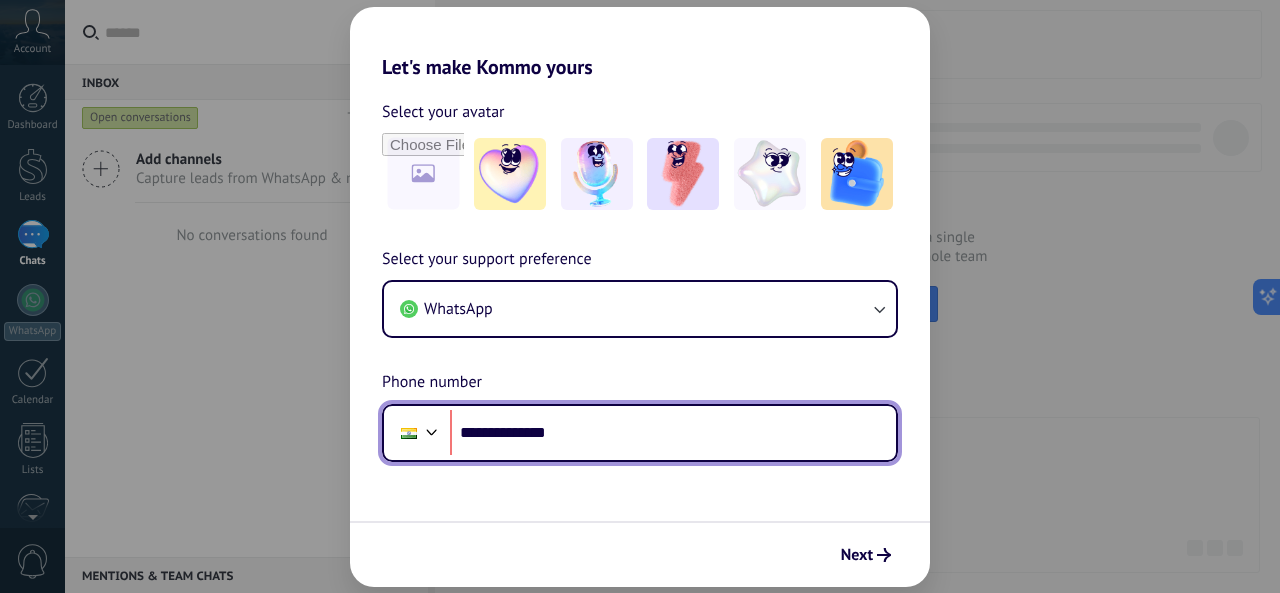 type on "**********" 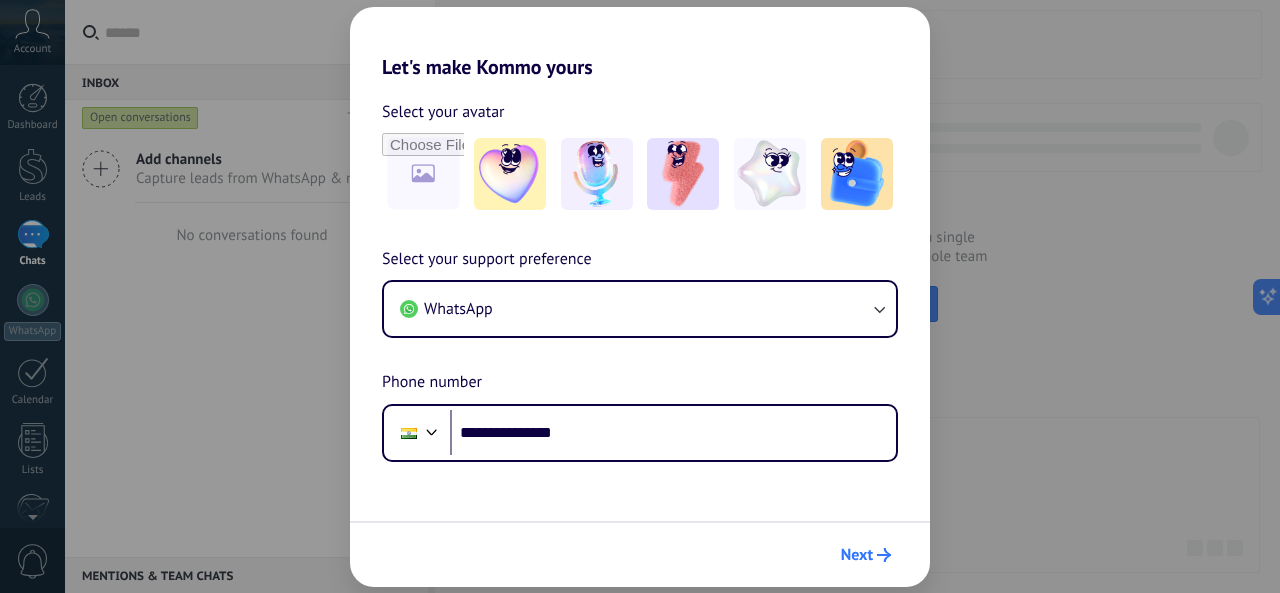 click on "Next" at bounding box center (857, 555) 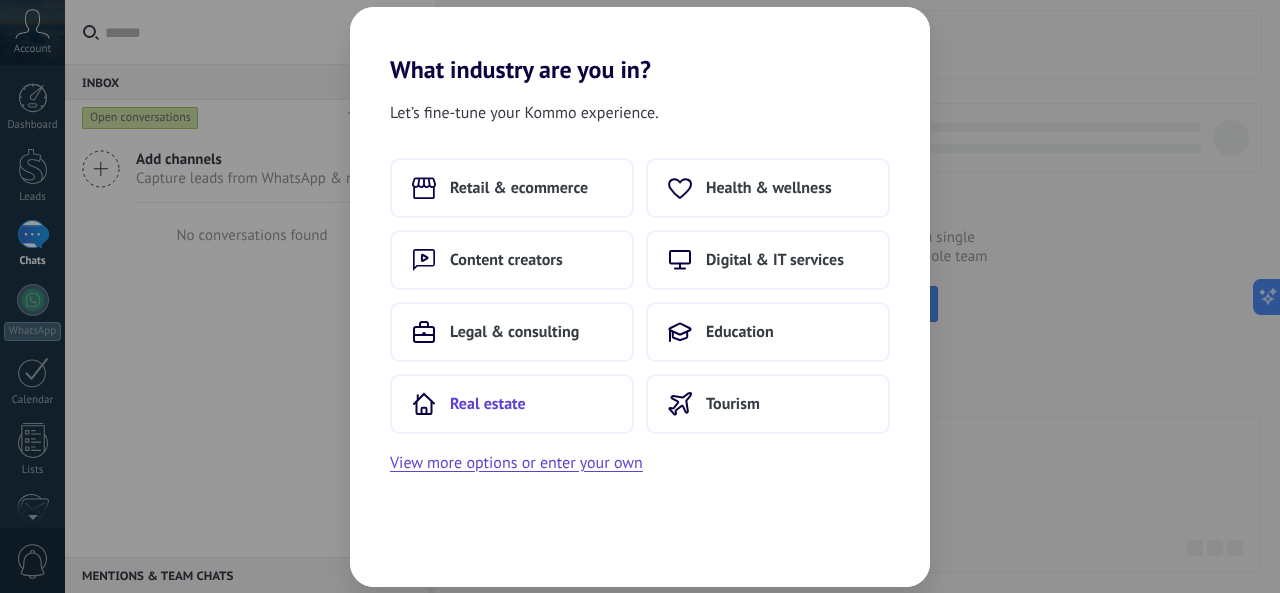 click on "Real estate" at bounding box center (488, 404) 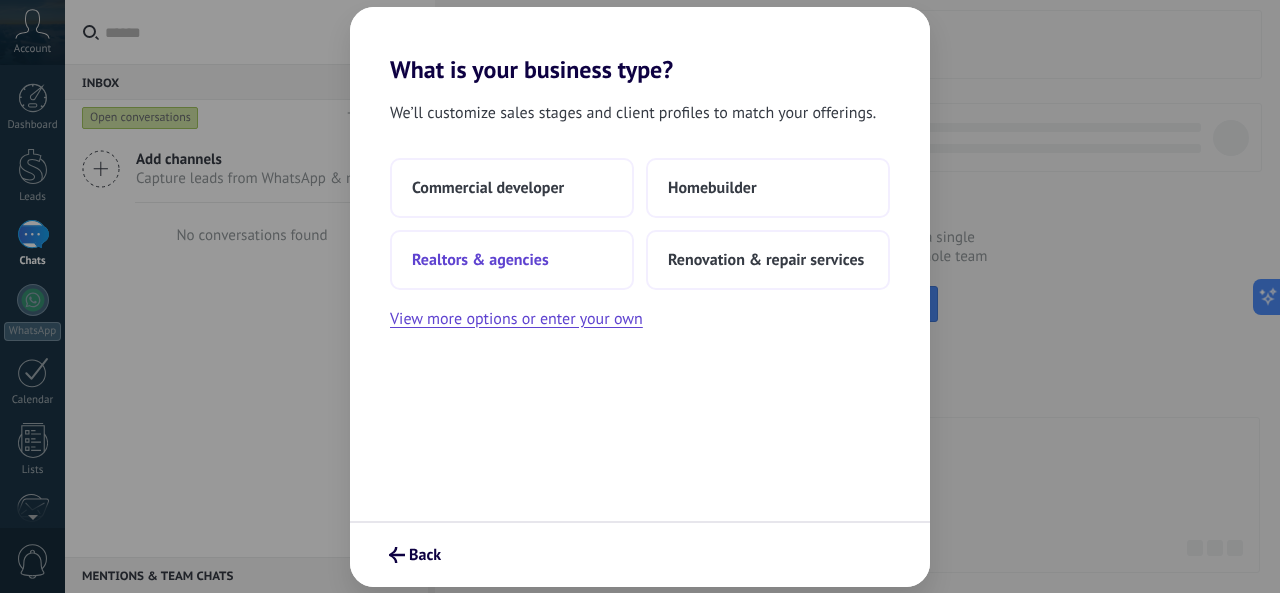 click on "Realtors & agencies" at bounding box center (480, 260) 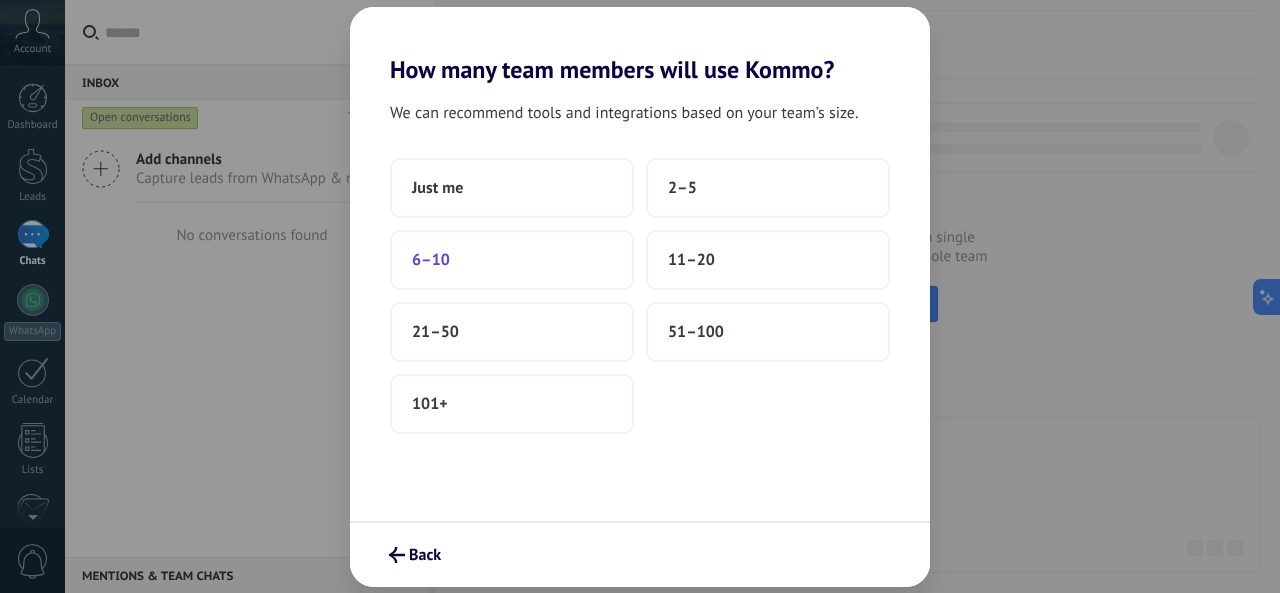 click on "6–10" at bounding box center [512, 260] 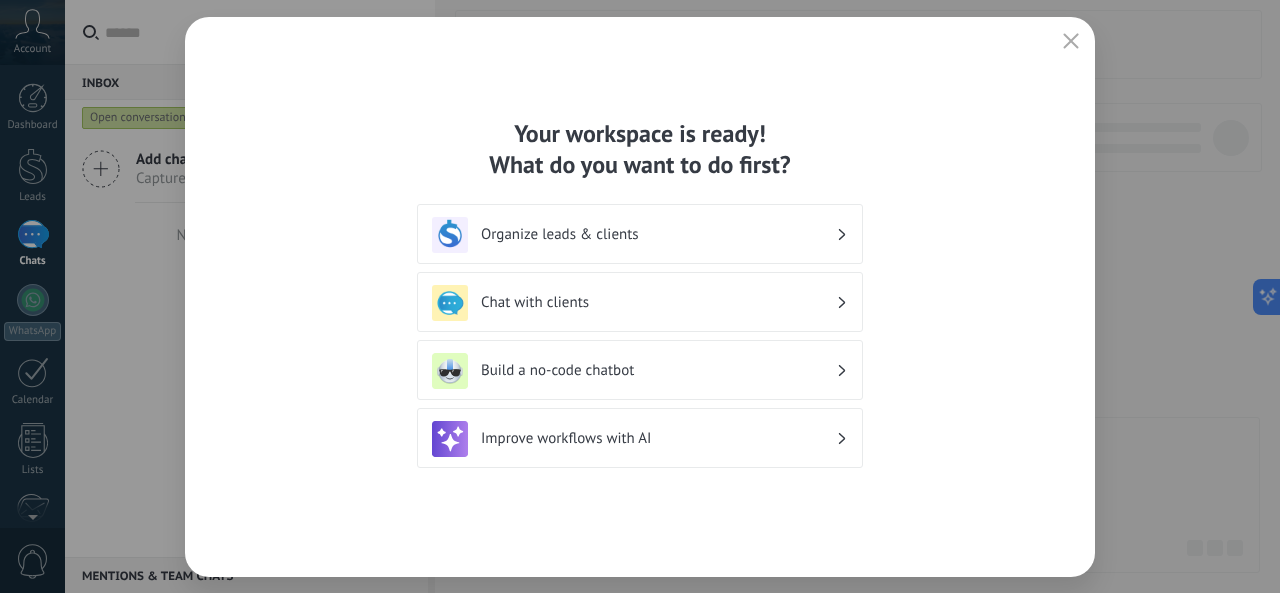 click on "Chat with clients" at bounding box center (658, 302) 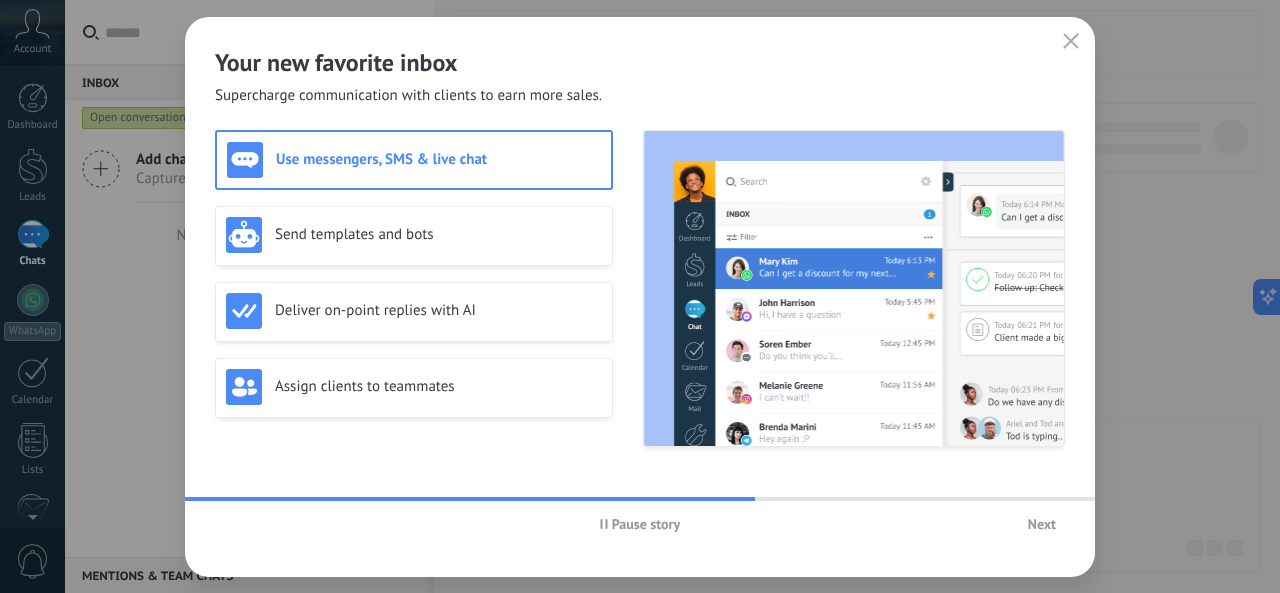 click on "Pause story" at bounding box center [640, 524] 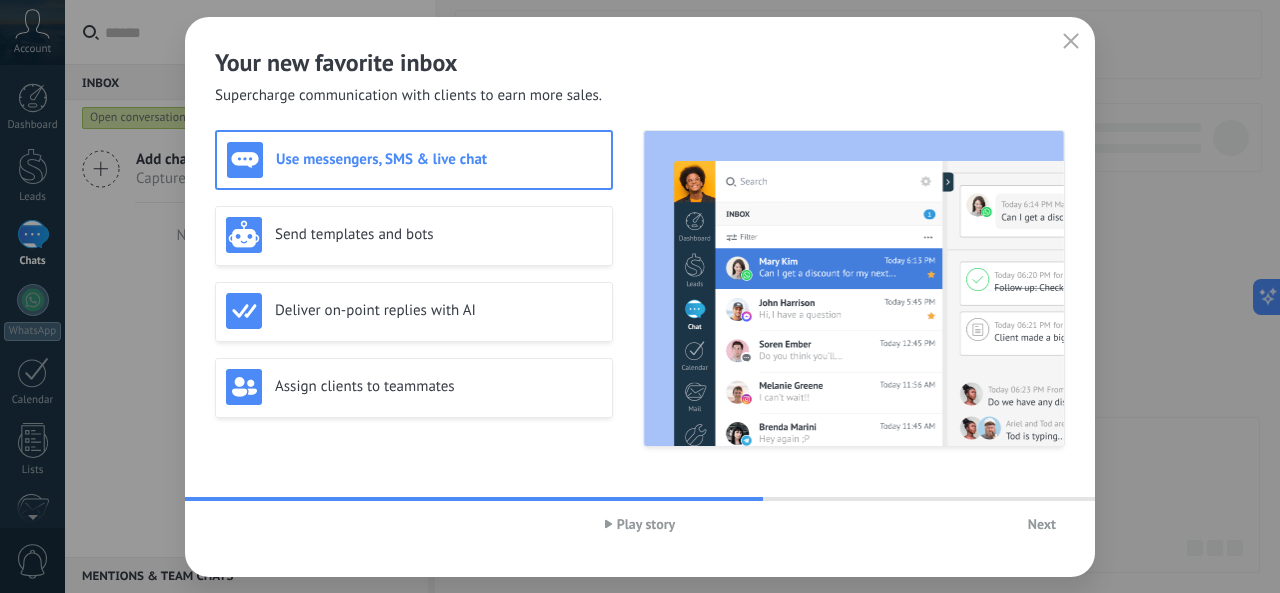 click 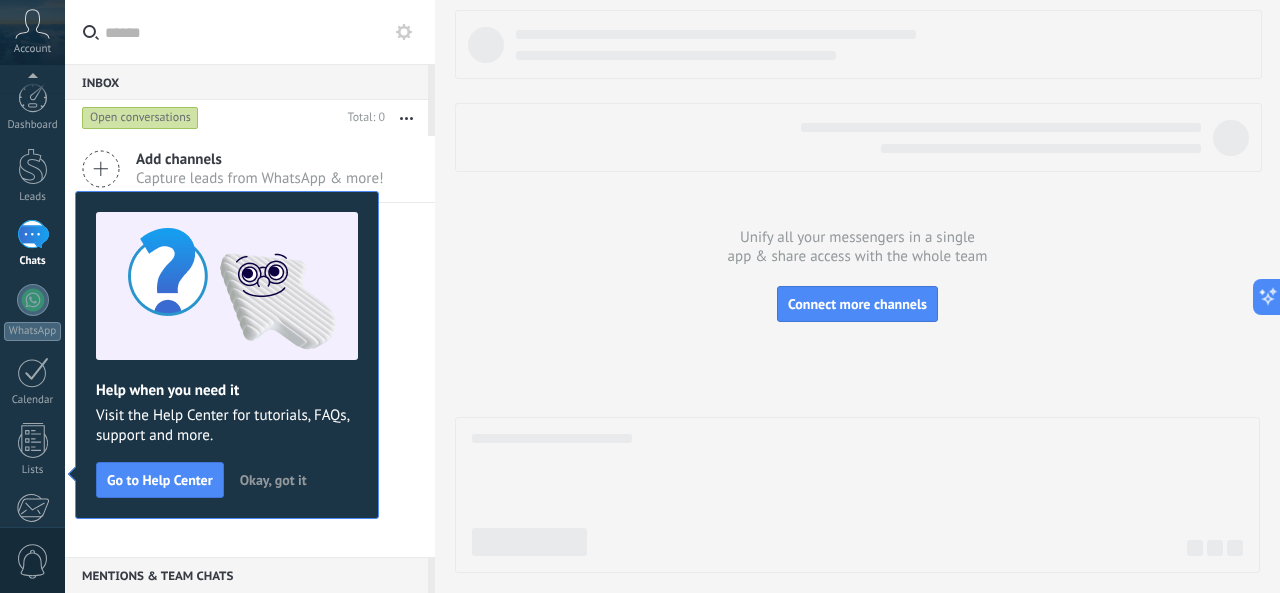 scroll, scrollTop: 237, scrollLeft: 0, axis: vertical 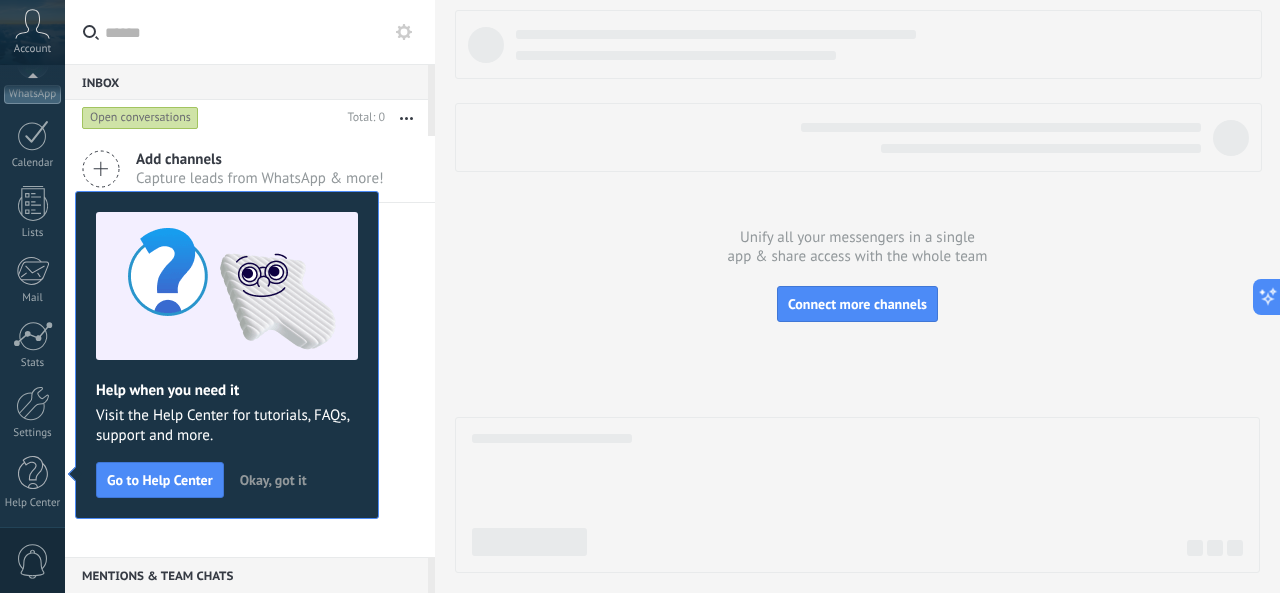 click on "Account" at bounding box center [32, 49] 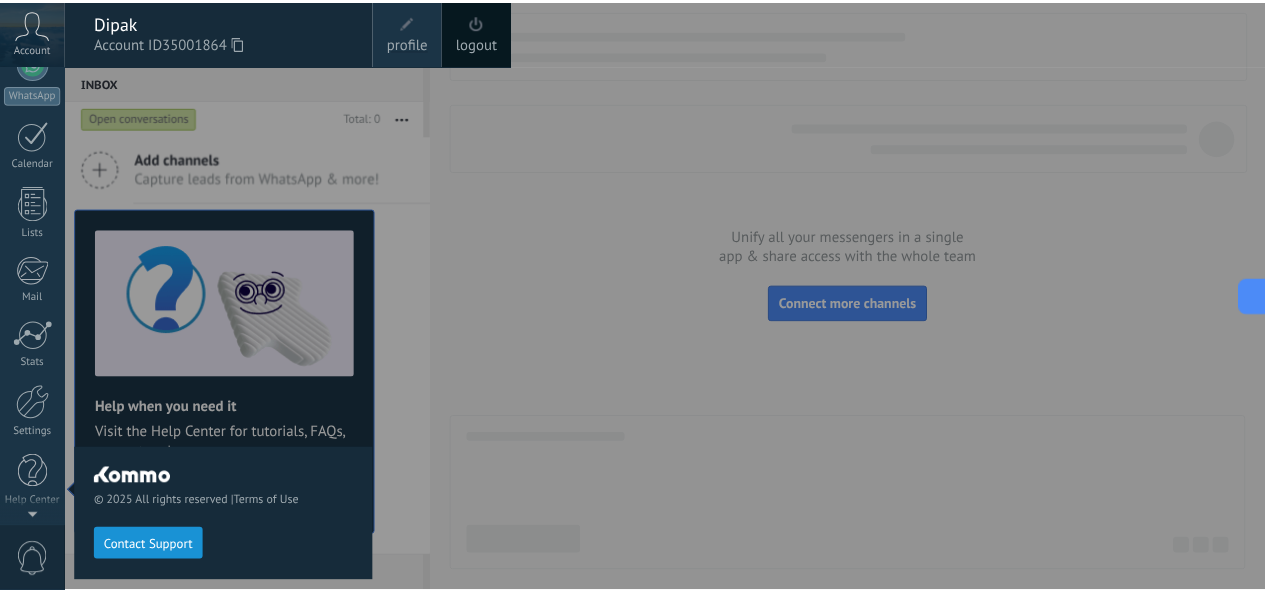 scroll, scrollTop: 0, scrollLeft: 0, axis: both 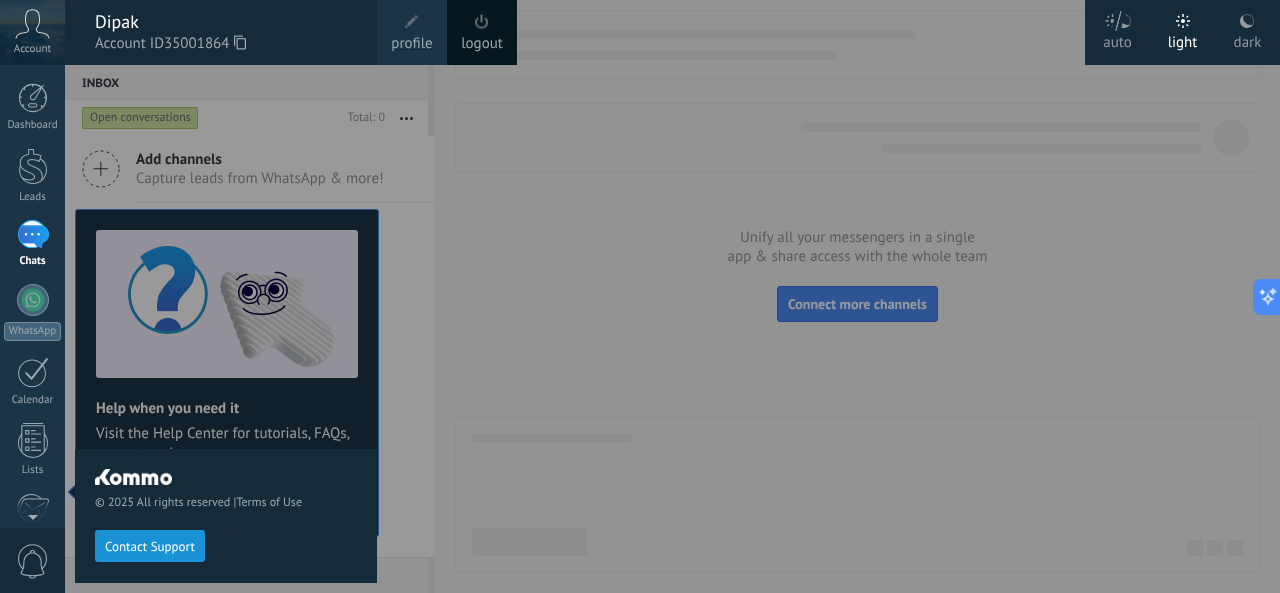 click at bounding box center (705, 296) 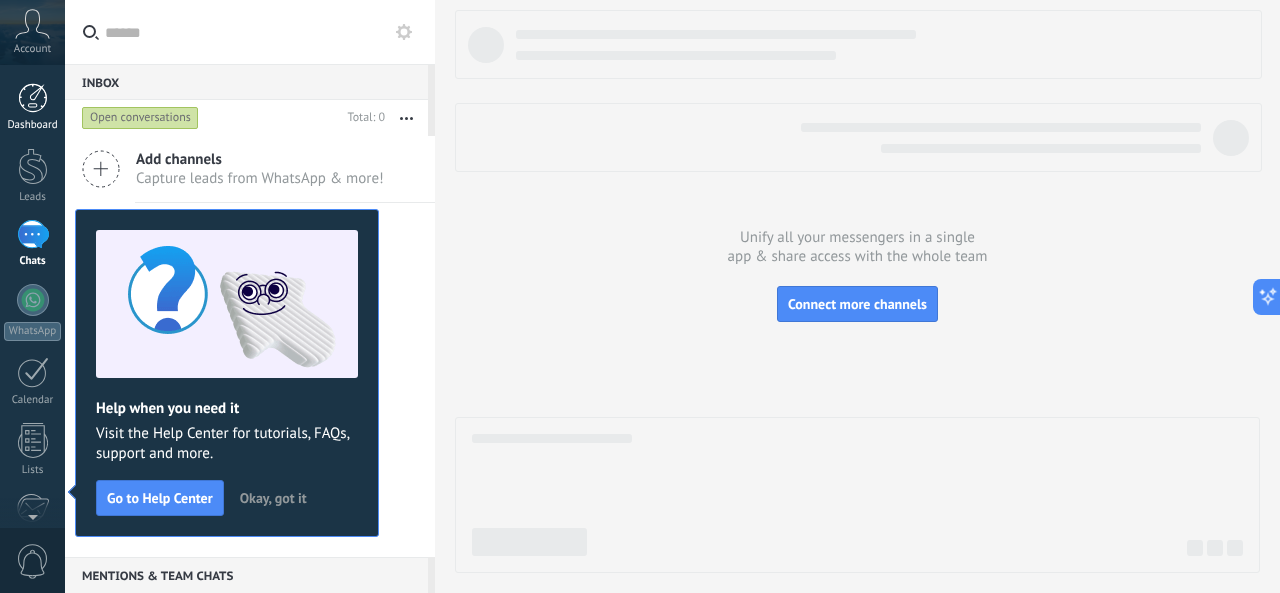 click at bounding box center (33, 98) 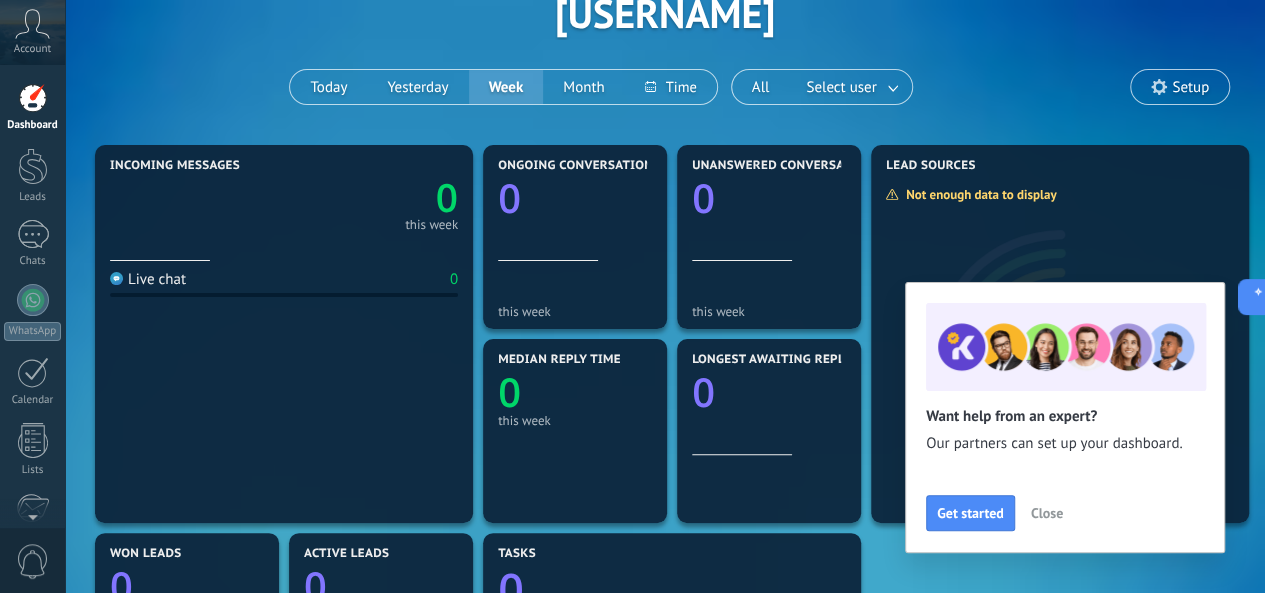 scroll, scrollTop: 200, scrollLeft: 0, axis: vertical 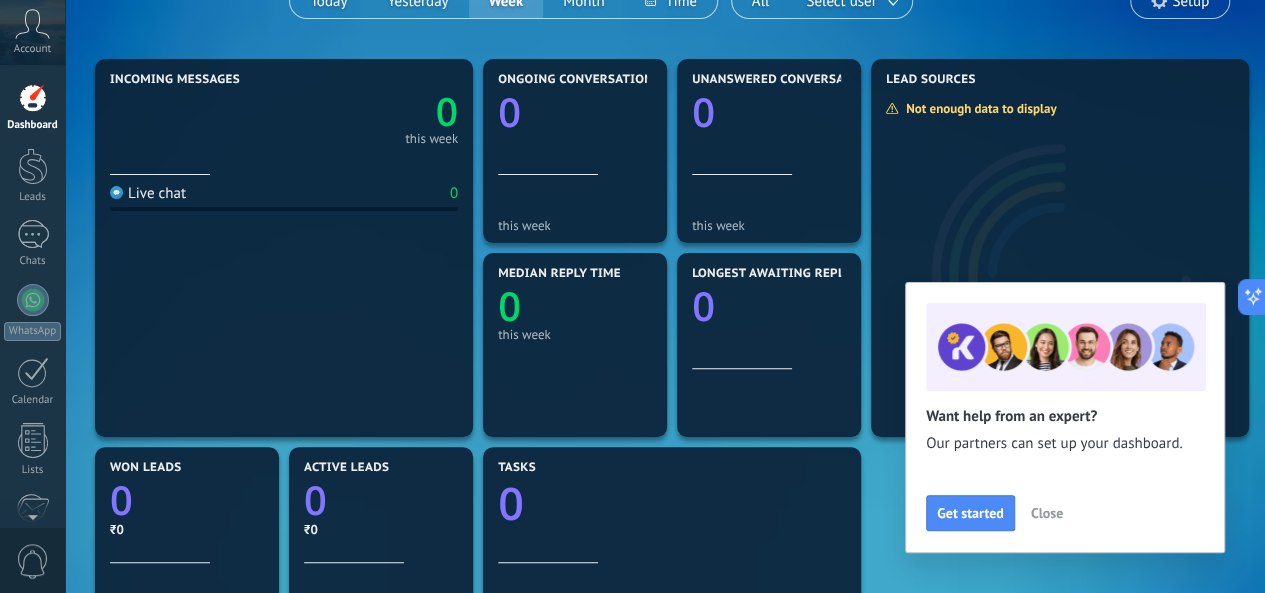 click on "Close" at bounding box center [1047, 513] 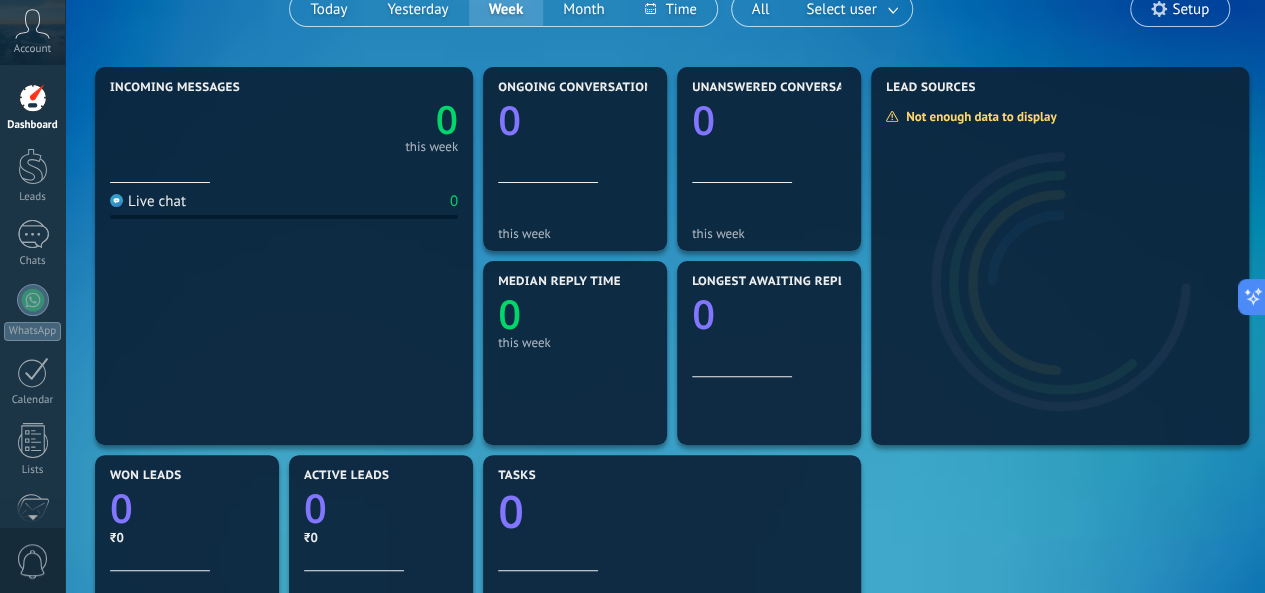 scroll, scrollTop: 92, scrollLeft: 0, axis: vertical 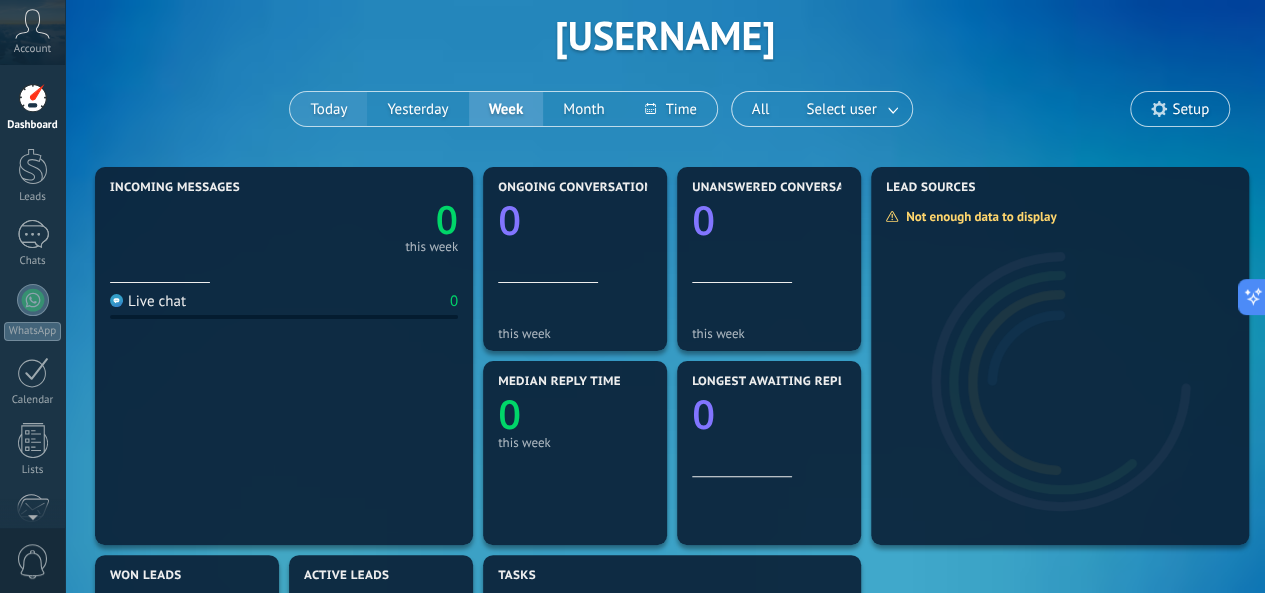 click on "Today" at bounding box center [328, 109] 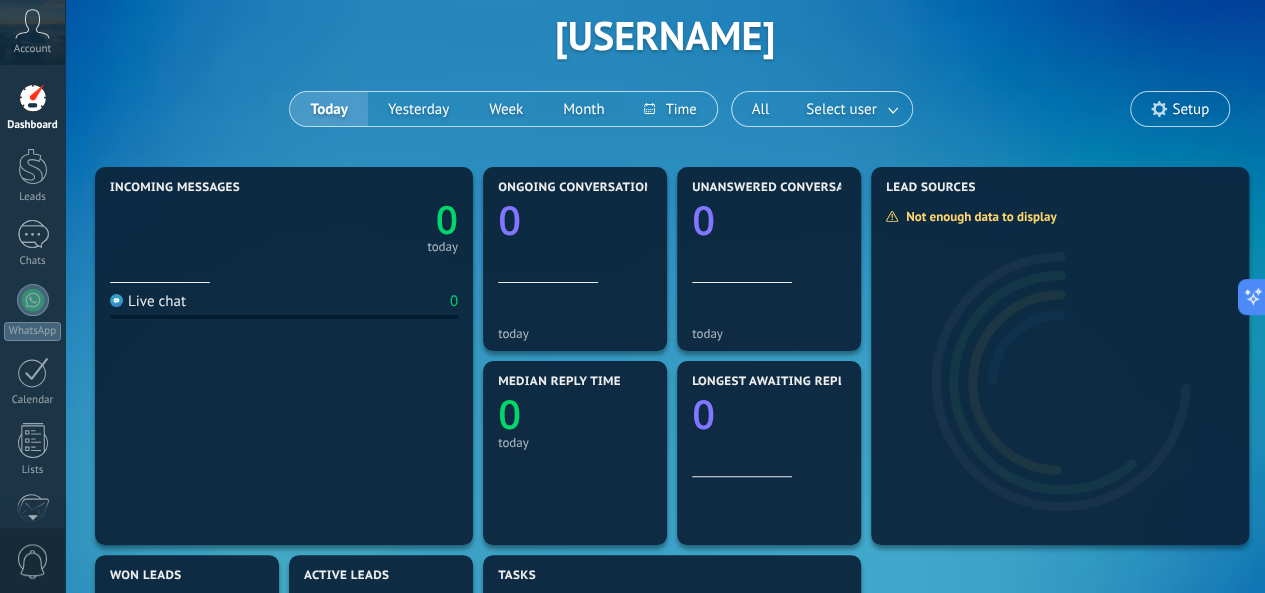 click on "0 today" at bounding box center (284, 223) 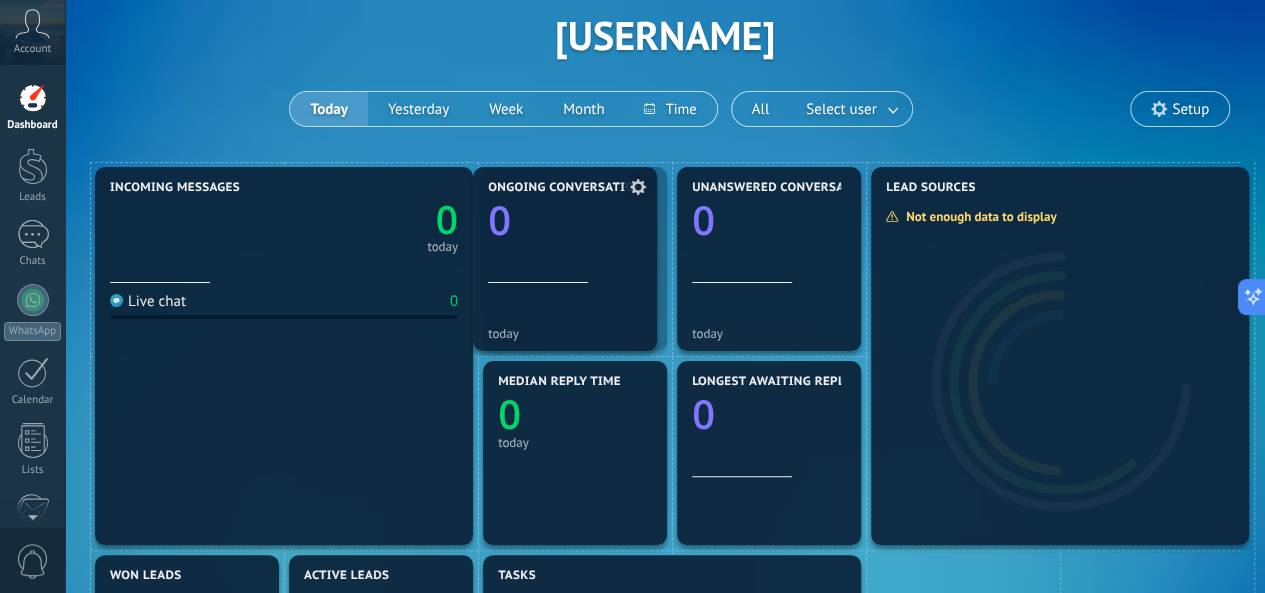 drag, startPoint x: 571, startPoint y: 272, endPoint x: 561, endPoint y: 217, distance: 55.9017 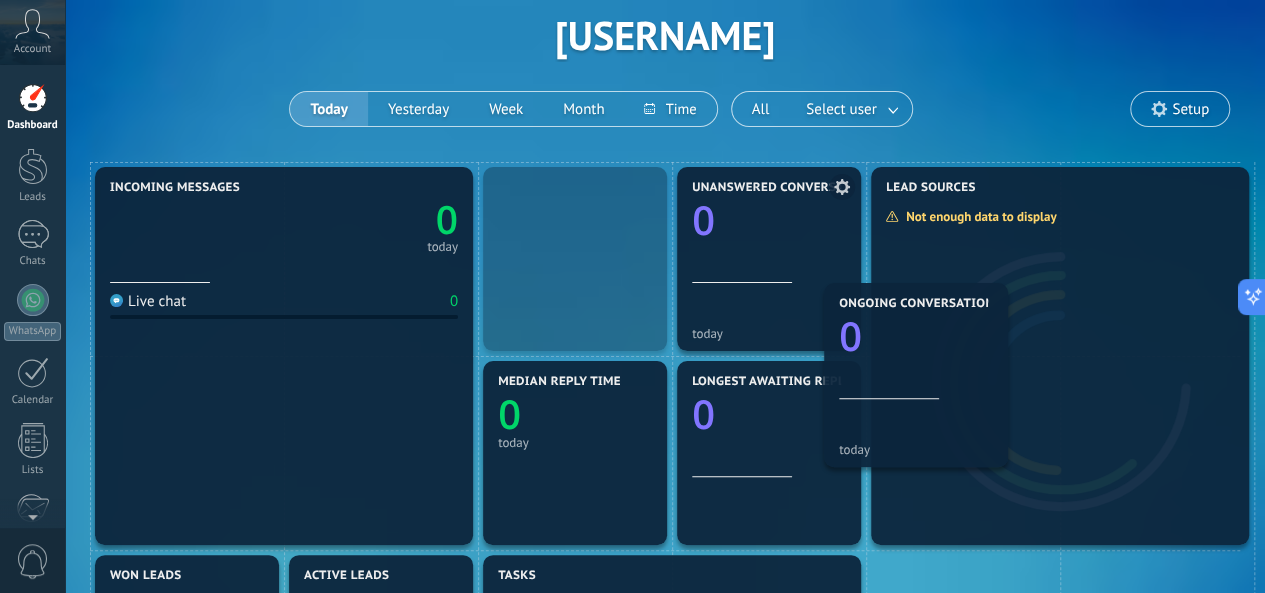 drag, startPoint x: 552, startPoint y: 222, endPoint x: 712, endPoint y: 305, distance: 180.24706 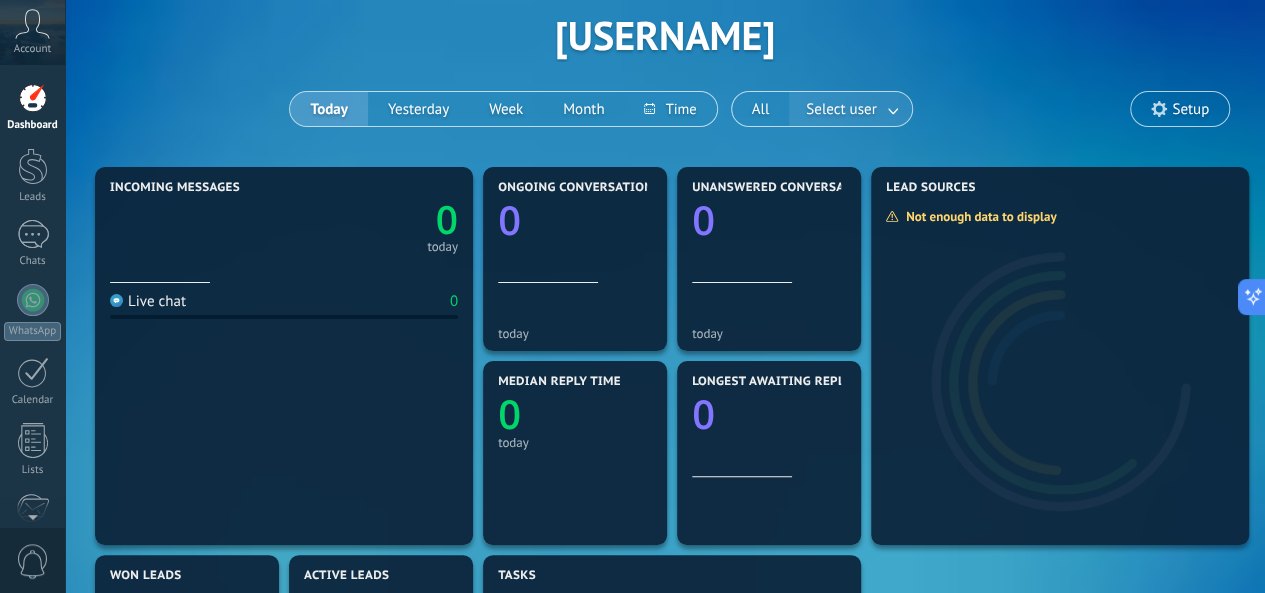 click at bounding box center [894, 109] 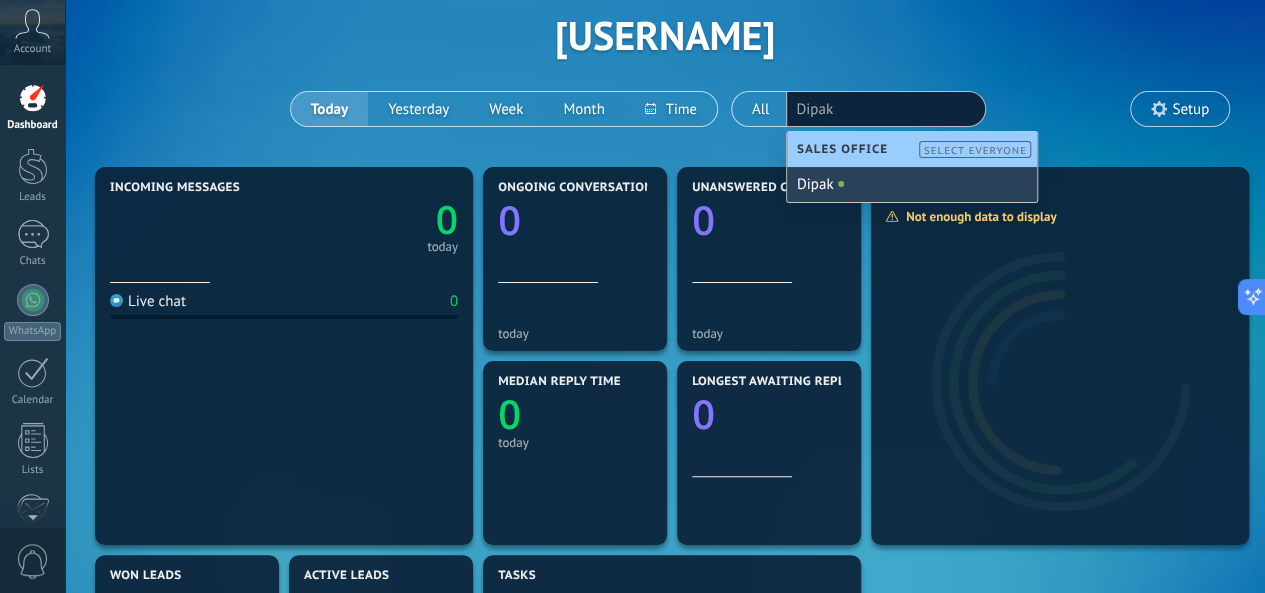 click on "Dipak" at bounding box center [912, 184] 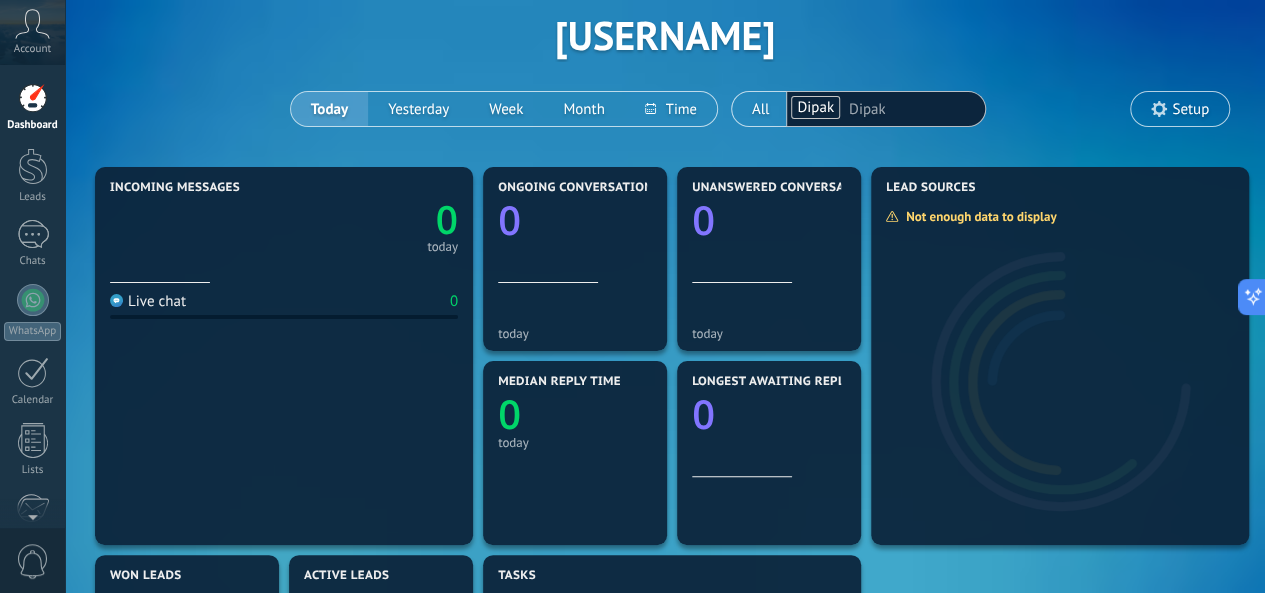 click at bounding box center (899, 109) 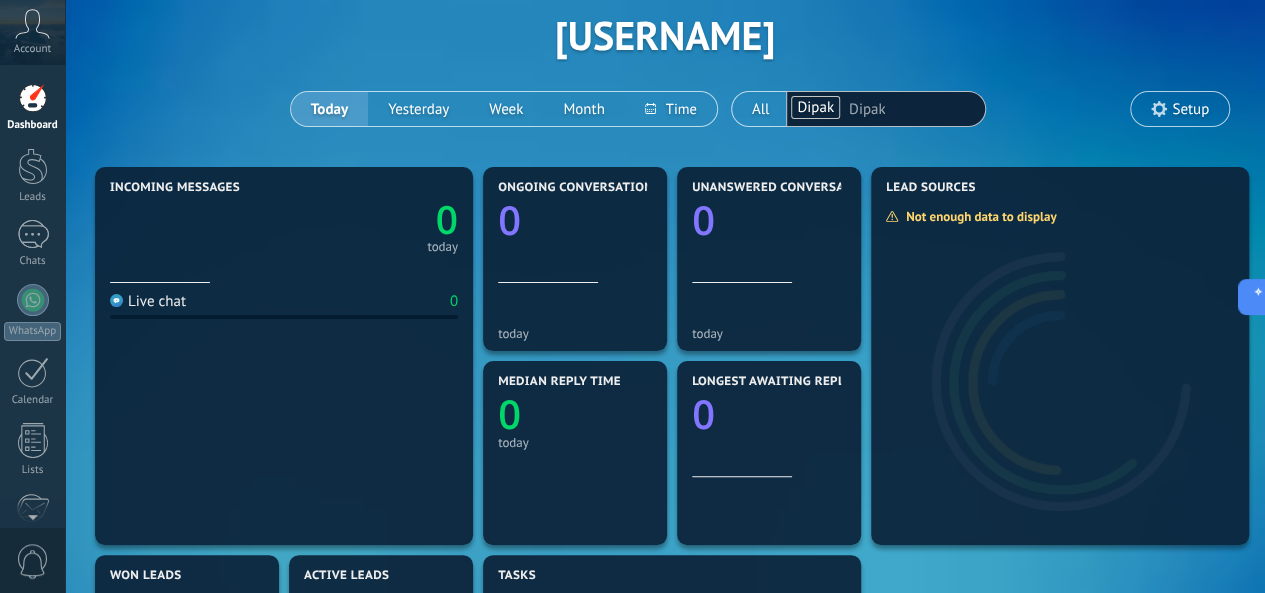 click on "Dipak" at bounding box center [815, 107] 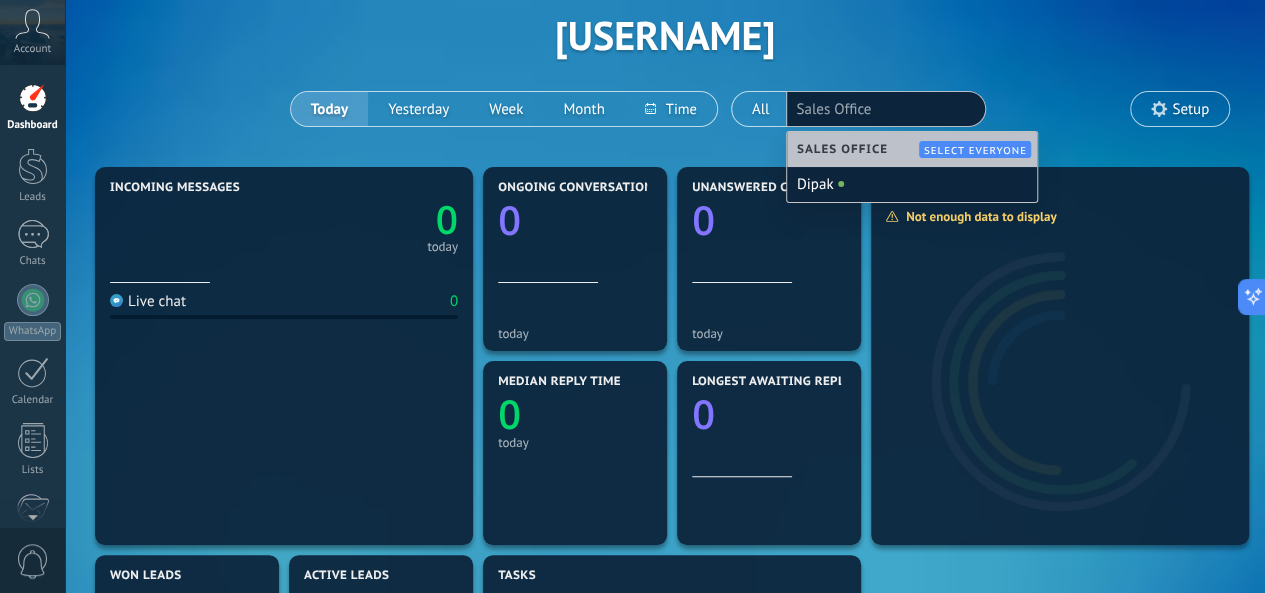click on "Sales Office" at bounding box center (847, 149) 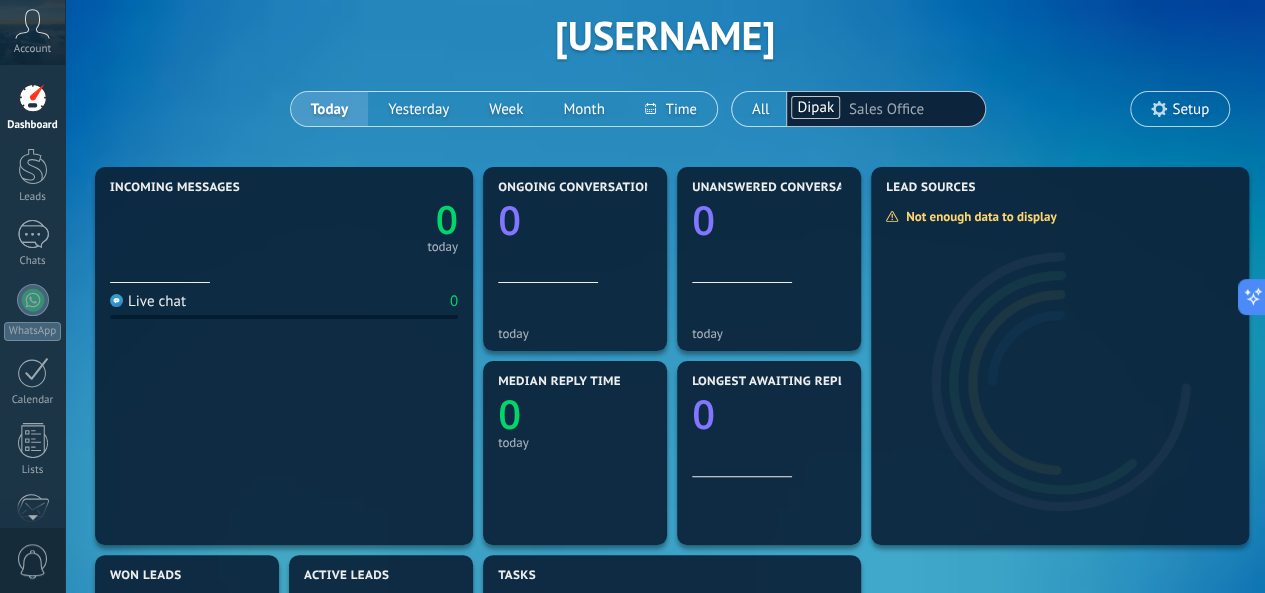 click at bounding box center [899, 109] 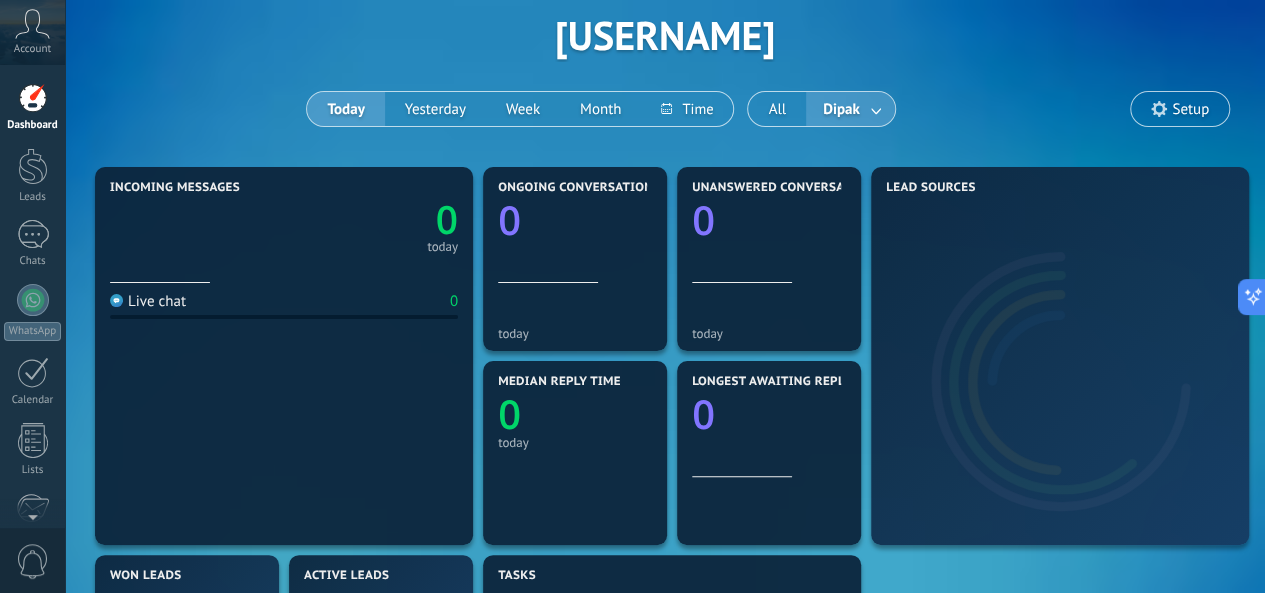 click at bounding box center [877, 109] 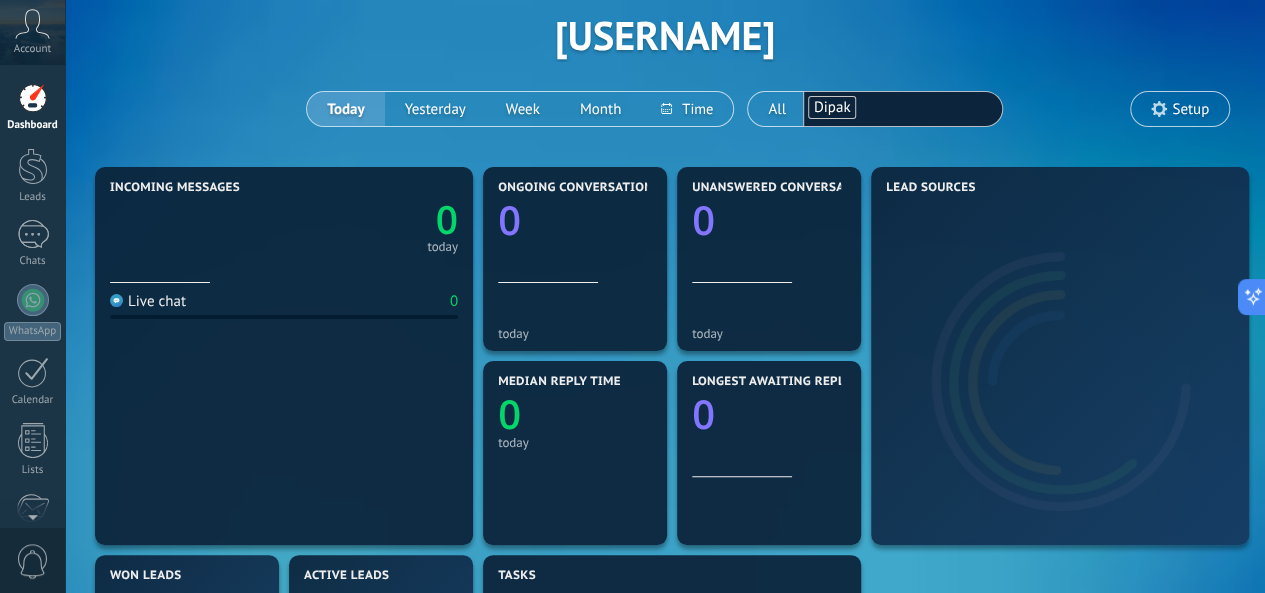 click at bounding box center (915, 109) 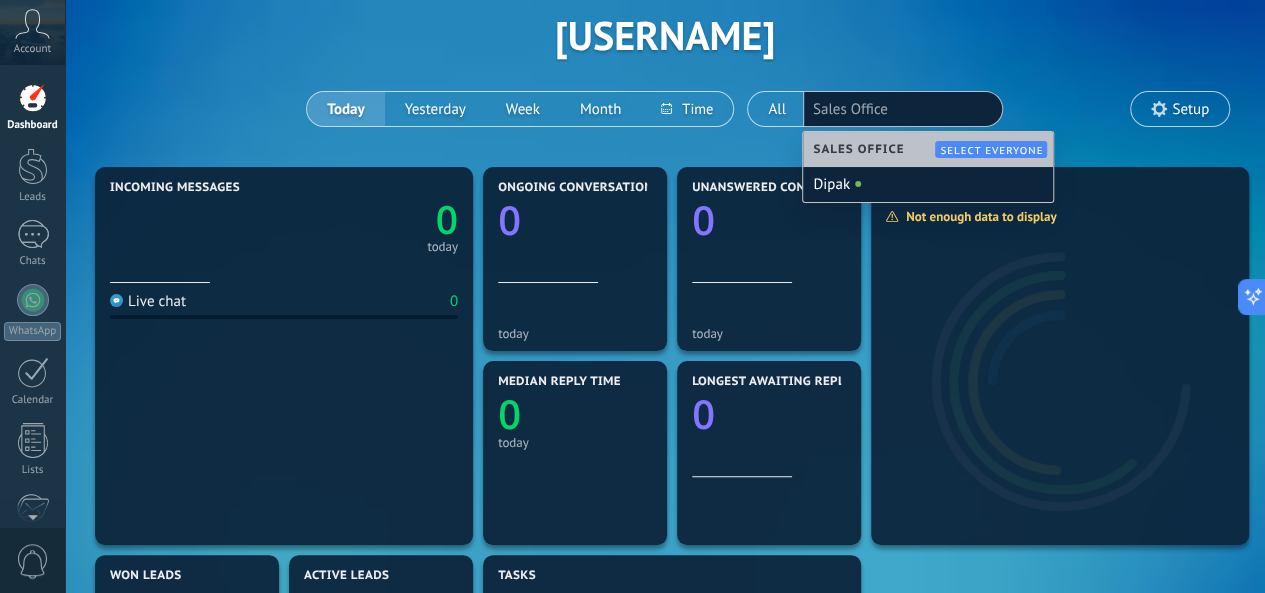 click on "Select everyone" at bounding box center (991, 150) 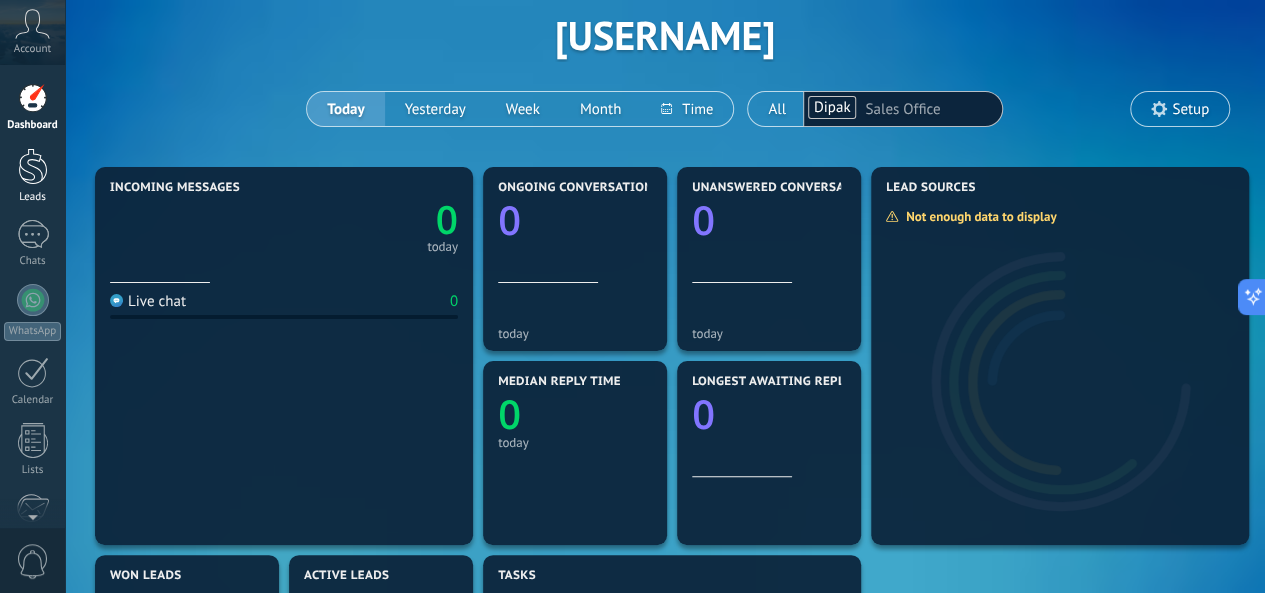 click at bounding box center [33, 166] 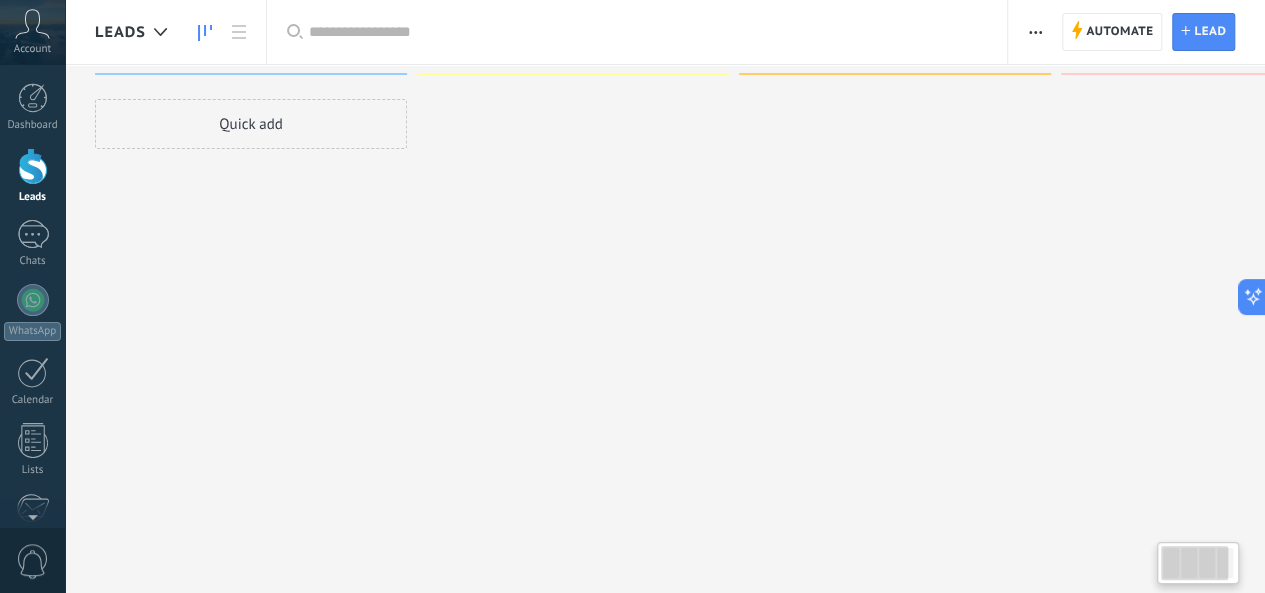 scroll, scrollTop: 0, scrollLeft: 0, axis: both 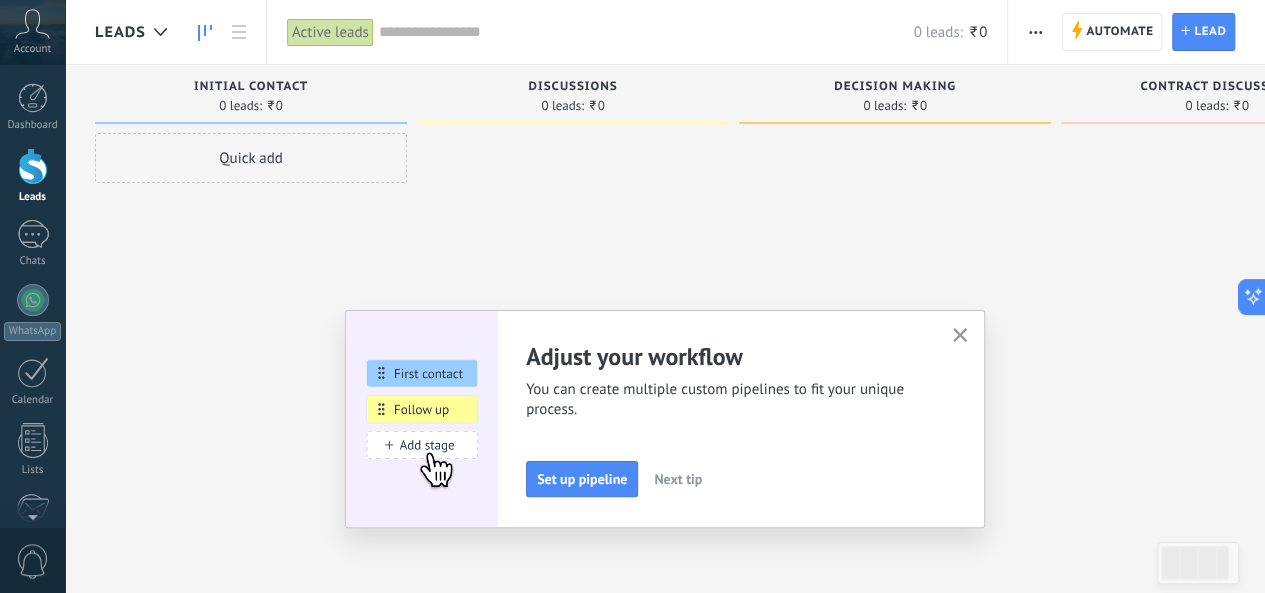 click 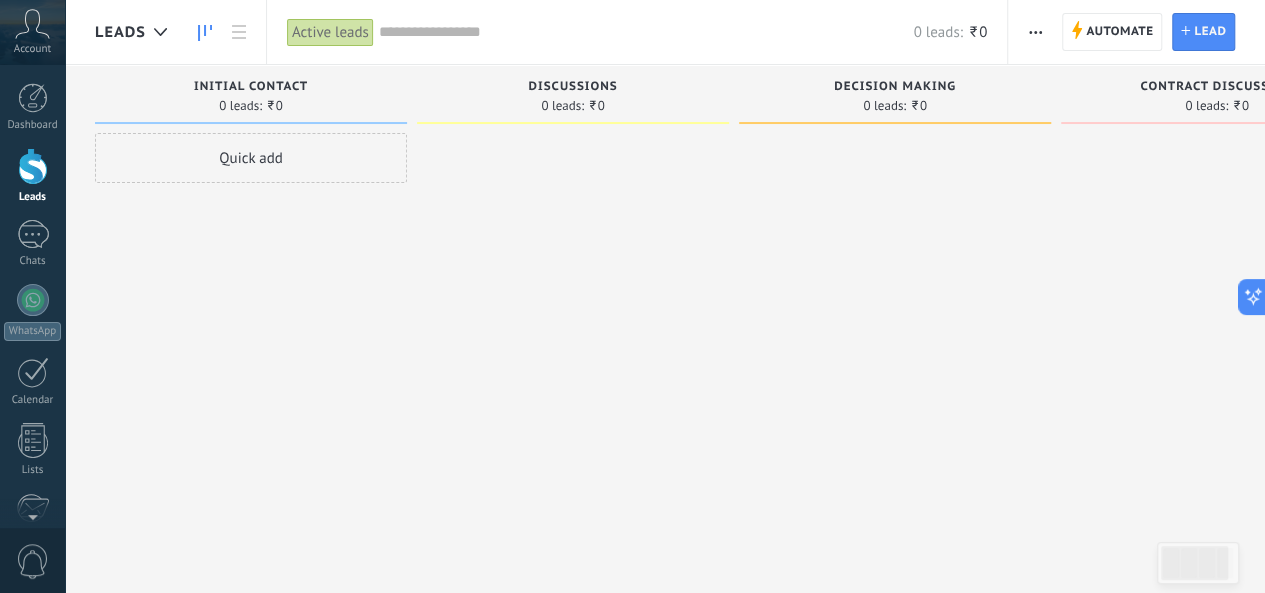 click on "Quick add" at bounding box center [251, 158] 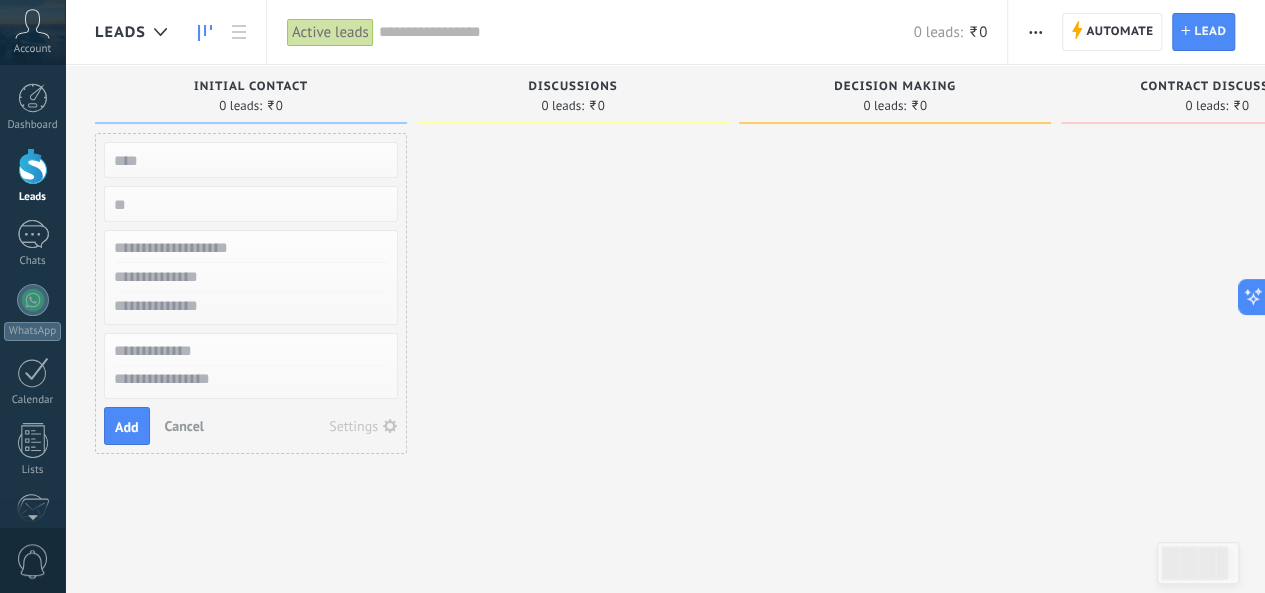 click at bounding box center (249, 160) 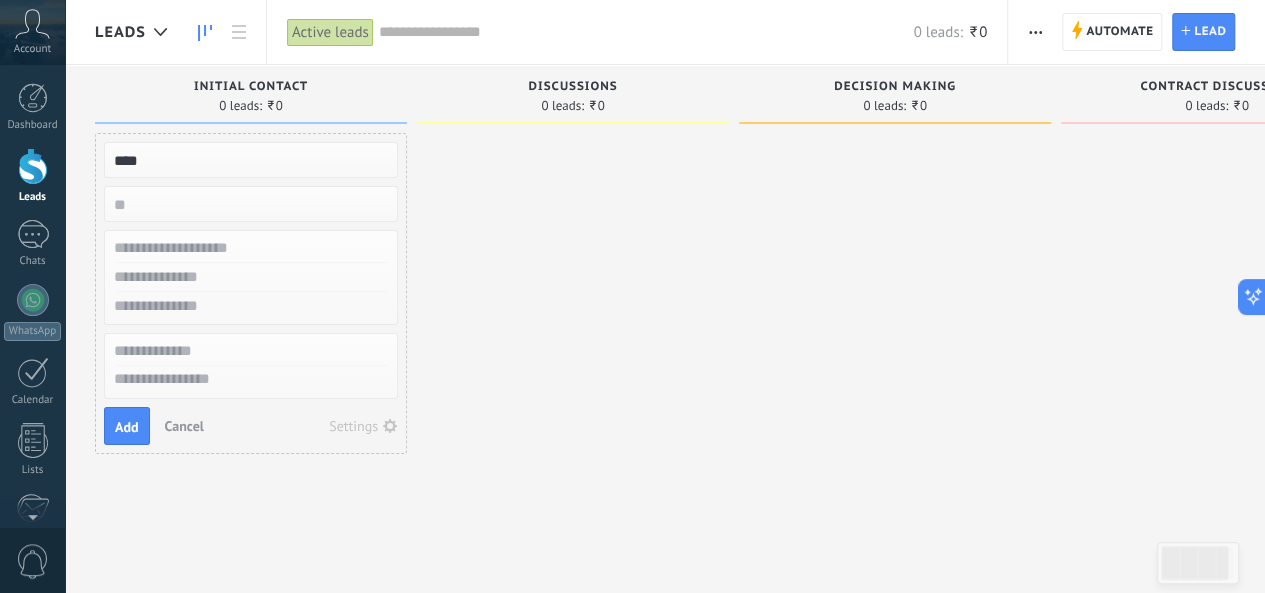 type on "****" 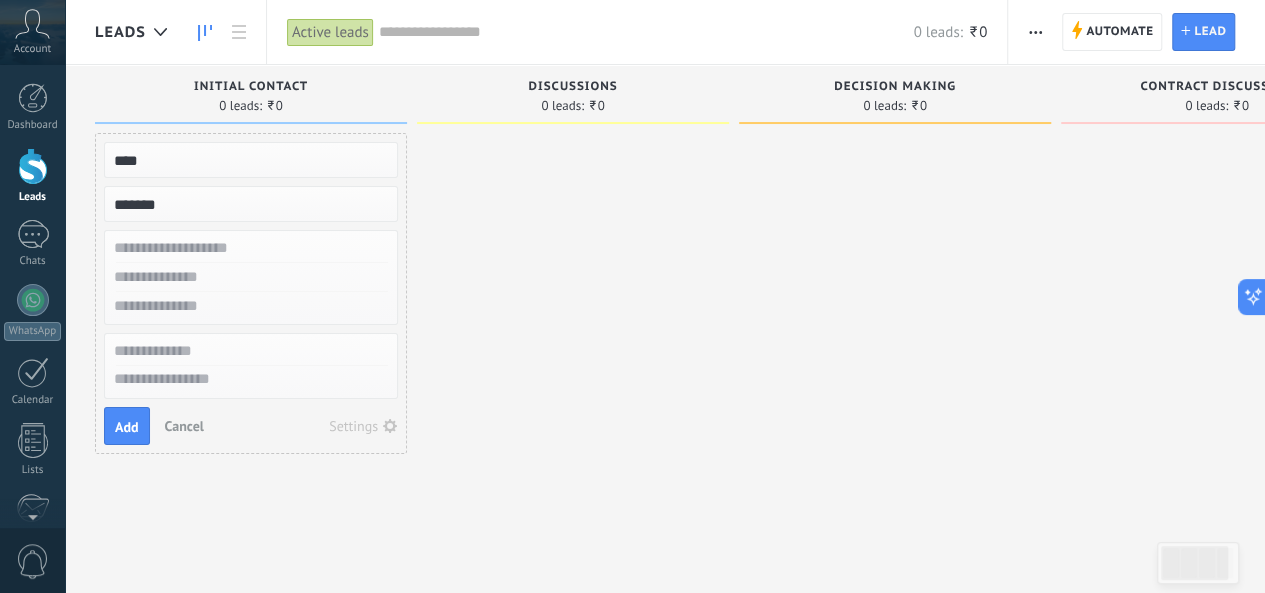 type on "*******" 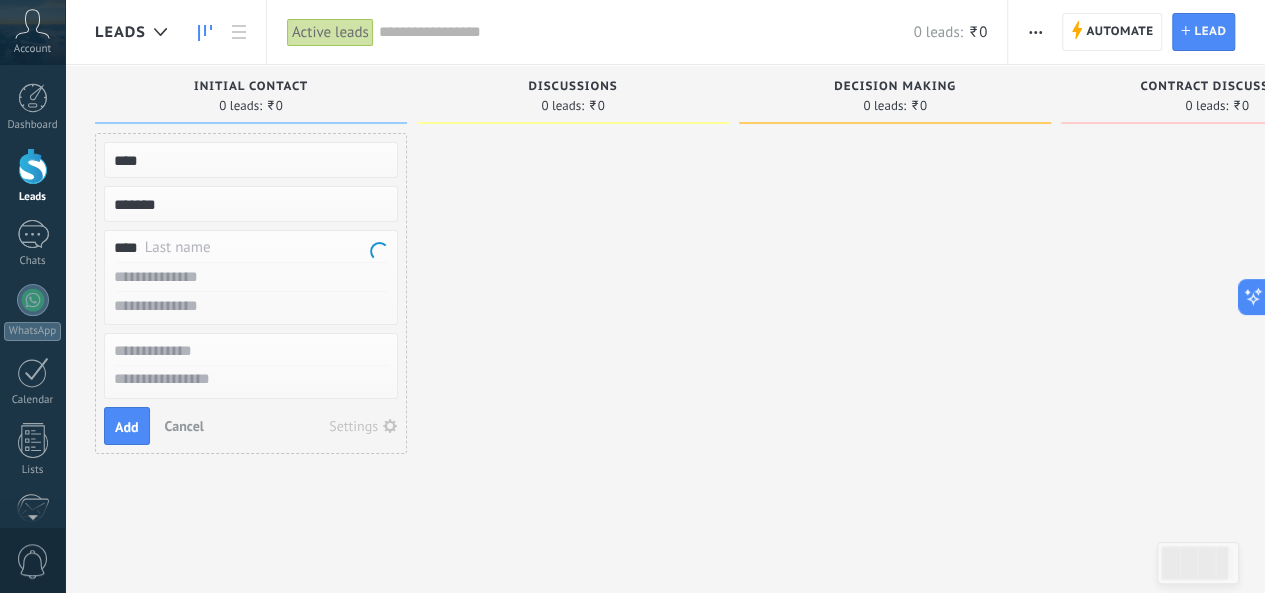 type on "****" 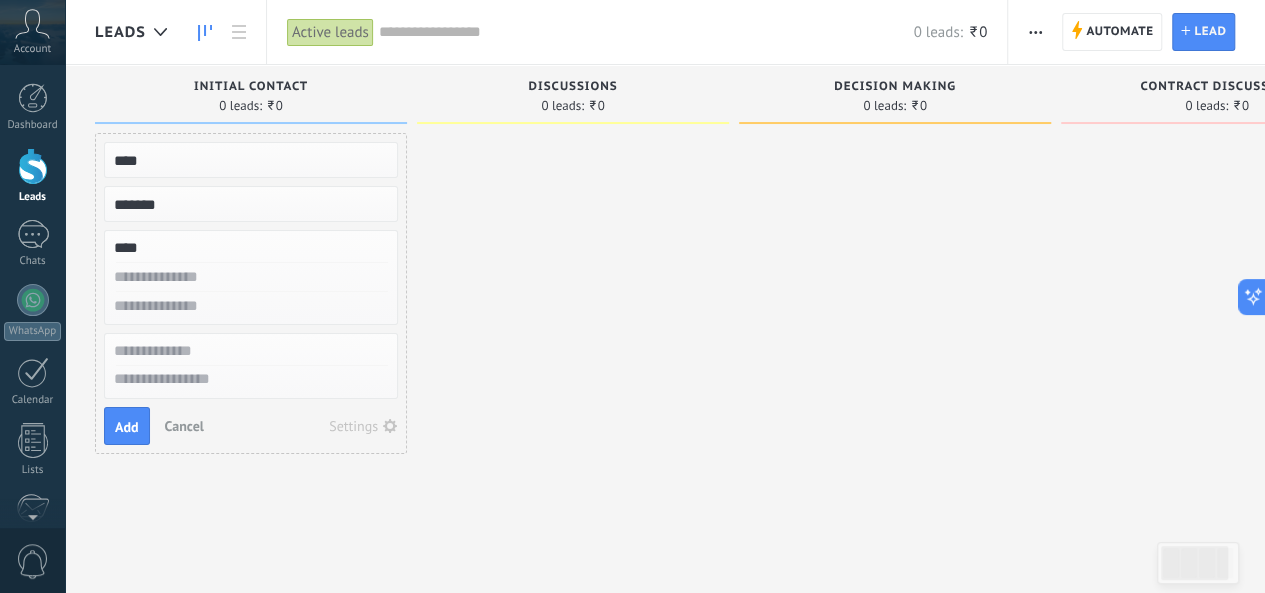 click at bounding box center [249, 277] 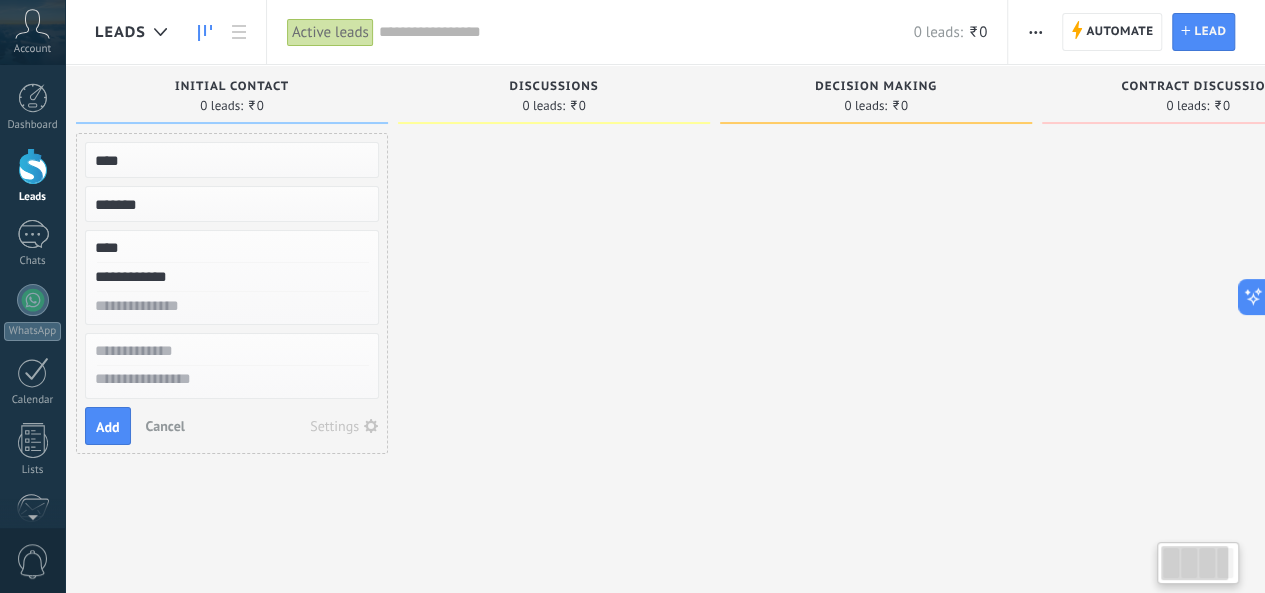 scroll, scrollTop: 0, scrollLeft: 0, axis: both 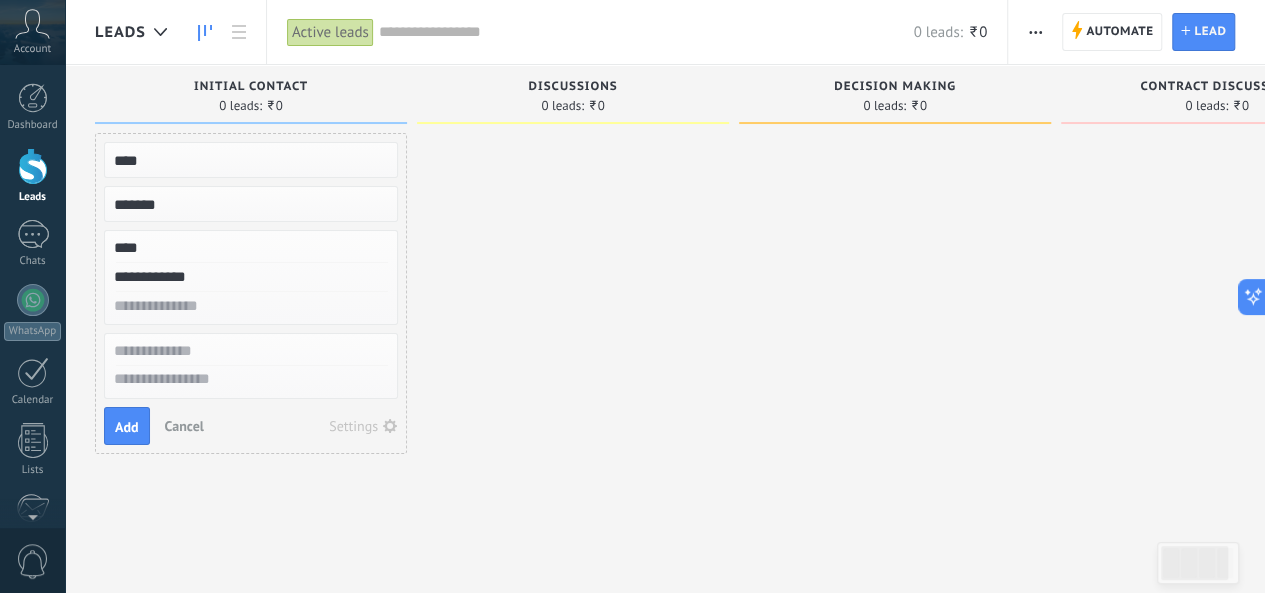 type on "**********" 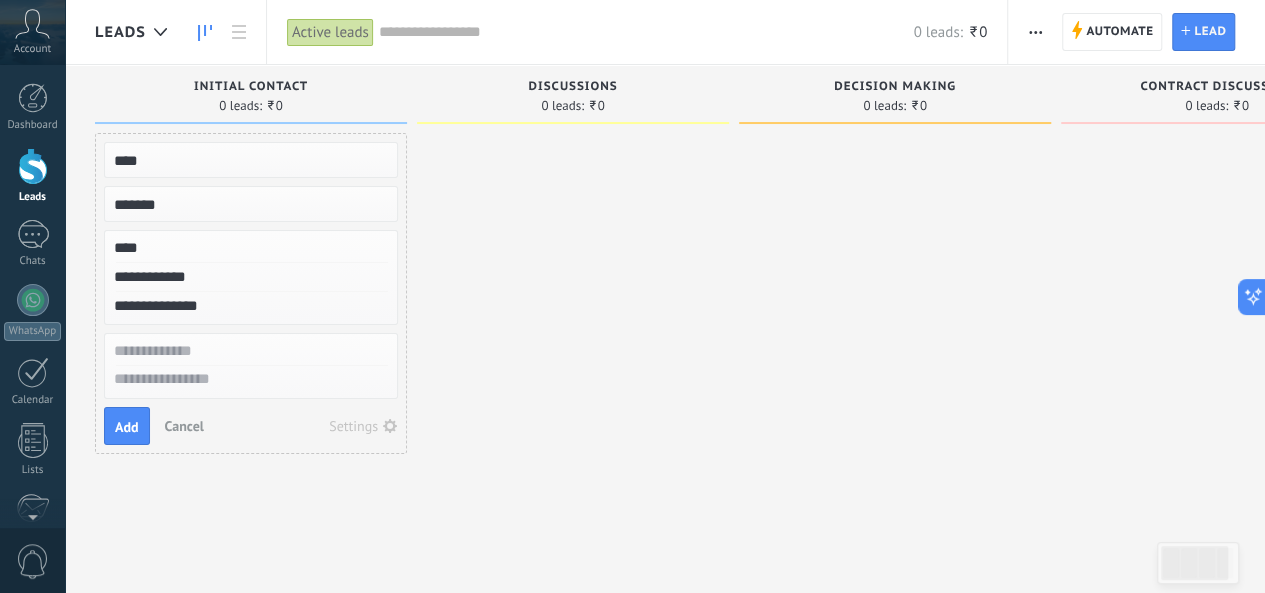 type on "**********" 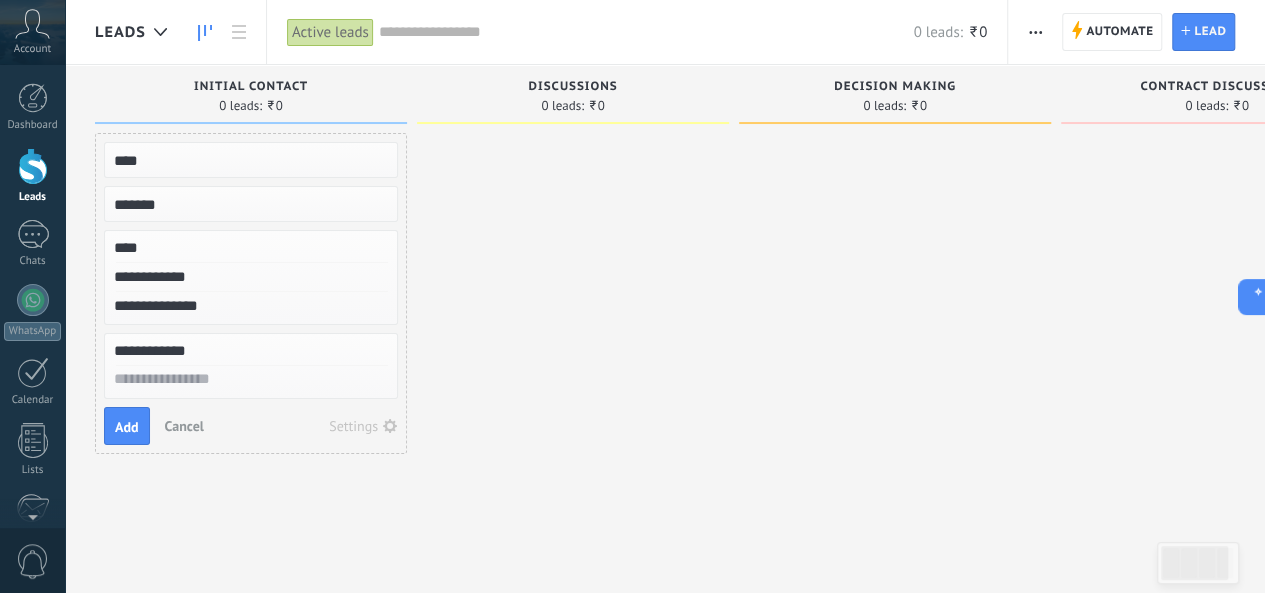 type on "**********" 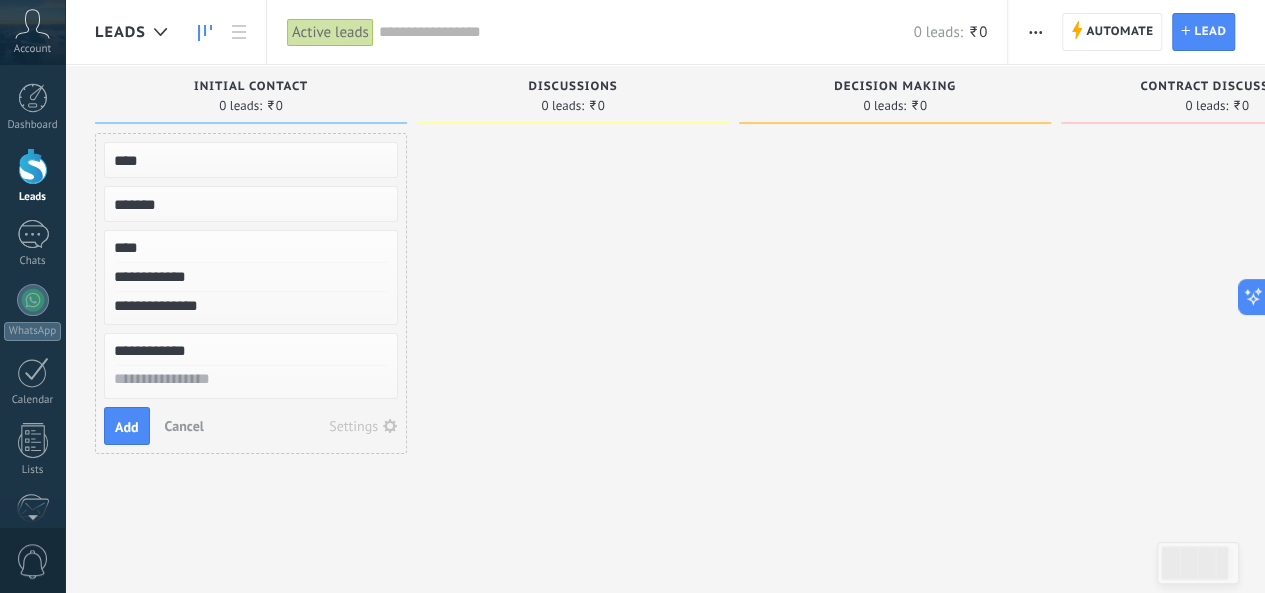 click at bounding box center [251, 380] 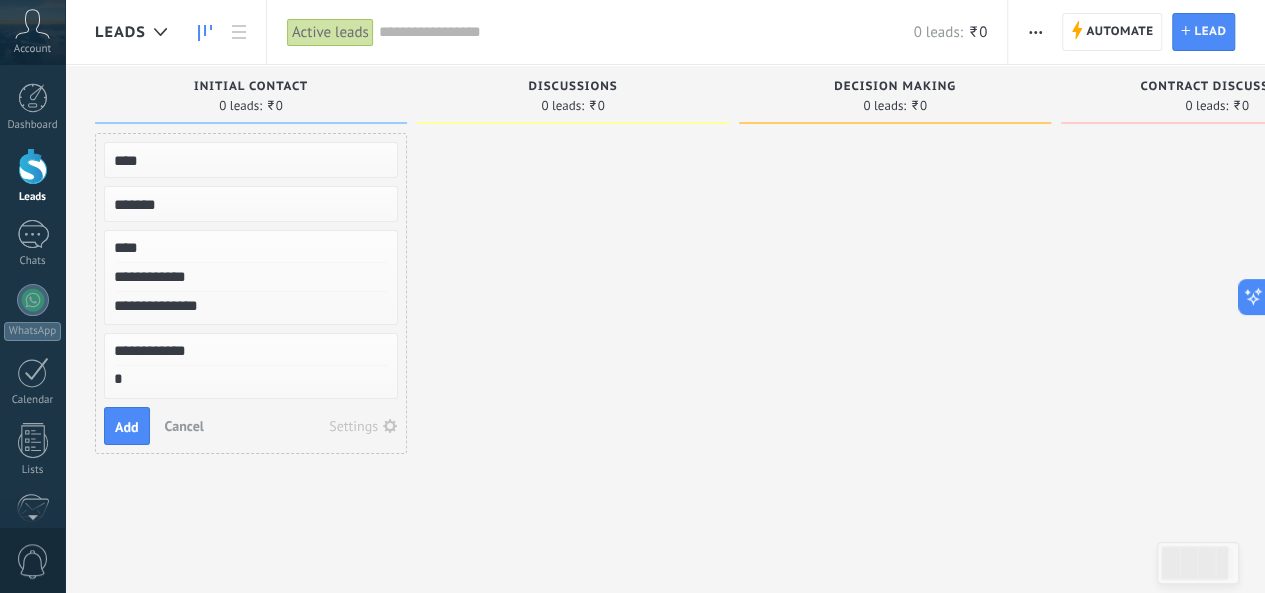 type on "**" 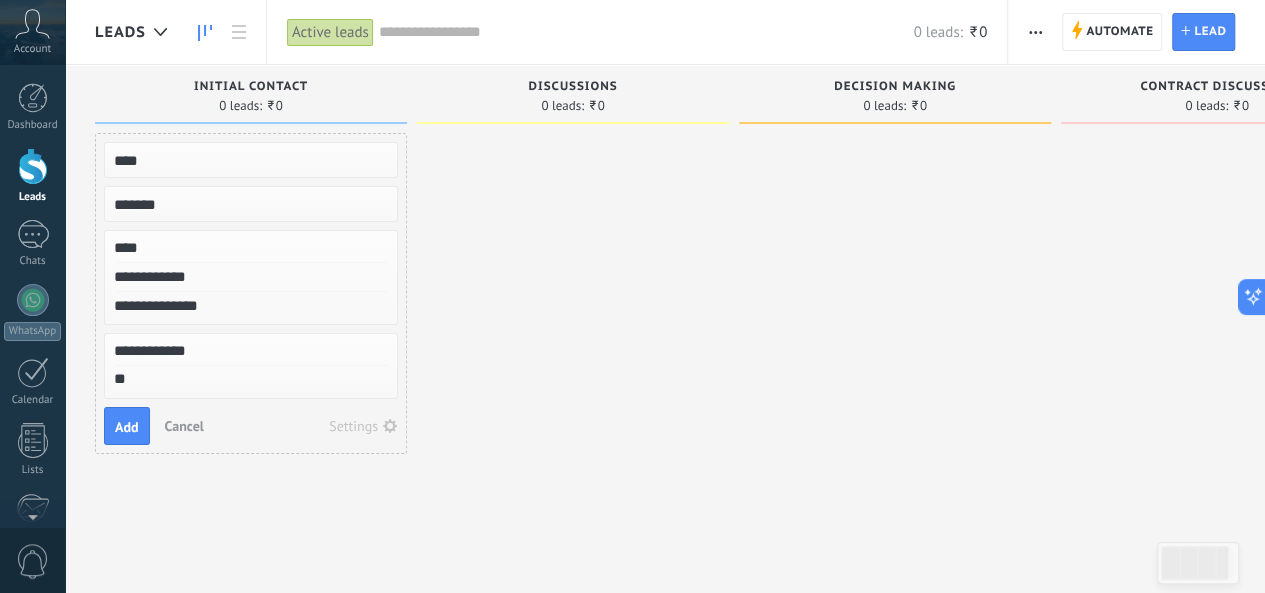 type on "***" 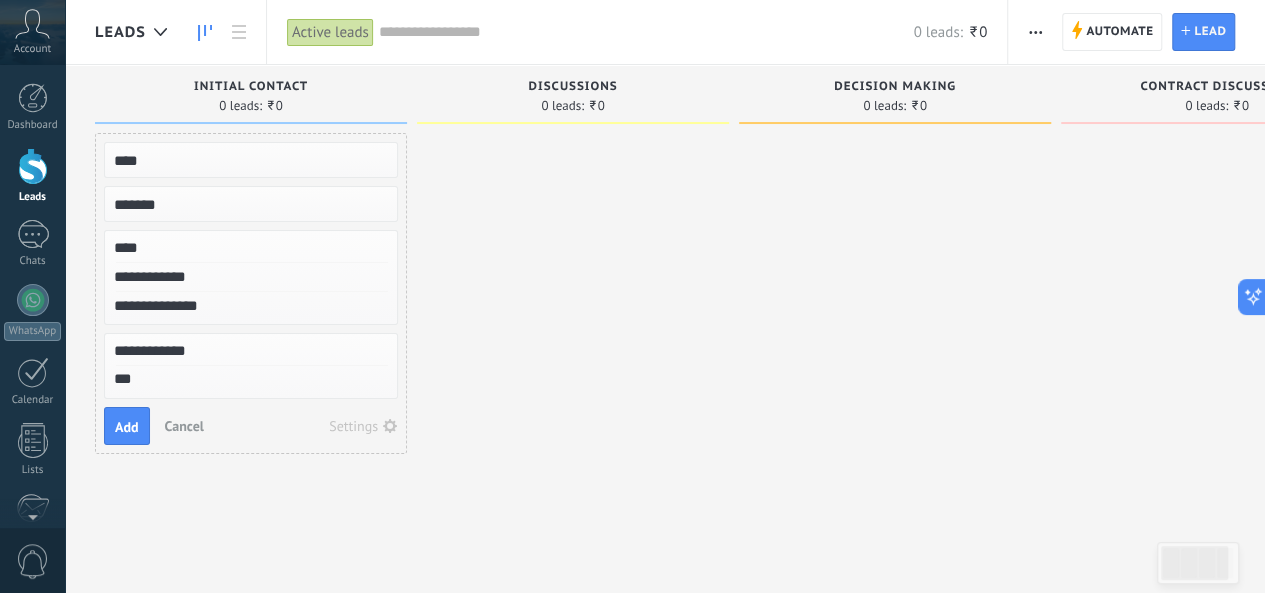 scroll, scrollTop: 19, scrollLeft: 0, axis: vertical 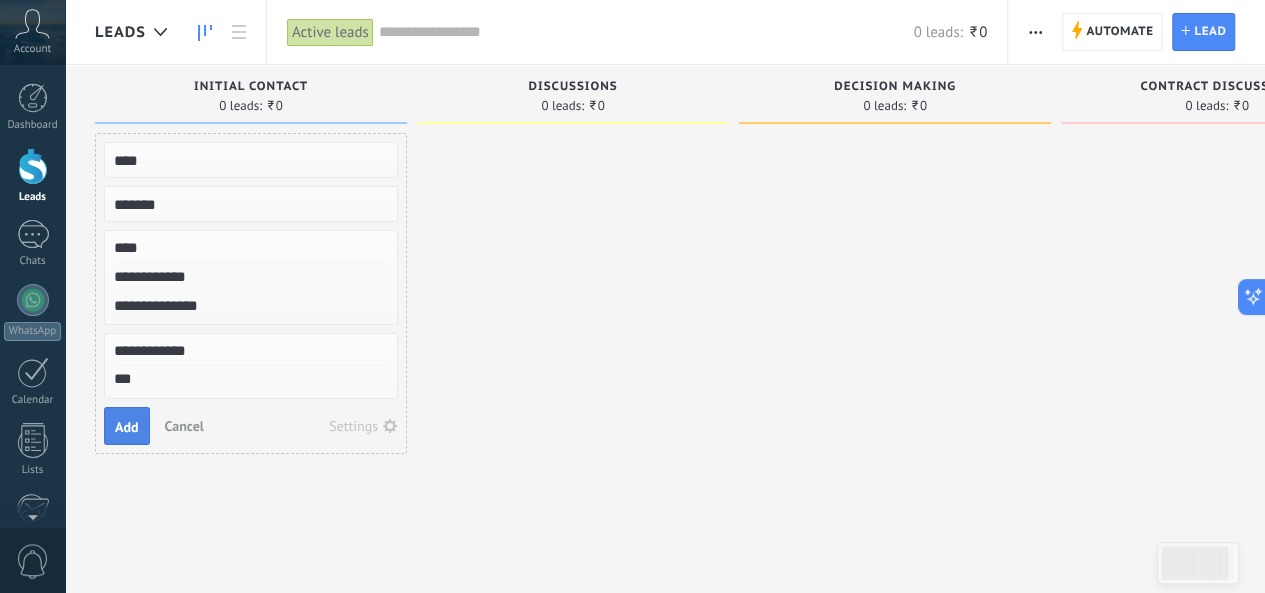 type on "***" 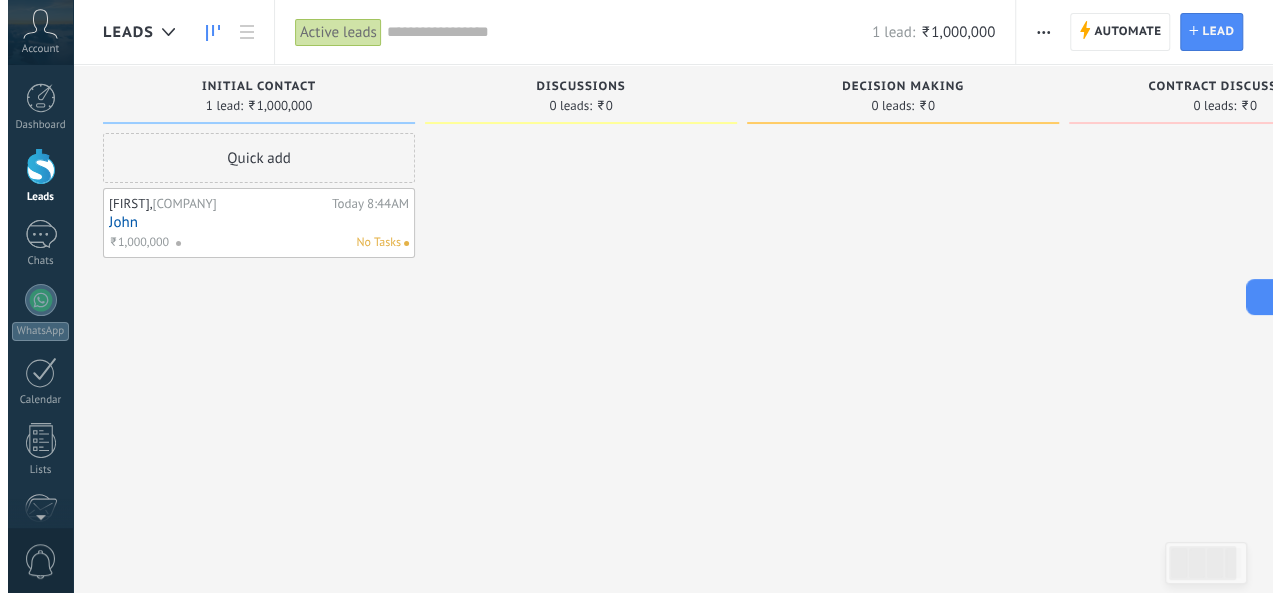 scroll, scrollTop: 19, scrollLeft: 0, axis: vertical 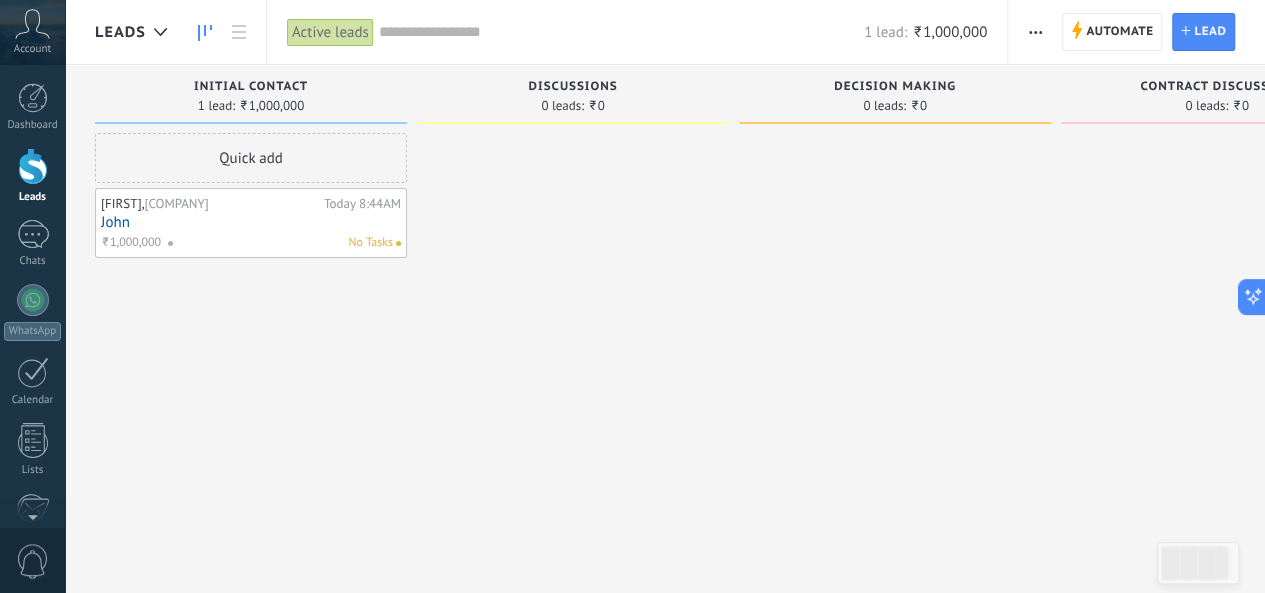 click on "John, Abc pvt. ltd Today 8:44AM John ₹1,000,000 No Tasks" at bounding box center (251, 223) 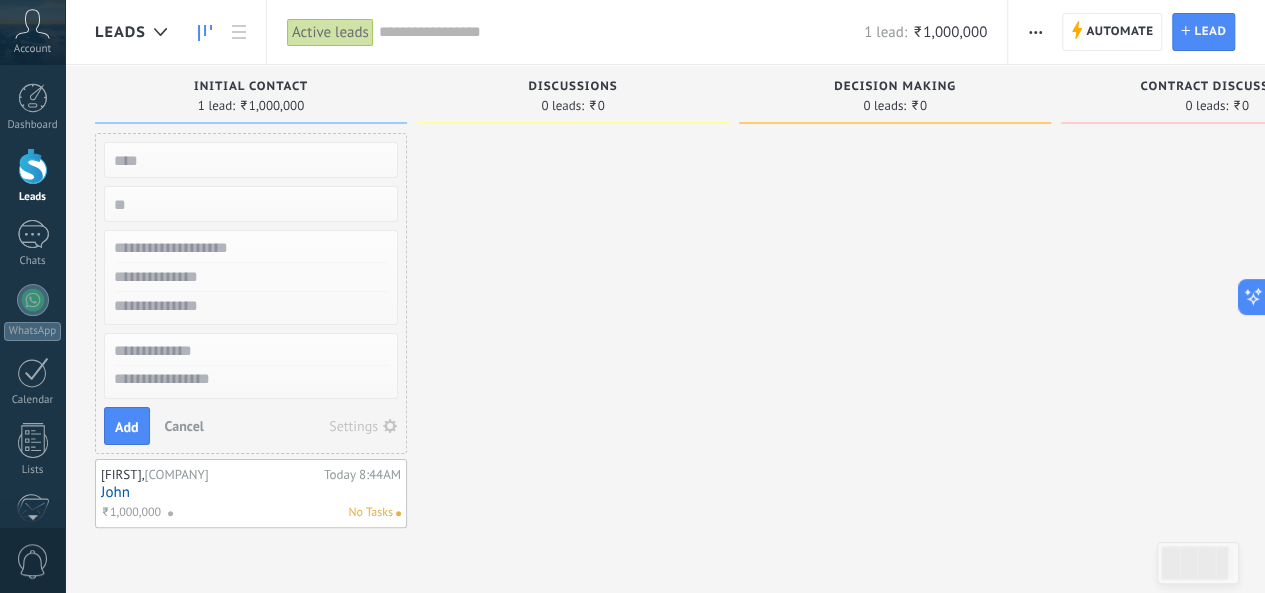 click at bounding box center [573, 330] 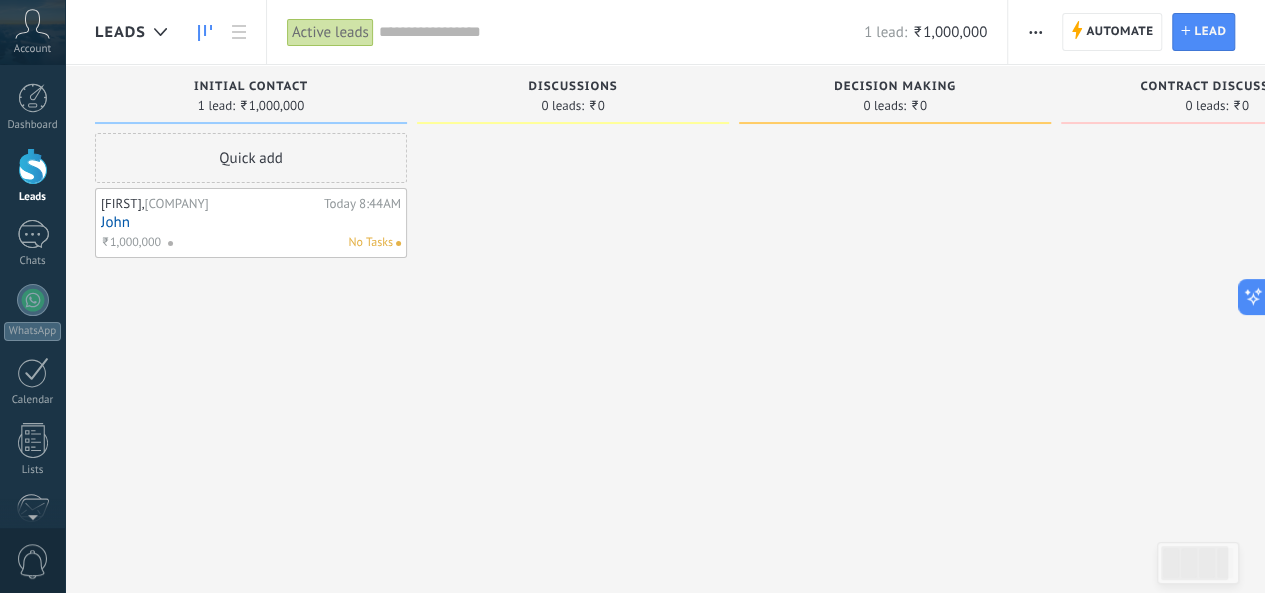 click on "Discussions" at bounding box center [573, 88] 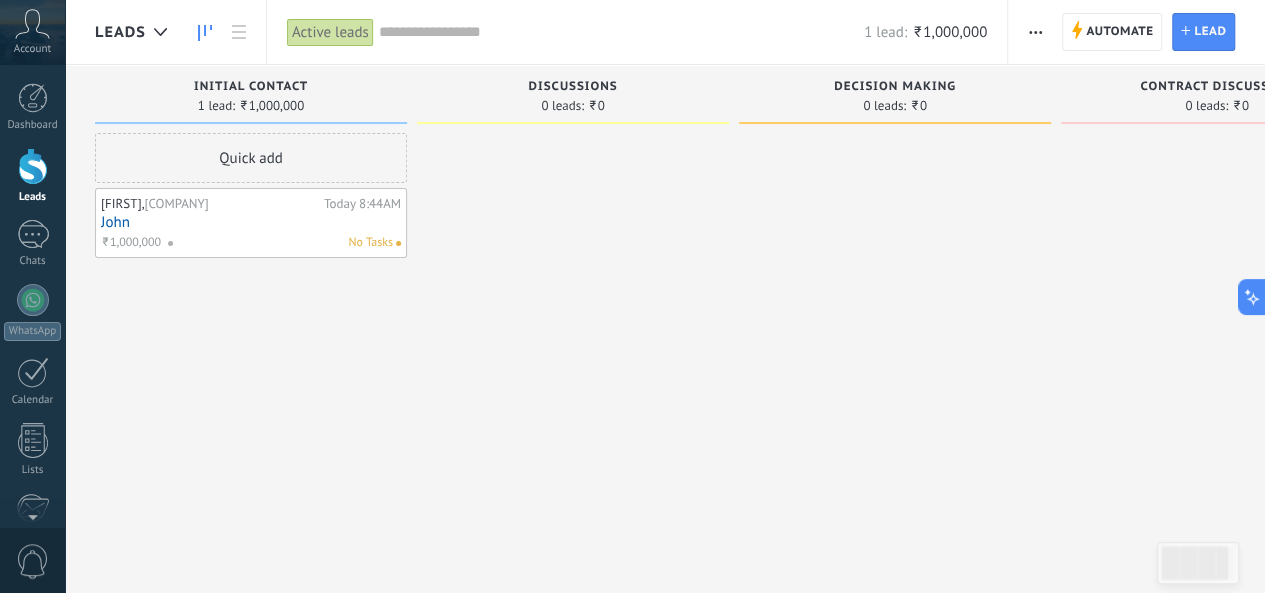 click on "Discussions" at bounding box center (572, 87) 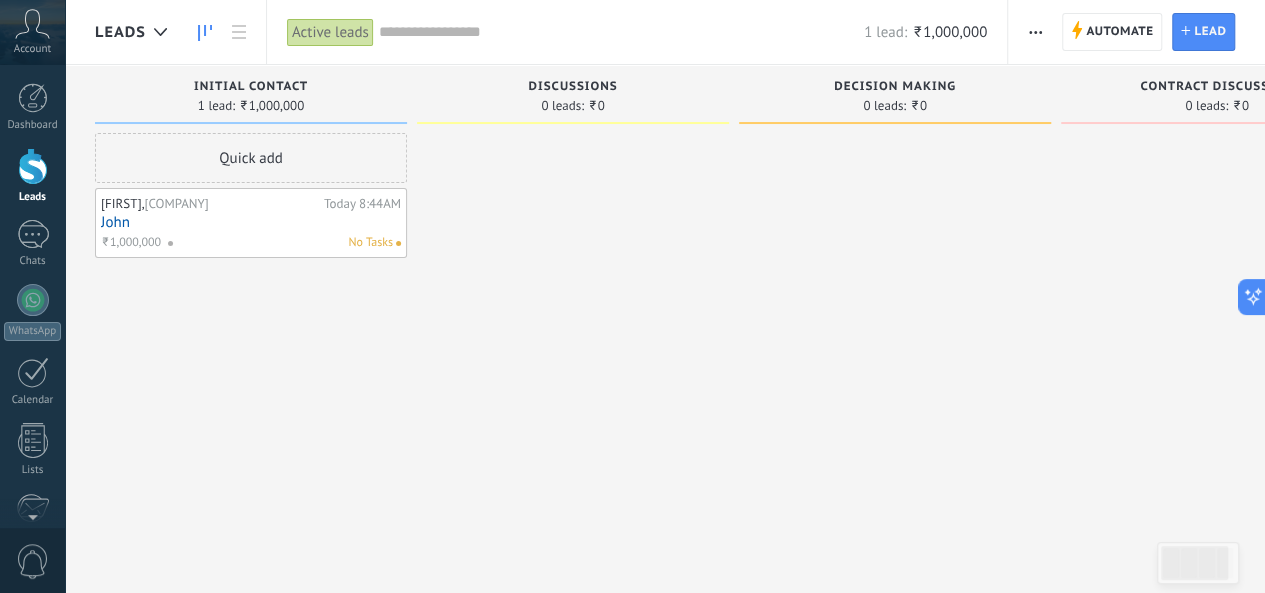 click on "0 leads: ₹0" at bounding box center (573, 106) 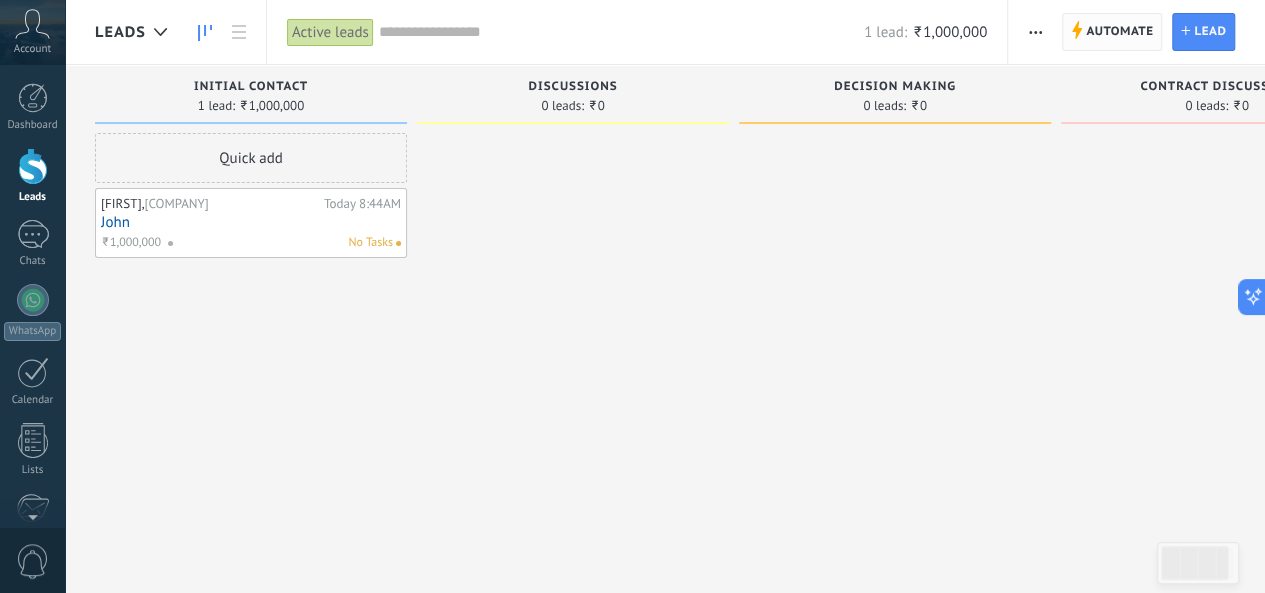 click on "Automate" at bounding box center (1119, 32) 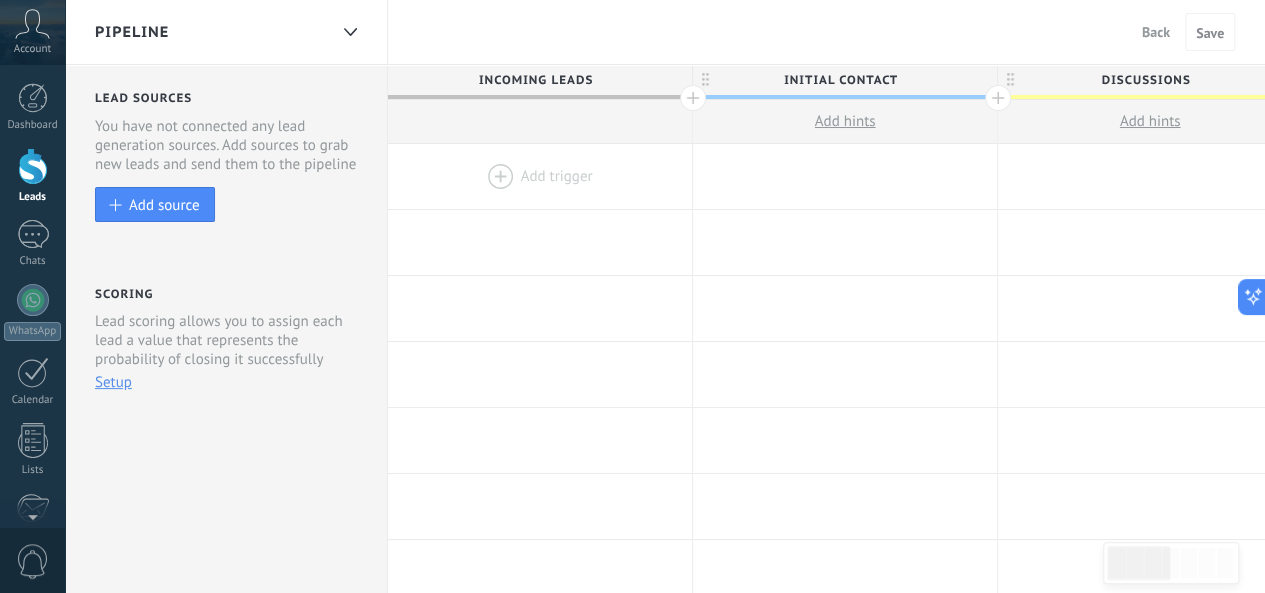 click on "Pipeline Back Cancel Save" at bounding box center [665, 32] 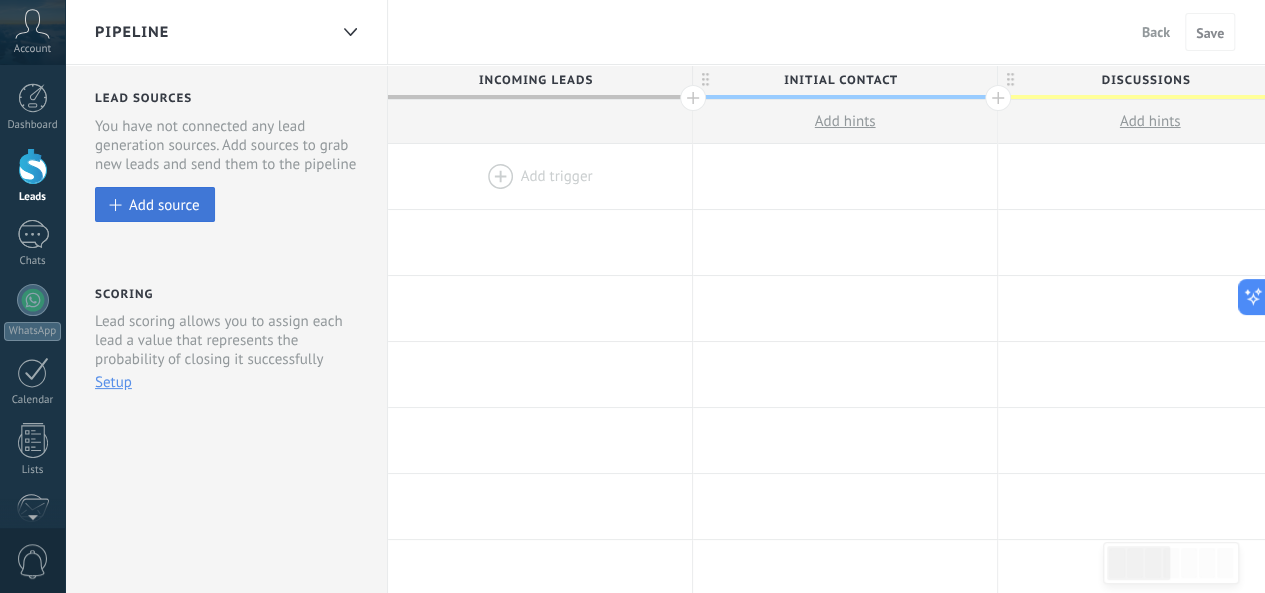 click on "Add source" at bounding box center (164, 204) 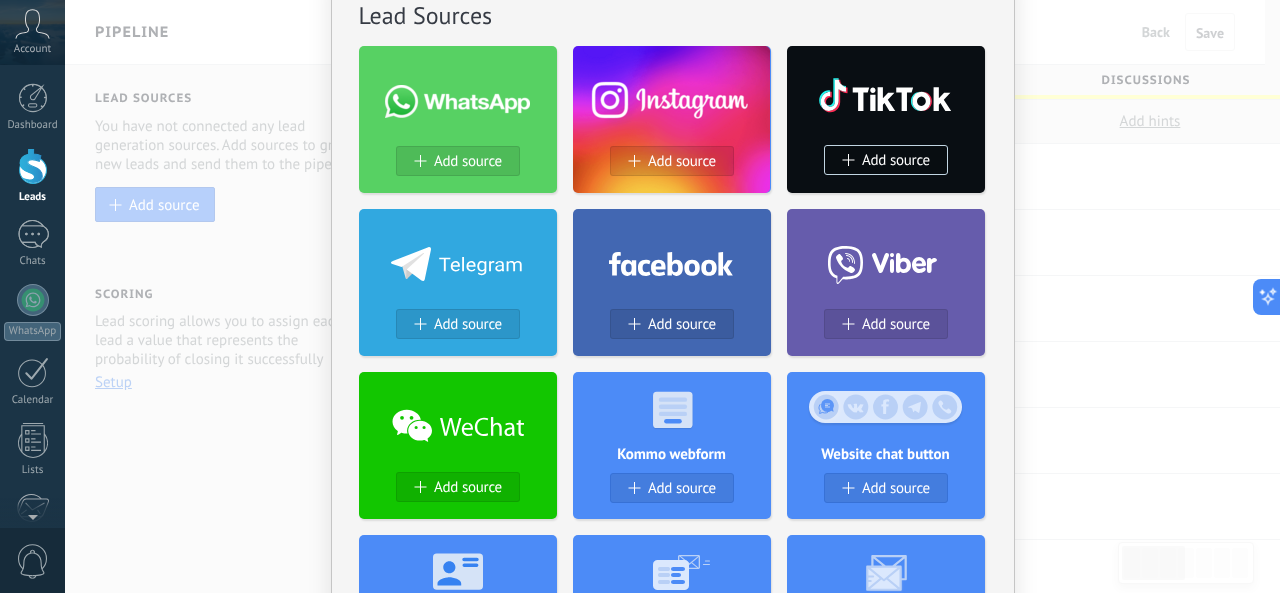 scroll, scrollTop: 0, scrollLeft: 0, axis: both 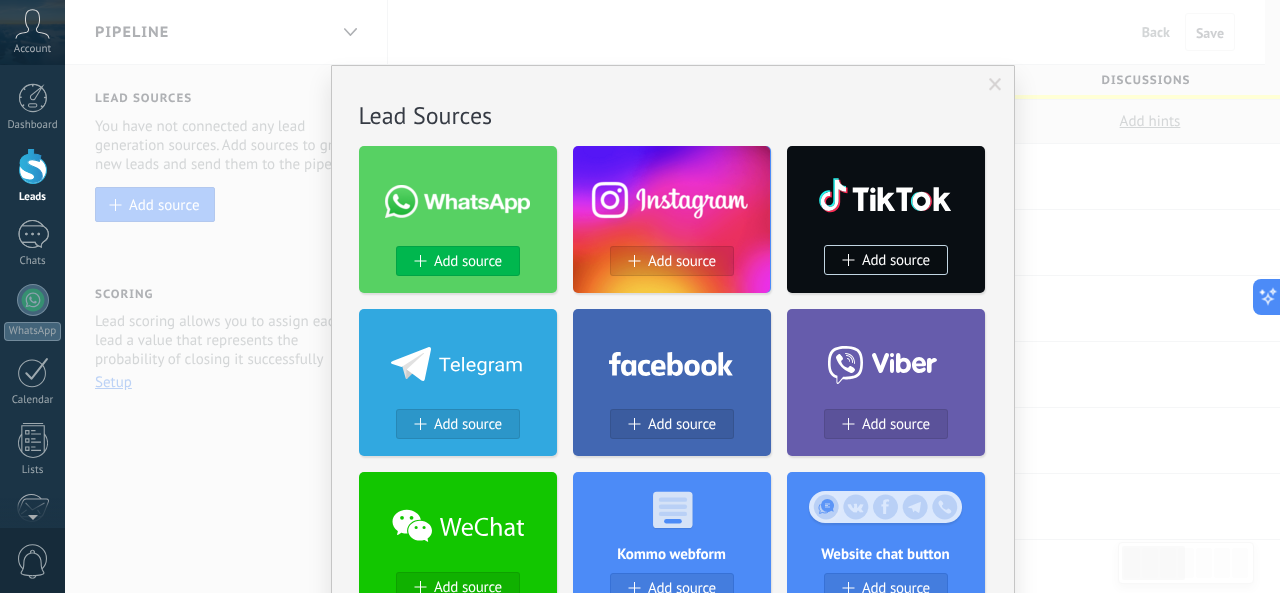 click on "Add source" at bounding box center [468, 261] 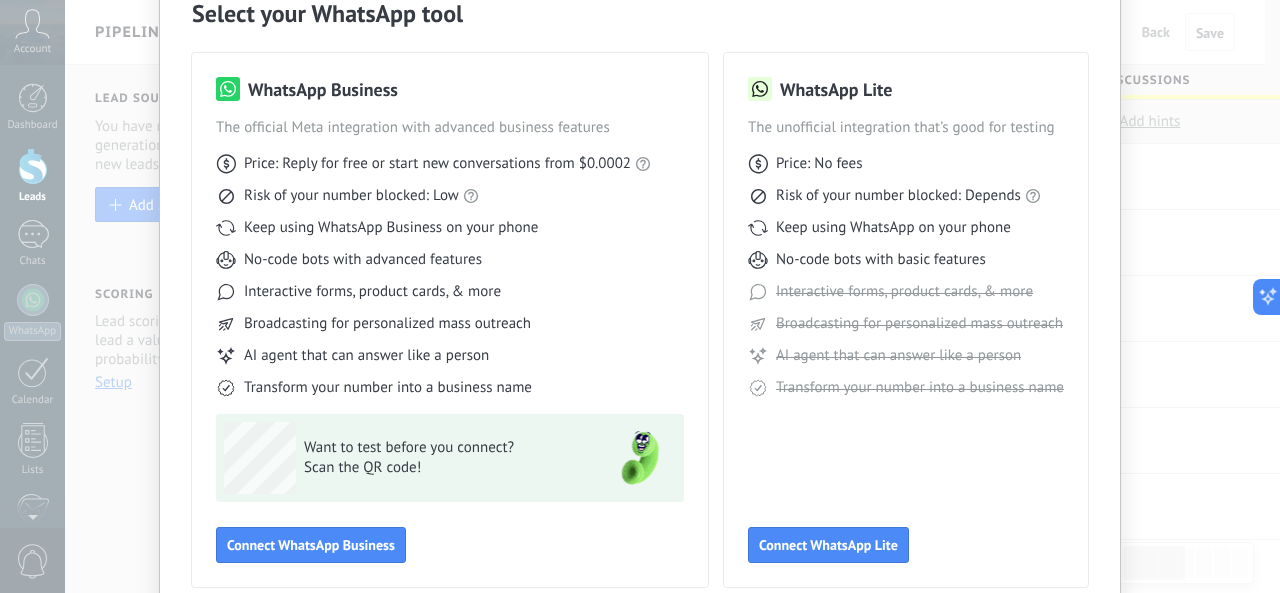 scroll, scrollTop: 0, scrollLeft: 0, axis: both 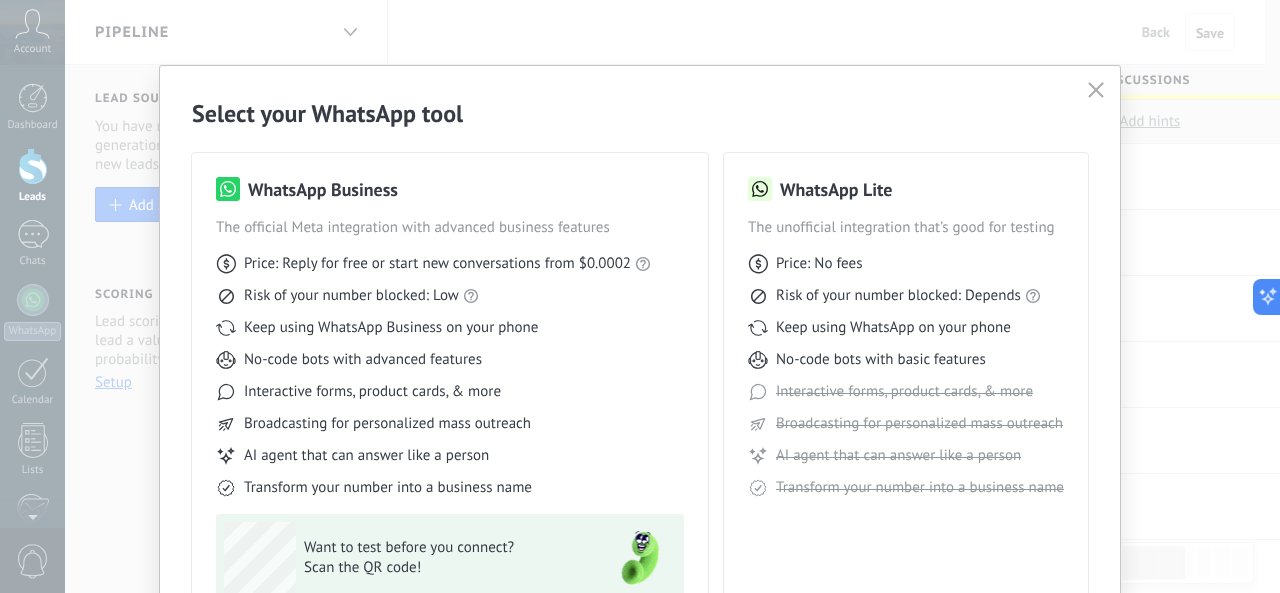 click 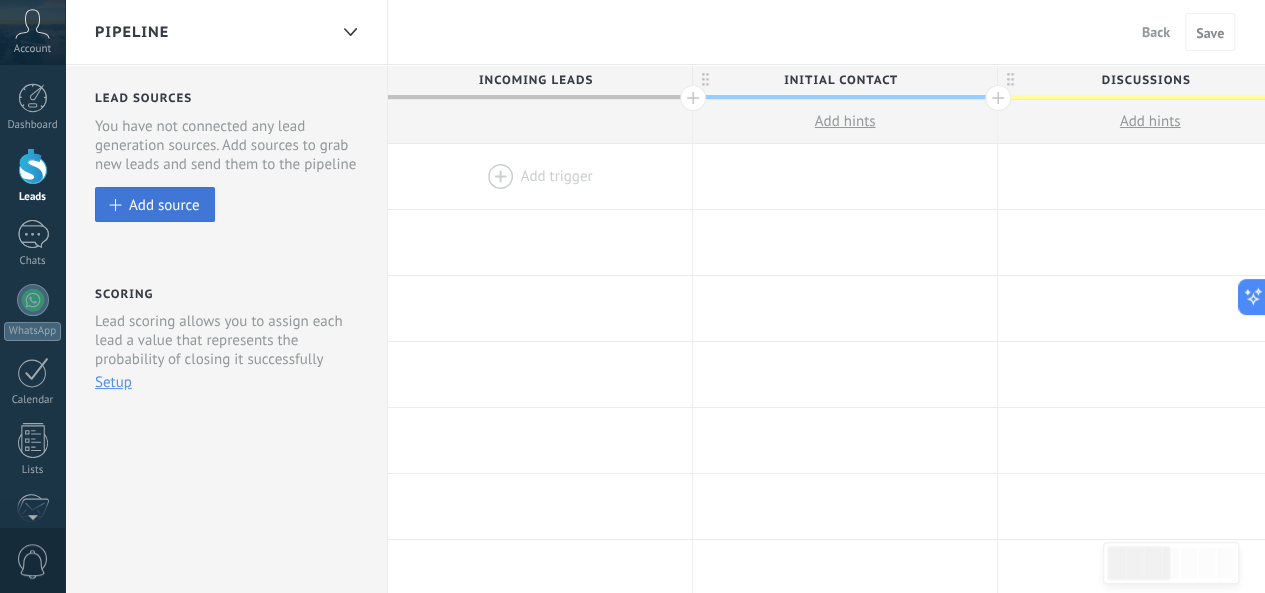 click on "Add source" at bounding box center [164, 204] 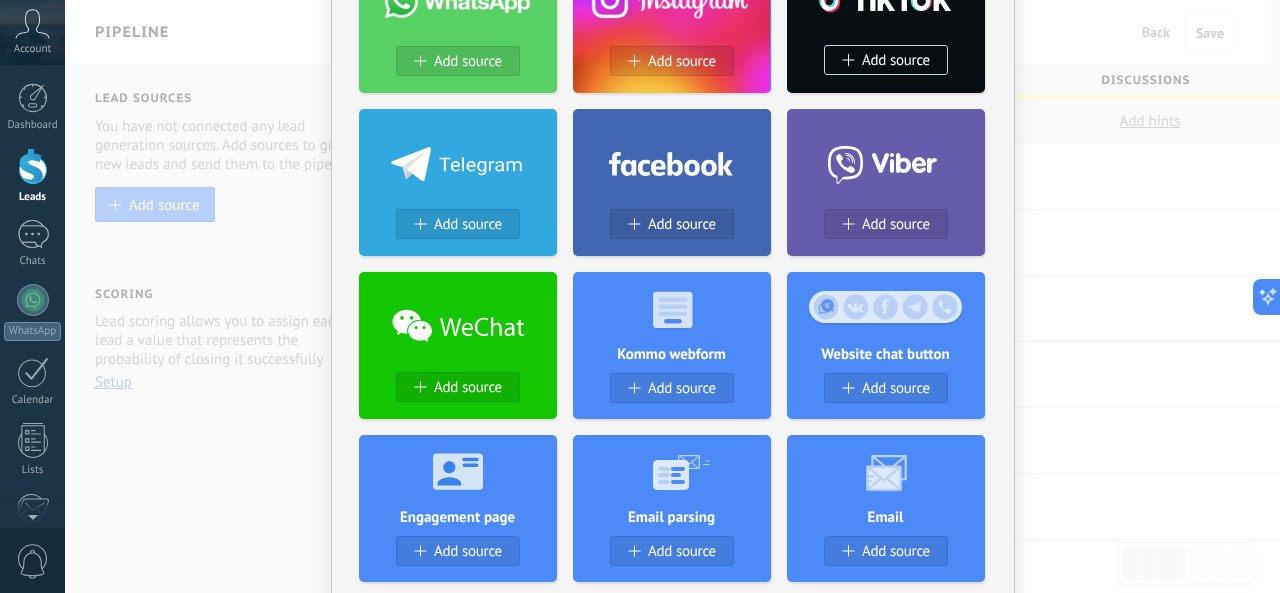 scroll, scrollTop: 0, scrollLeft: 0, axis: both 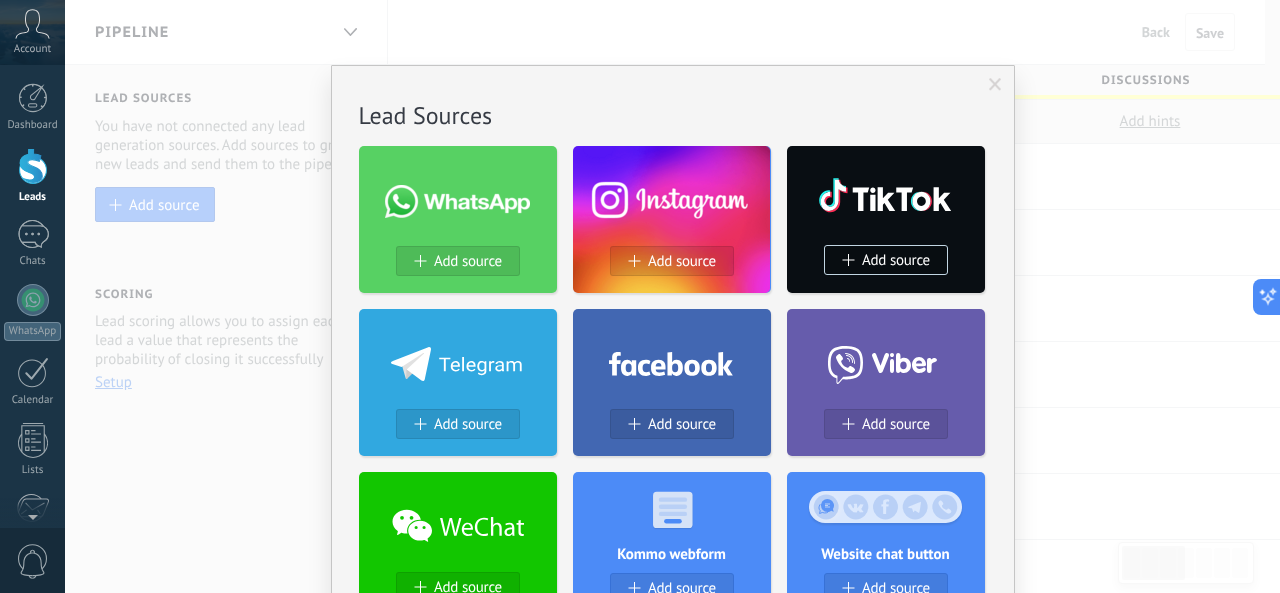 click at bounding box center [995, 85] 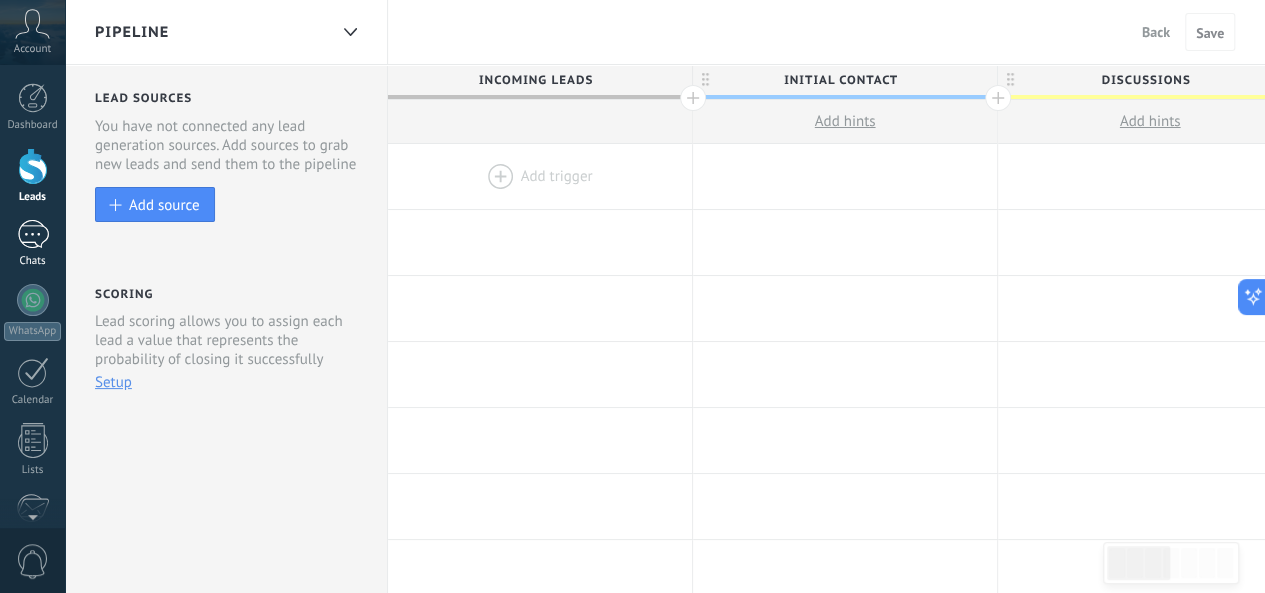 click at bounding box center [33, 234] 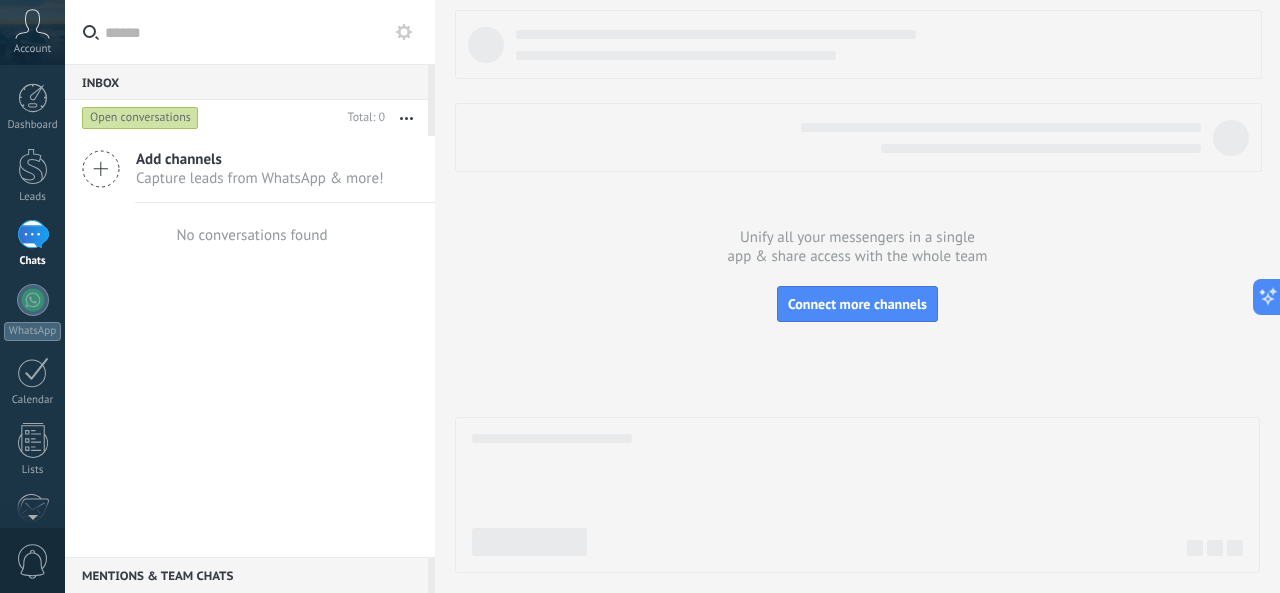 click 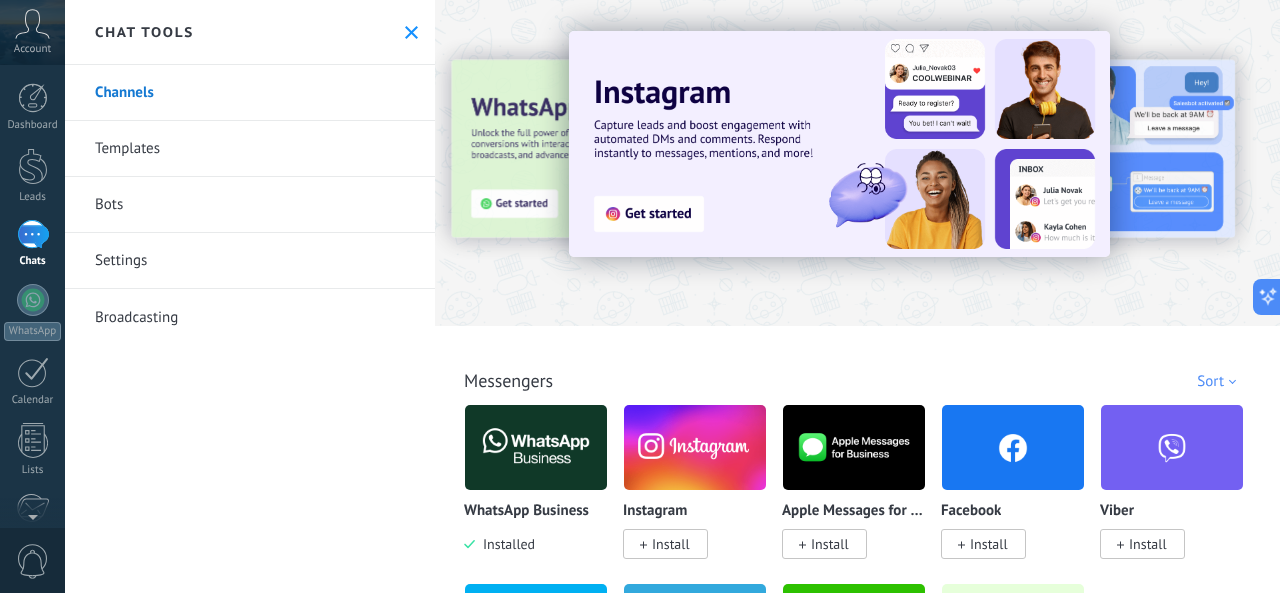 scroll, scrollTop: 0, scrollLeft: 0, axis: both 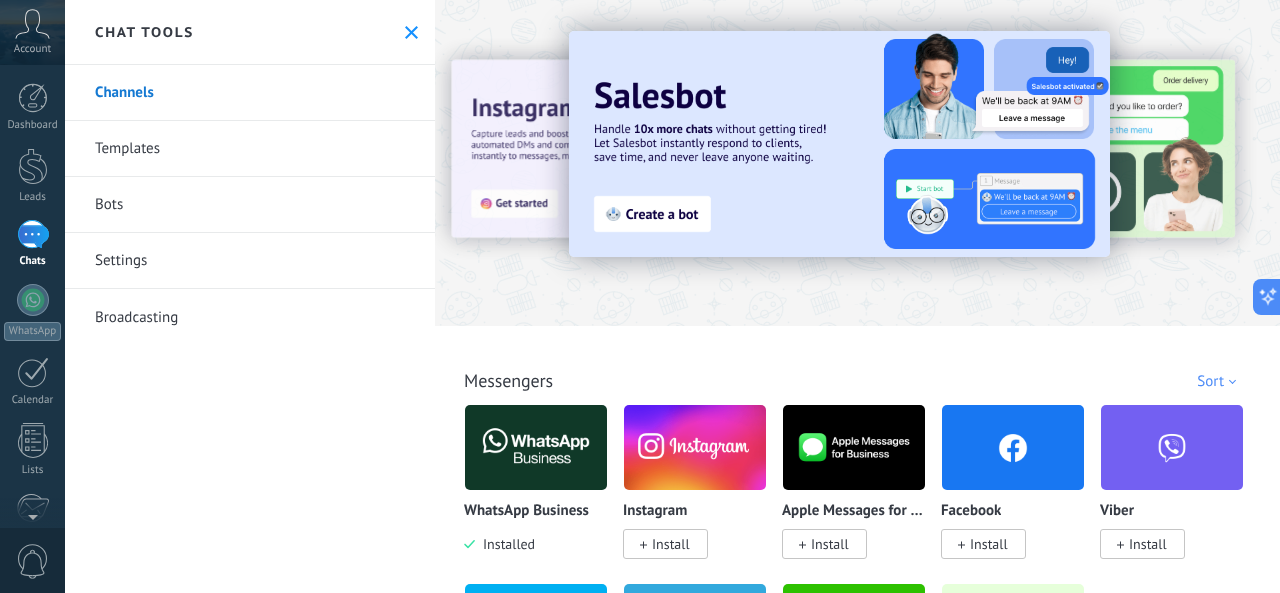 click on "Templates" at bounding box center (250, 149) 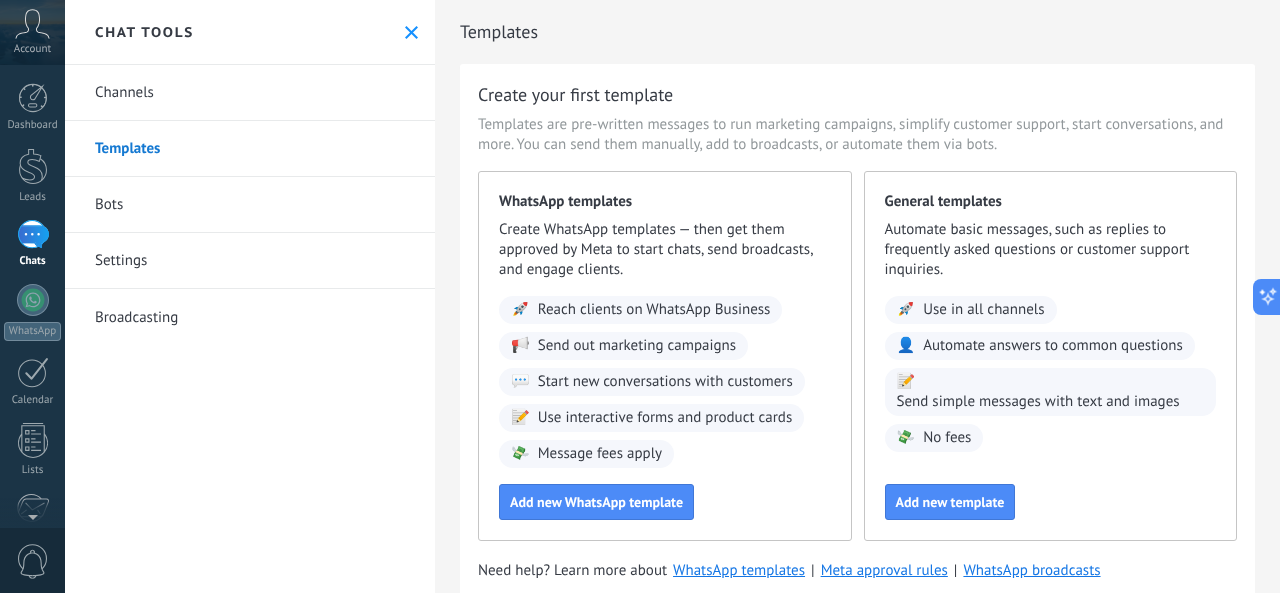 scroll, scrollTop: 59, scrollLeft: 0, axis: vertical 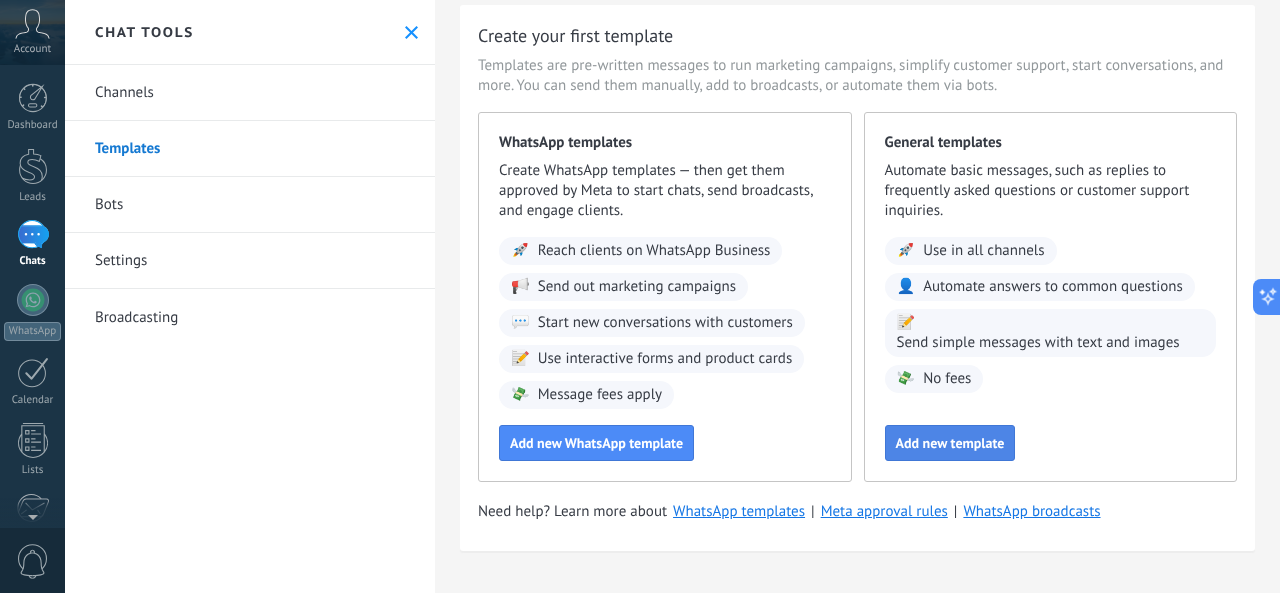 click on "Add new template" at bounding box center (950, 443) 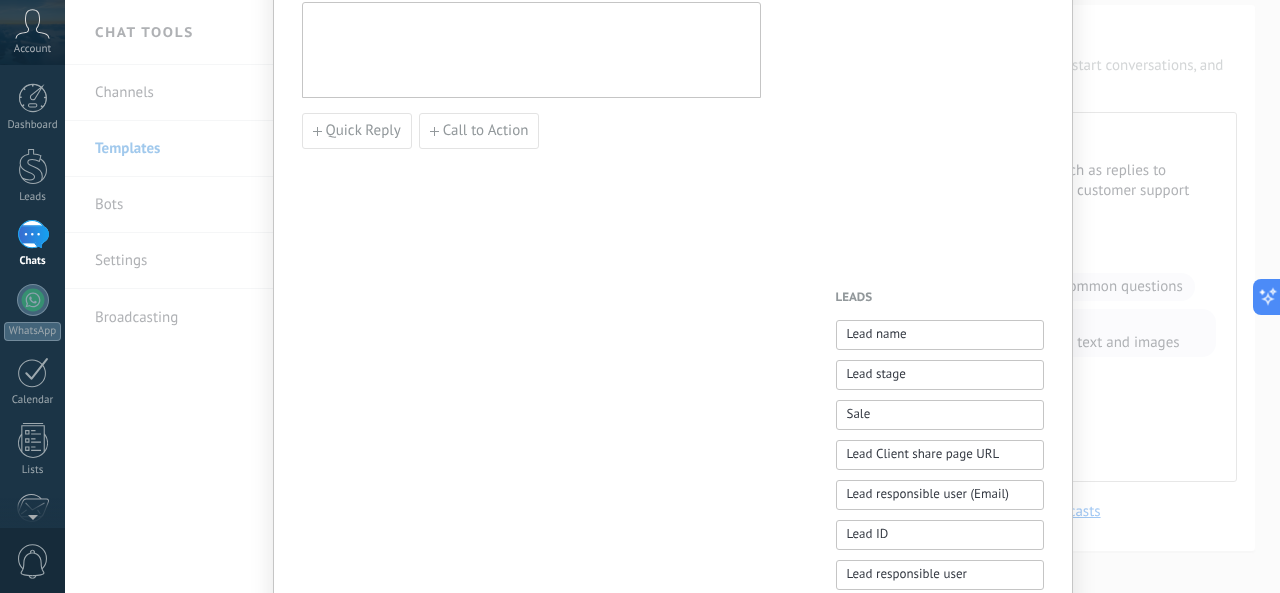 scroll, scrollTop: 0, scrollLeft: 0, axis: both 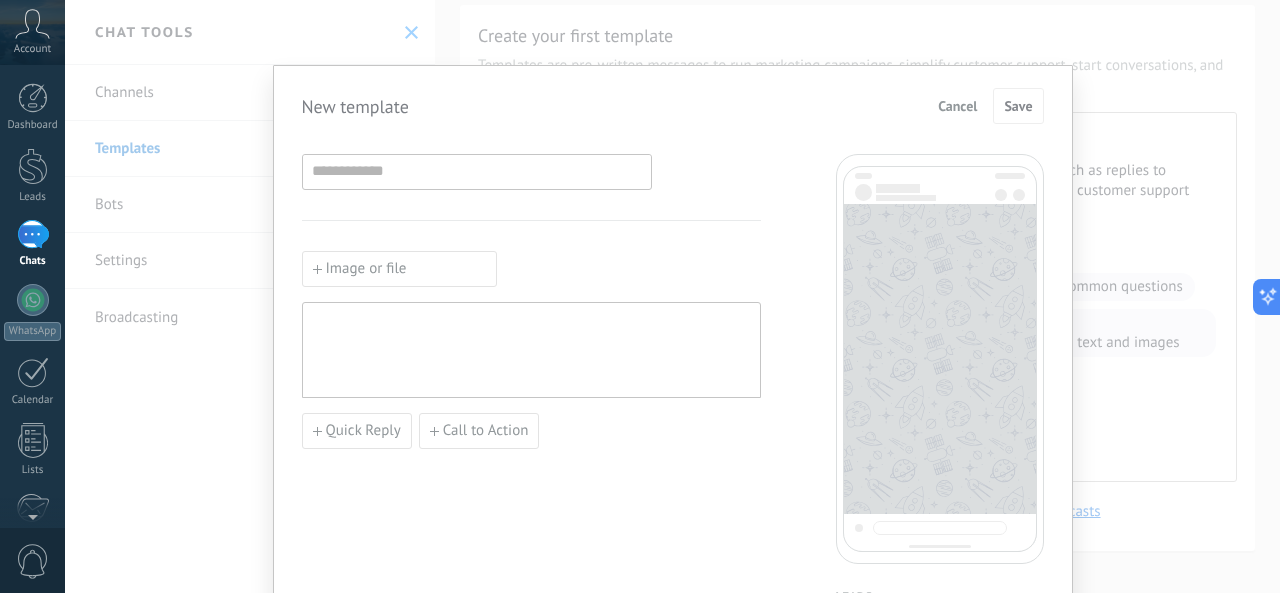 click on "Cancel" at bounding box center [957, 106] 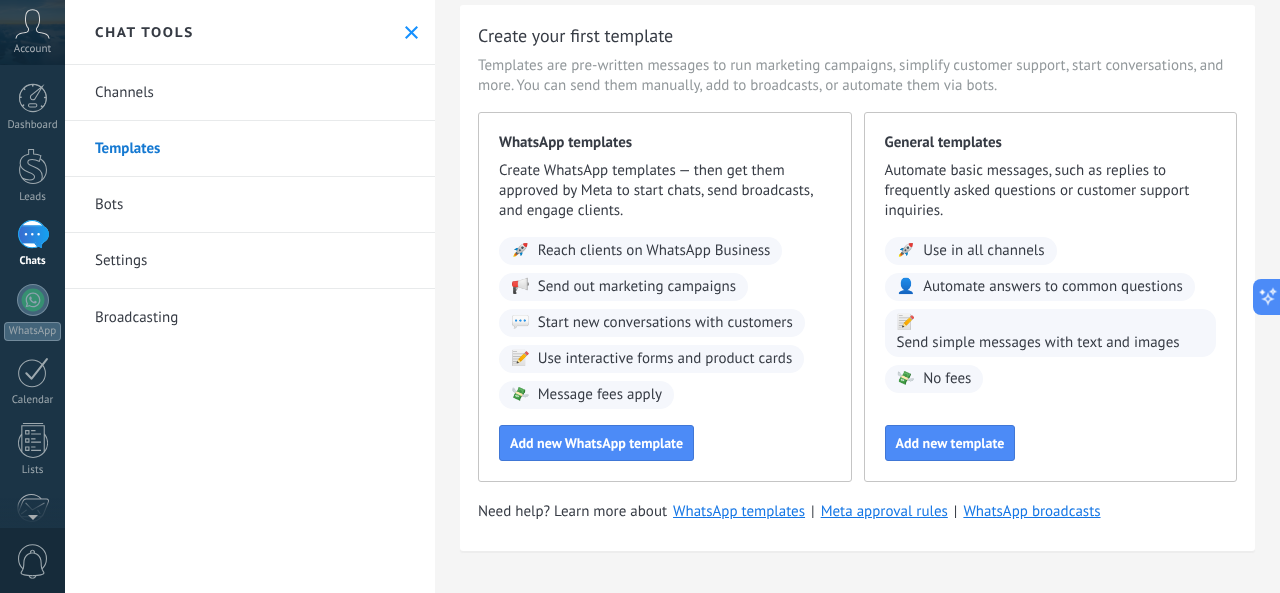 click on "Bots" at bounding box center (250, 205) 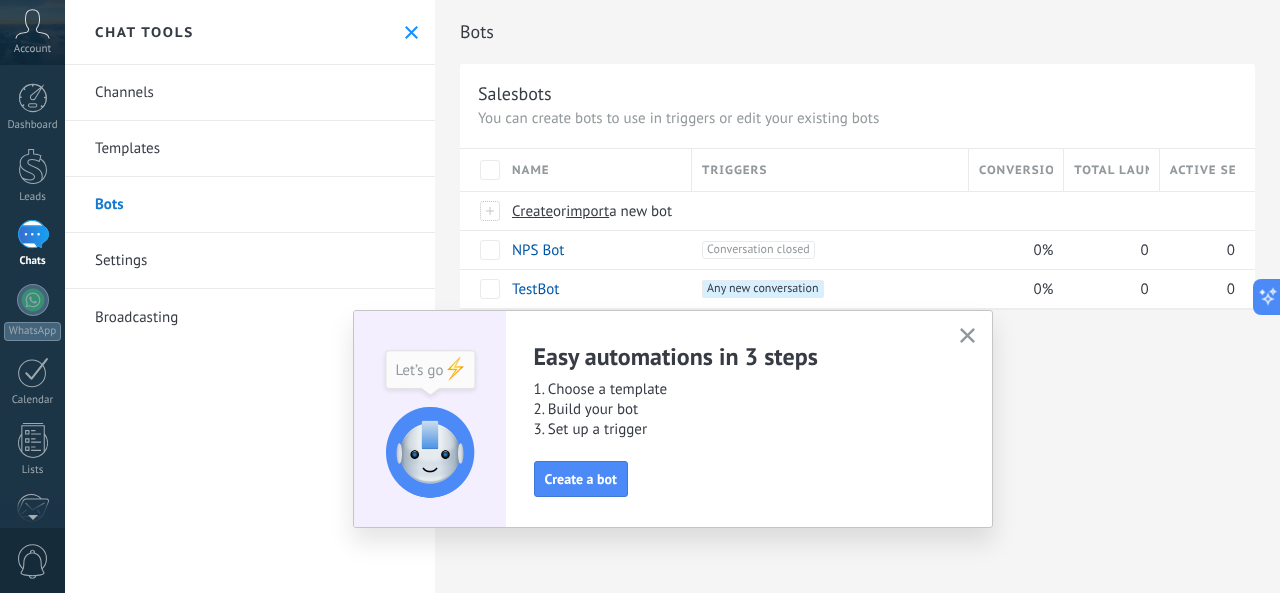 click 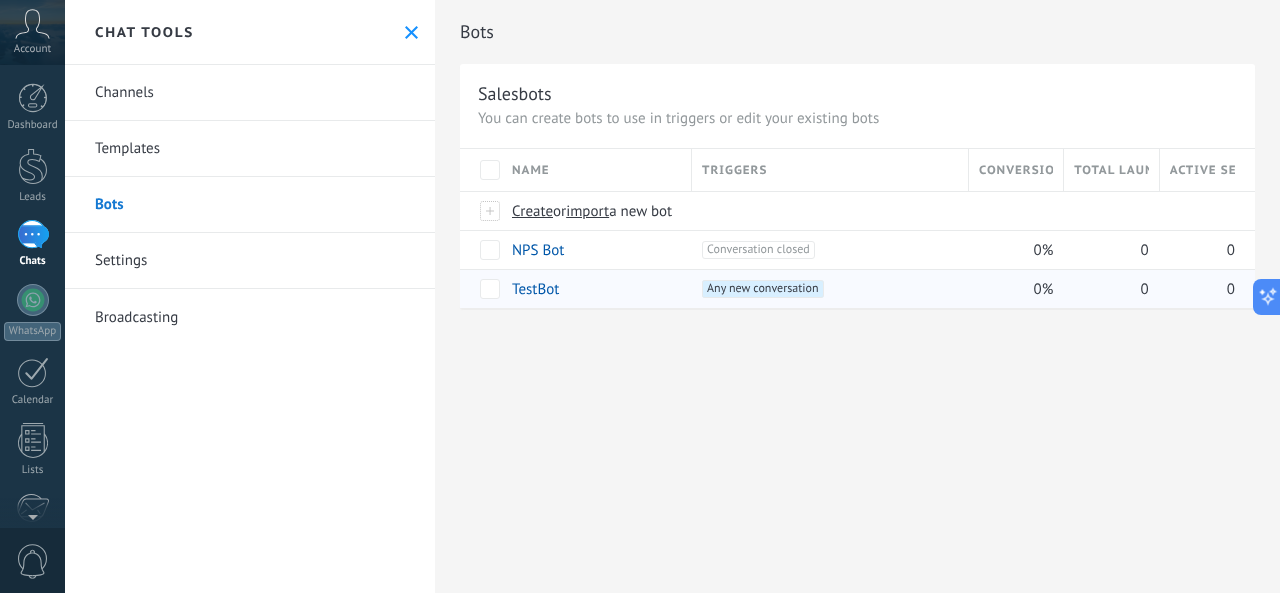 click on "Any new conversation +0" at bounding box center [762, 289] 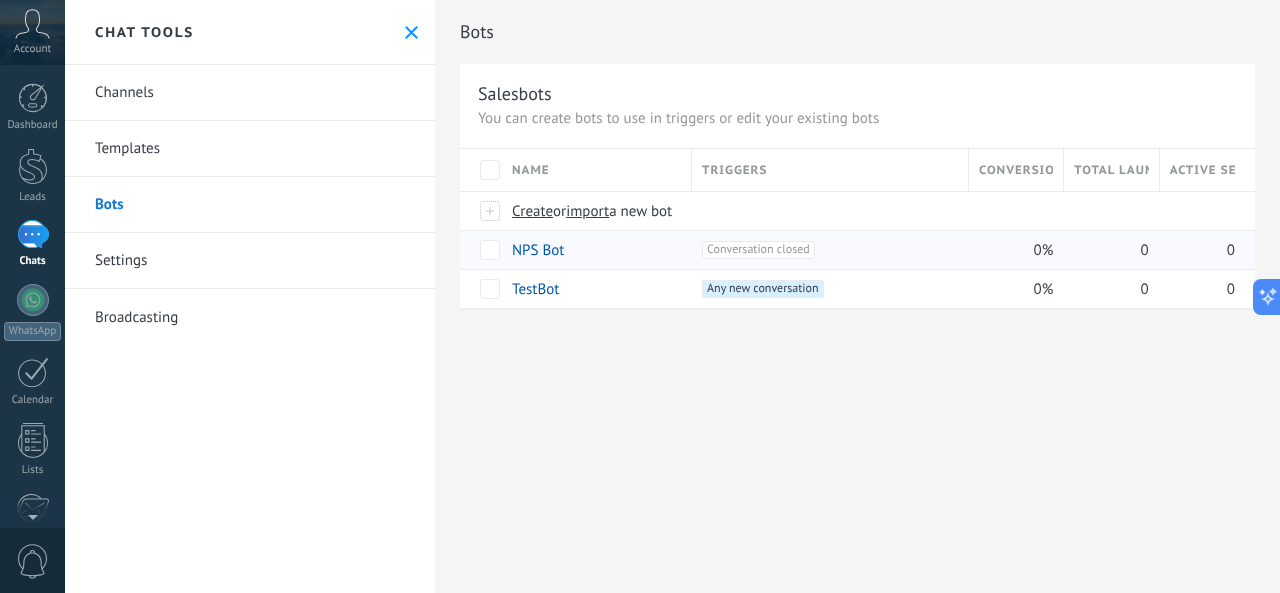 click on "Conversation closed +0" at bounding box center (758, 250) 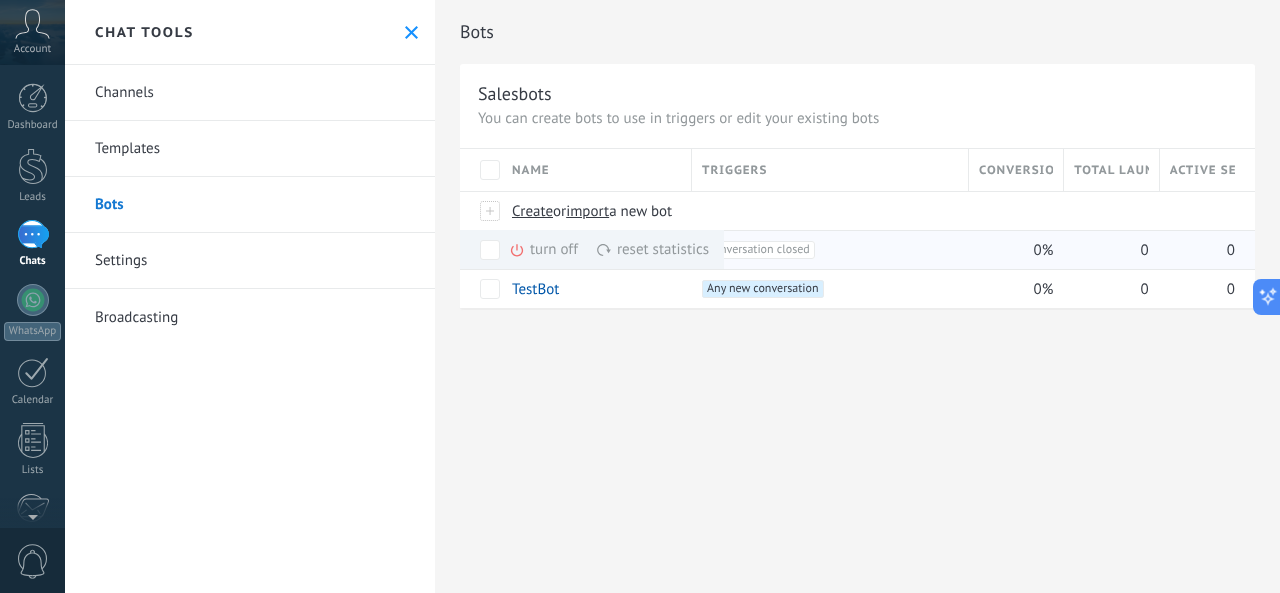 click on "Conversation closed +0" at bounding box center (758, 250) 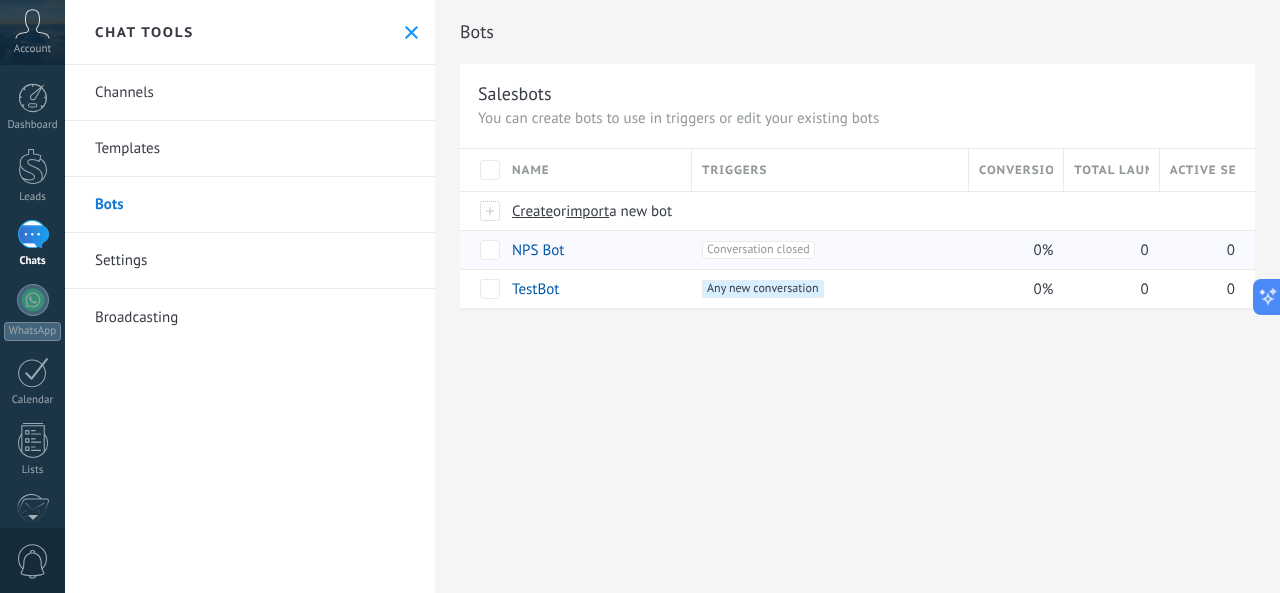 click on "Conversation closed +0" at bounding box center (758, 250) 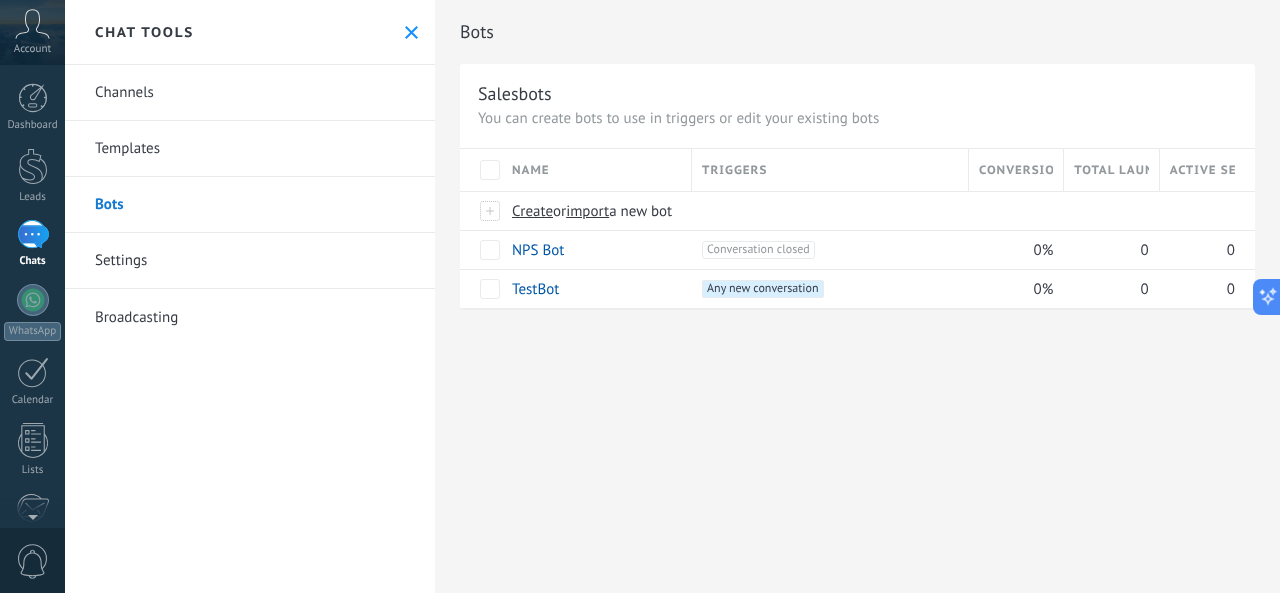 click on "Total launched" at bounding box center [1111, 170] 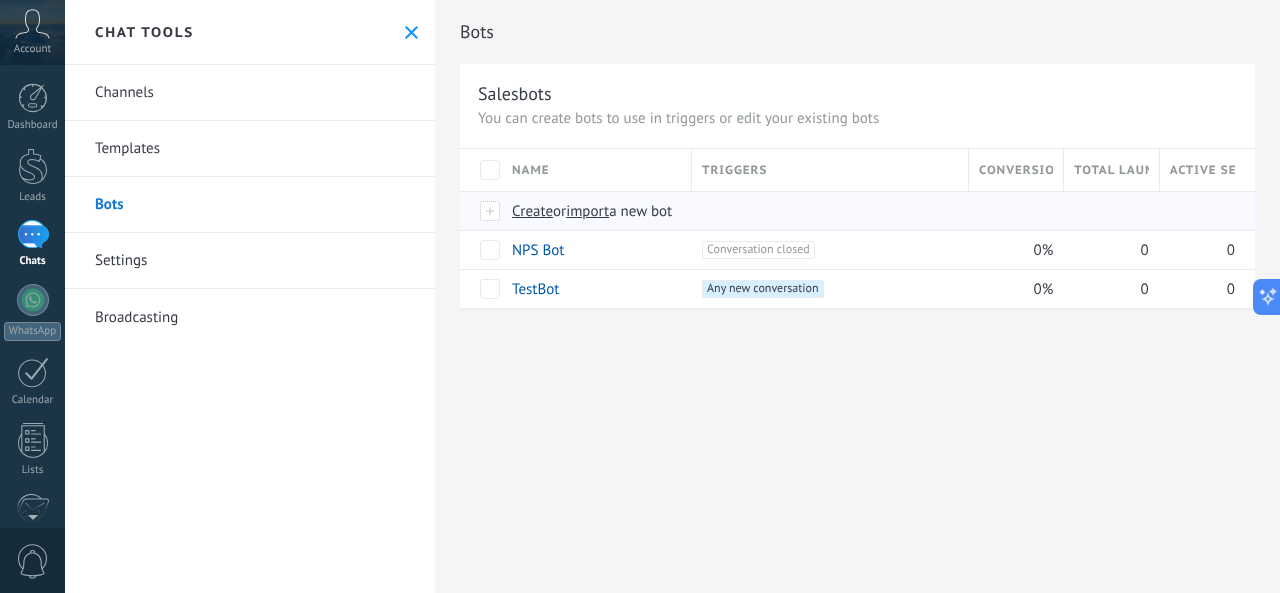 click at bounding box center (491, 211) 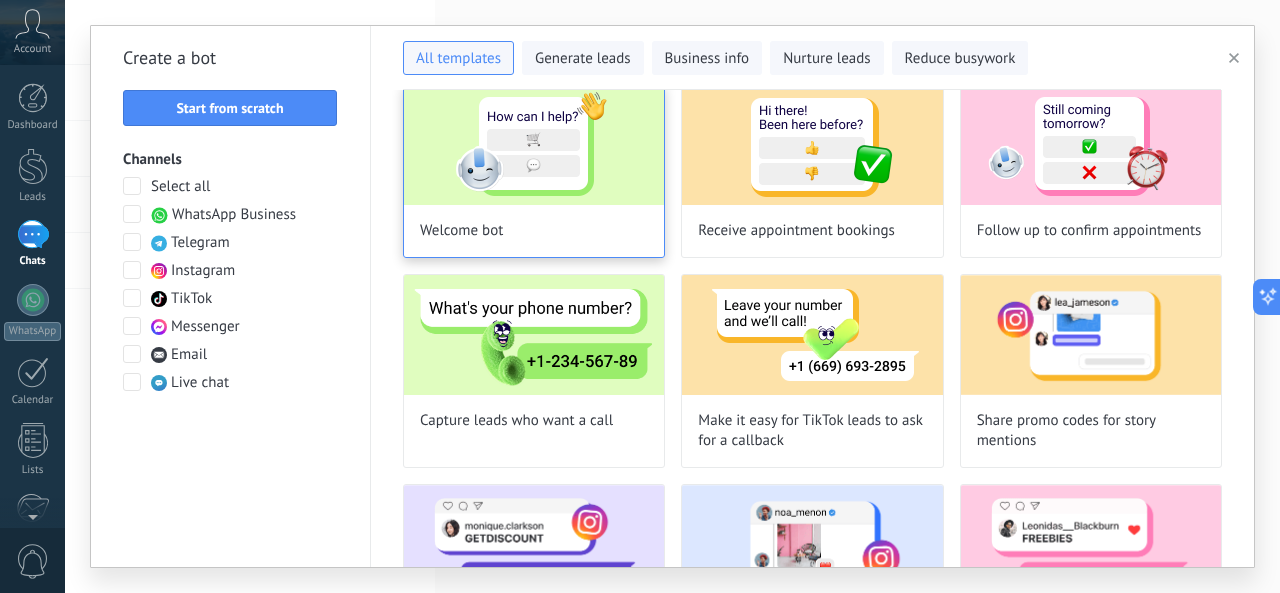 scroll, scrollTop: 0, scrollLeft: 0, axis: both 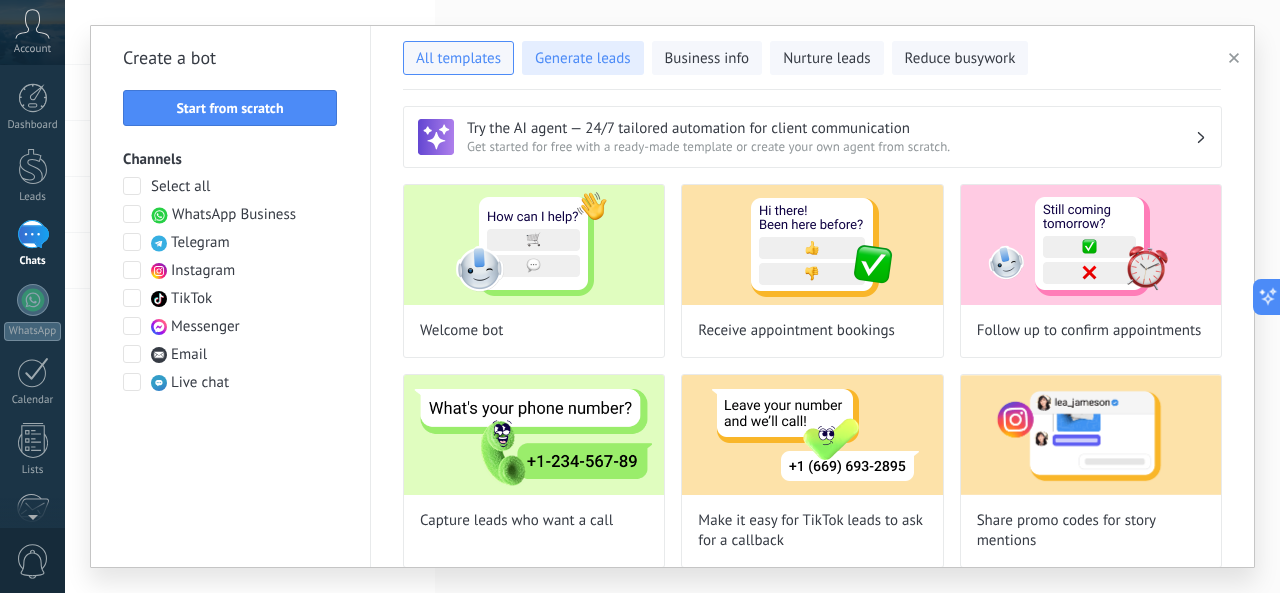 click on "Generate leads" at bounding box center [583, 59] 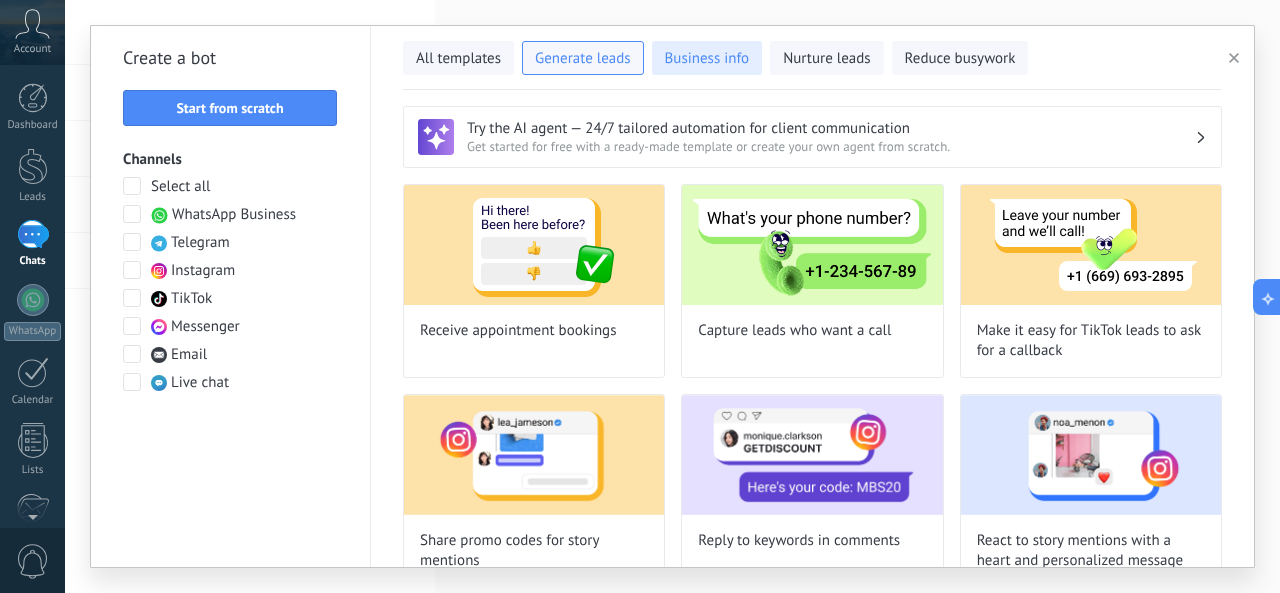 click on "Business info" at bounding box center (707, 59) 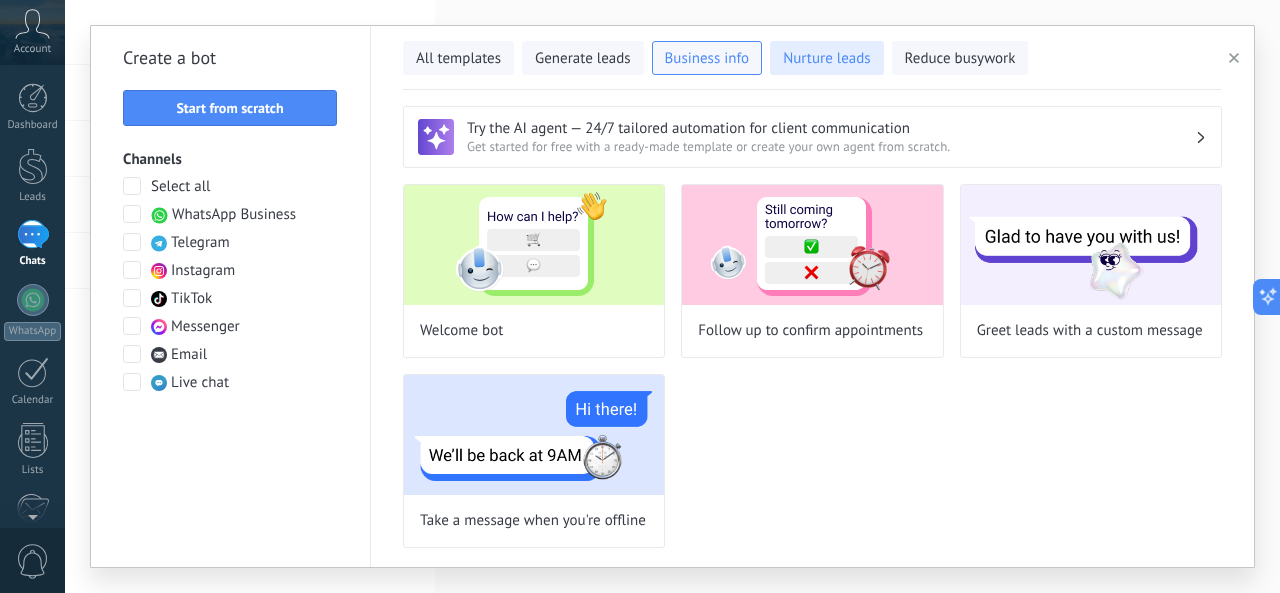 click on "Nurture leads" at bounding box center [826, 59] 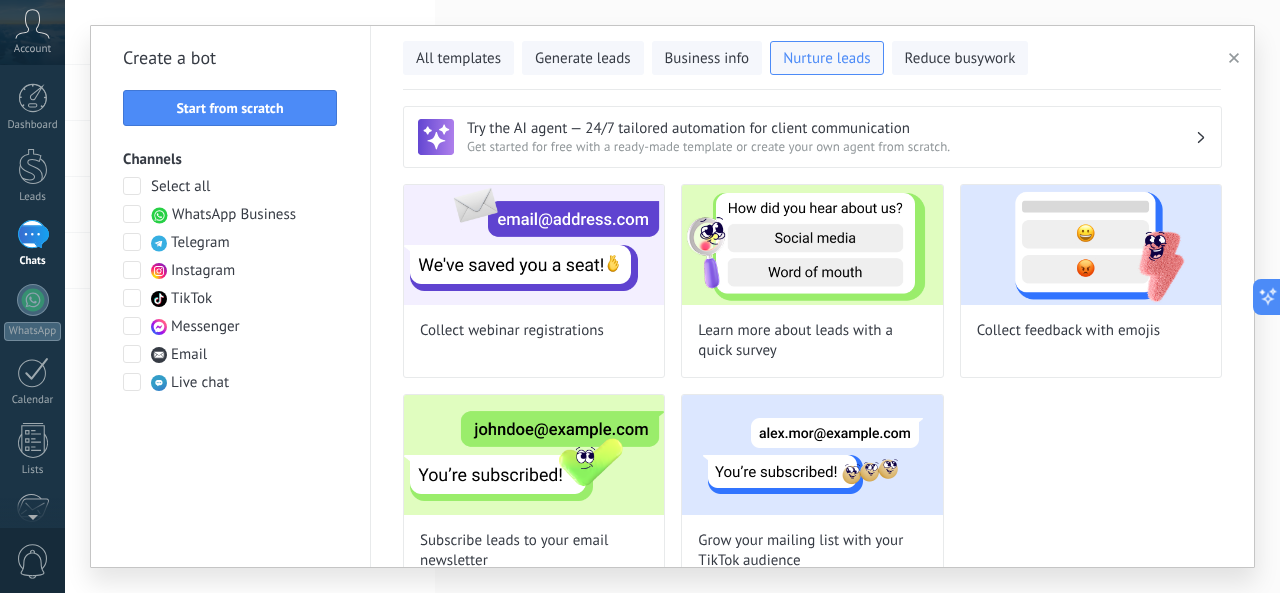 click 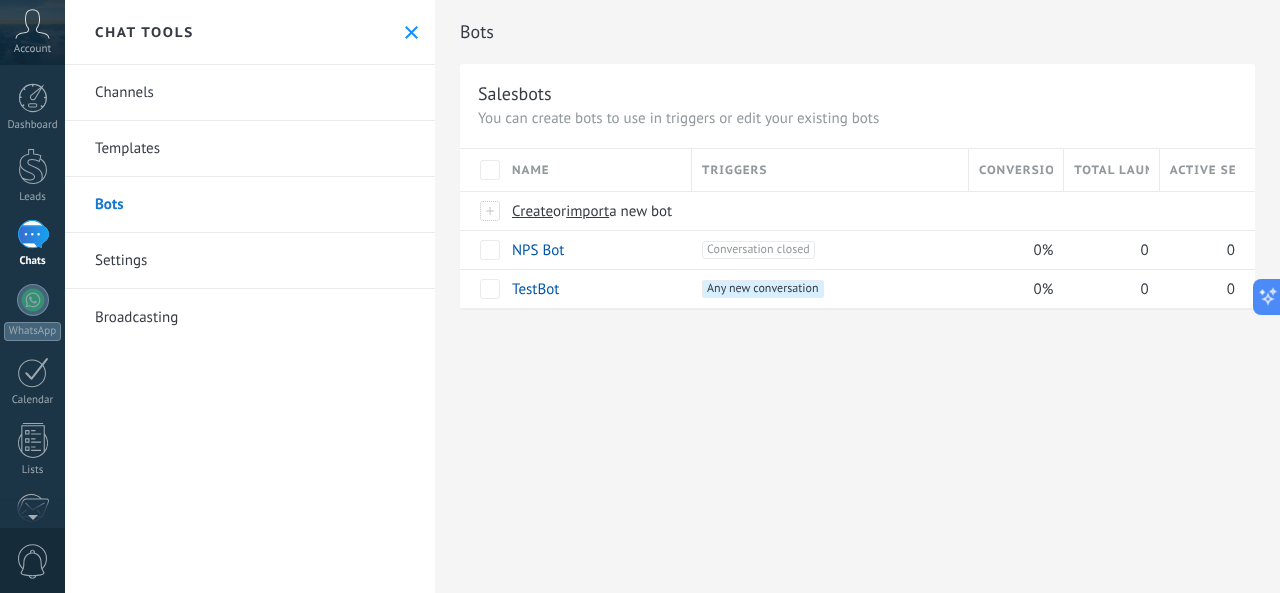 click on "Settings" at bounding box center (250, 261) 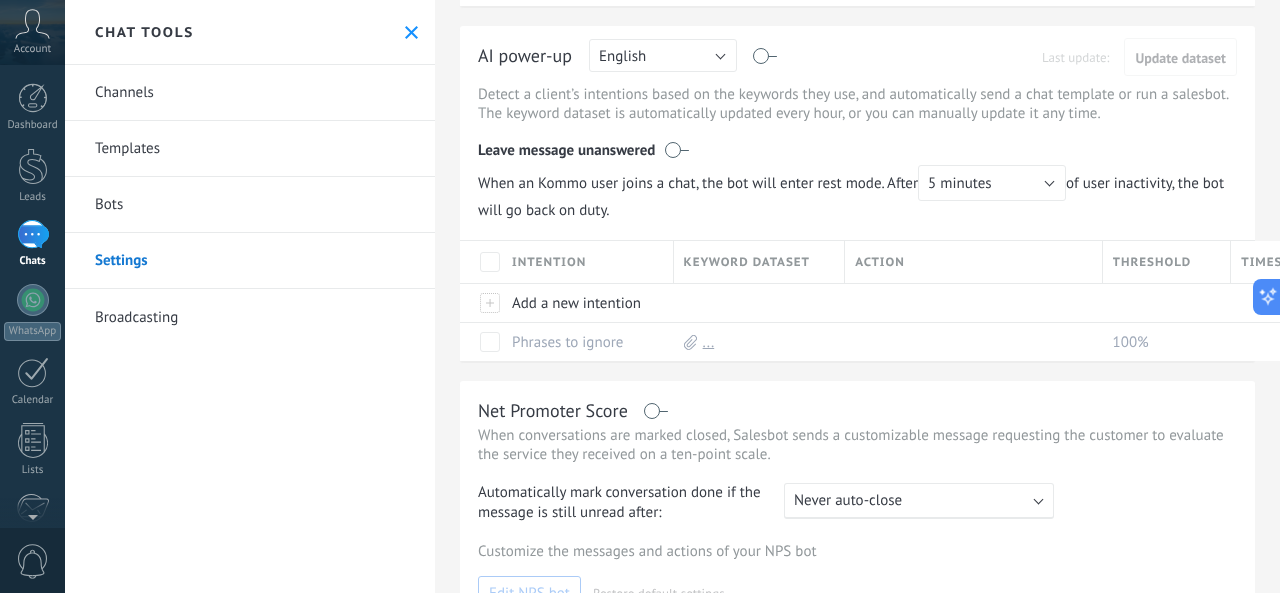 scroll, scrollTop: 0, scrollLeft: 0, axis: both 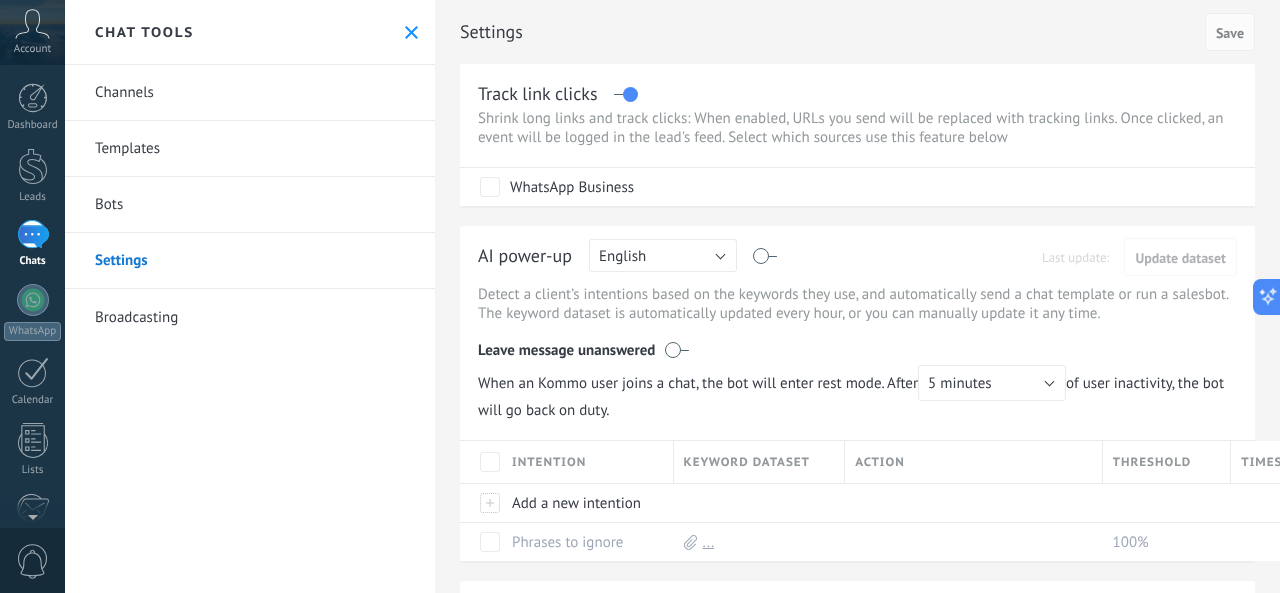 click on "Broadcasting" at bounding box center [250, 317] 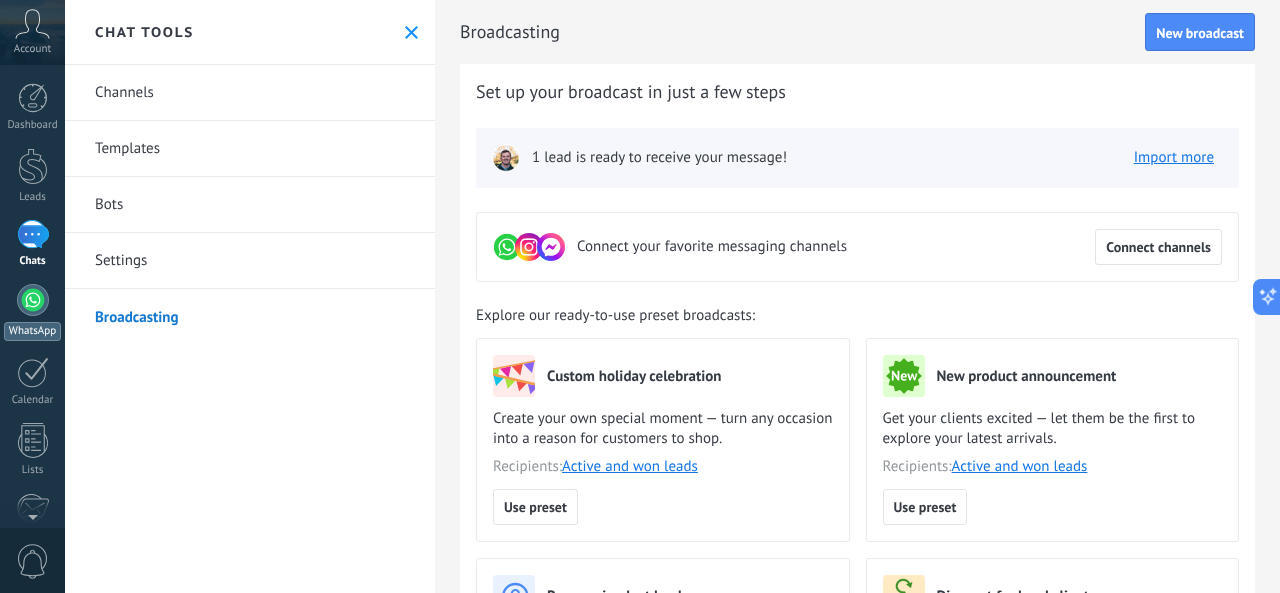 click at bounding box center (33, 300) 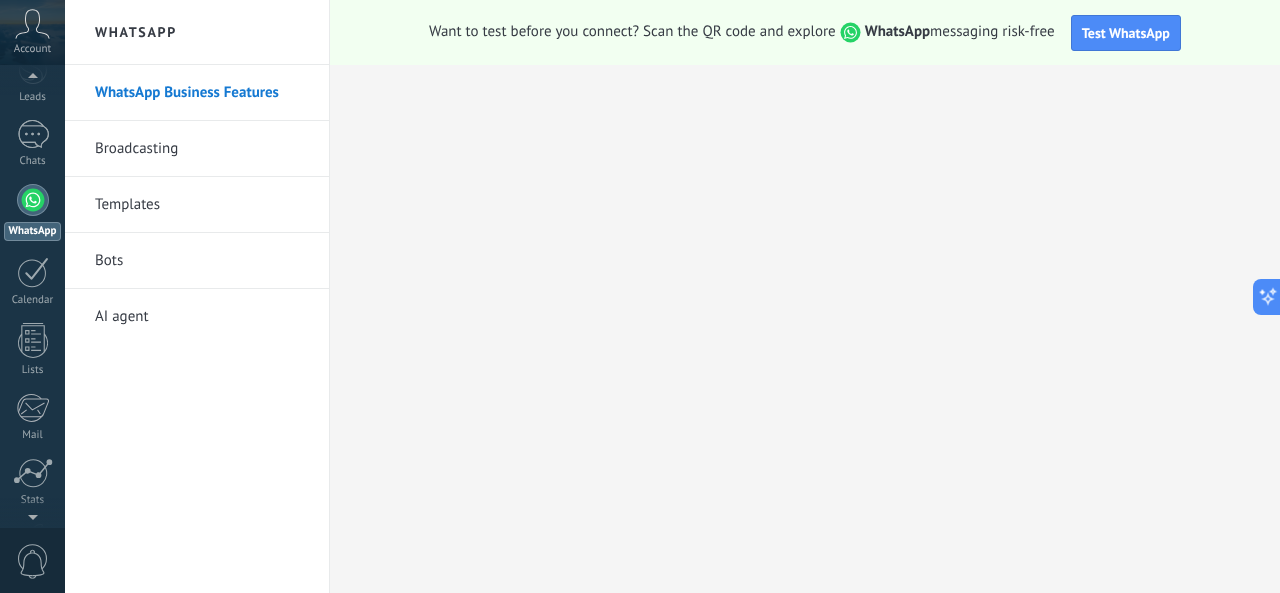 scroll, scrollTop: 0, scrollLeft: 0, axis: both 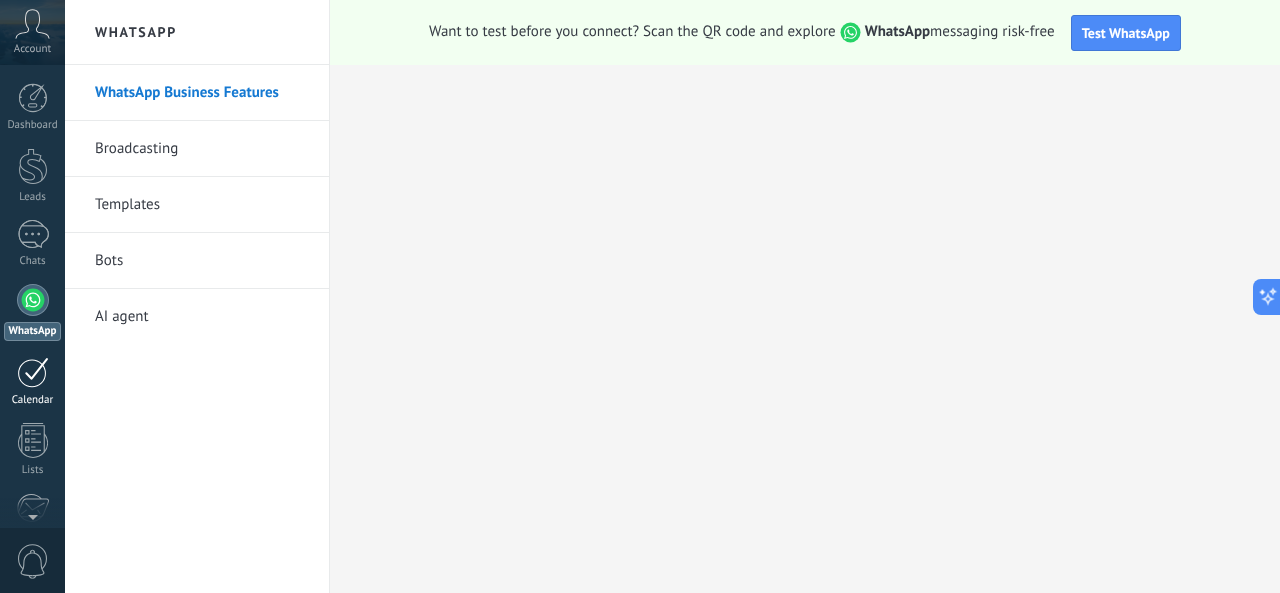 click at bounding box center [33, 372] 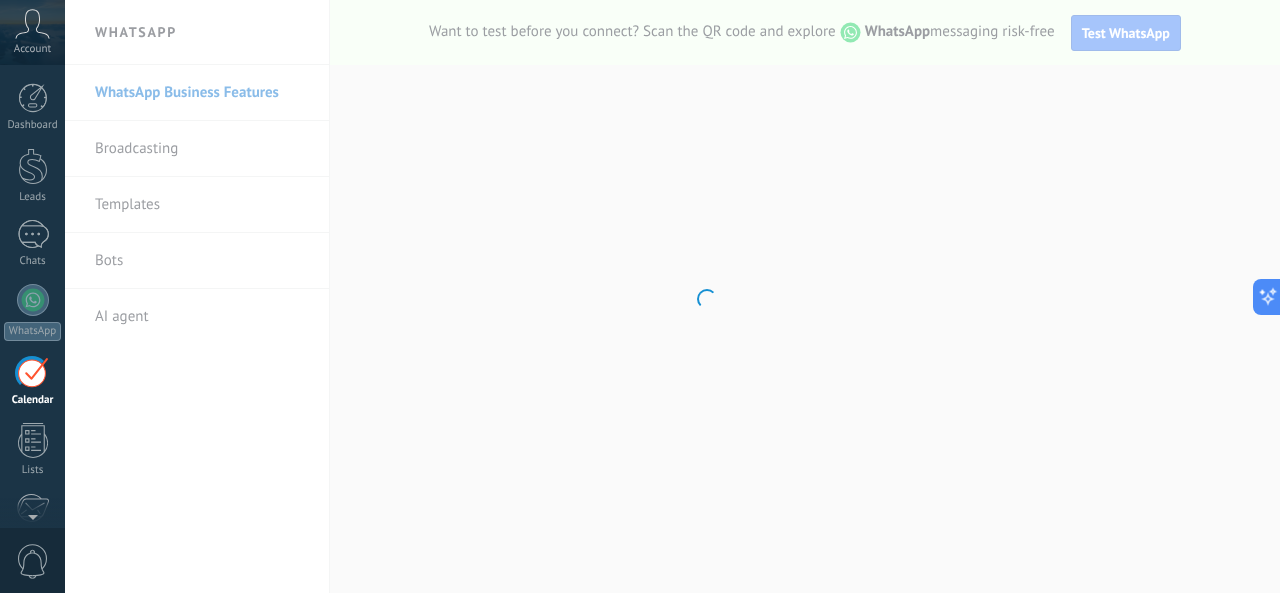 scroll, scrollTop: 57, scrollLeft: 0, axis: vertical 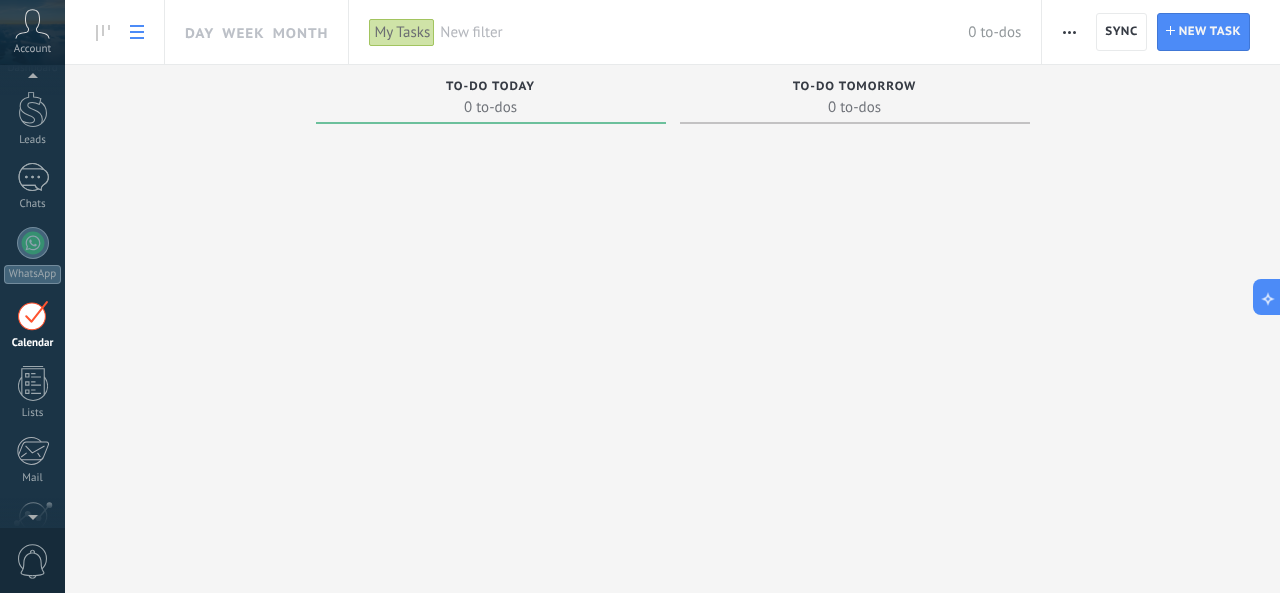 click 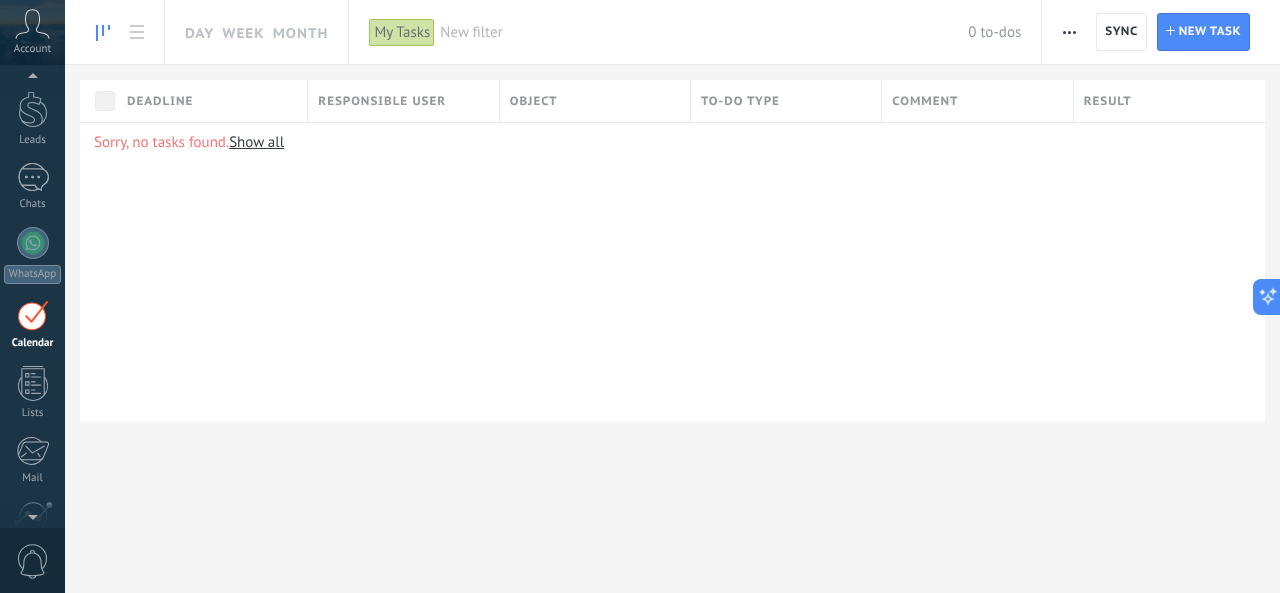 click 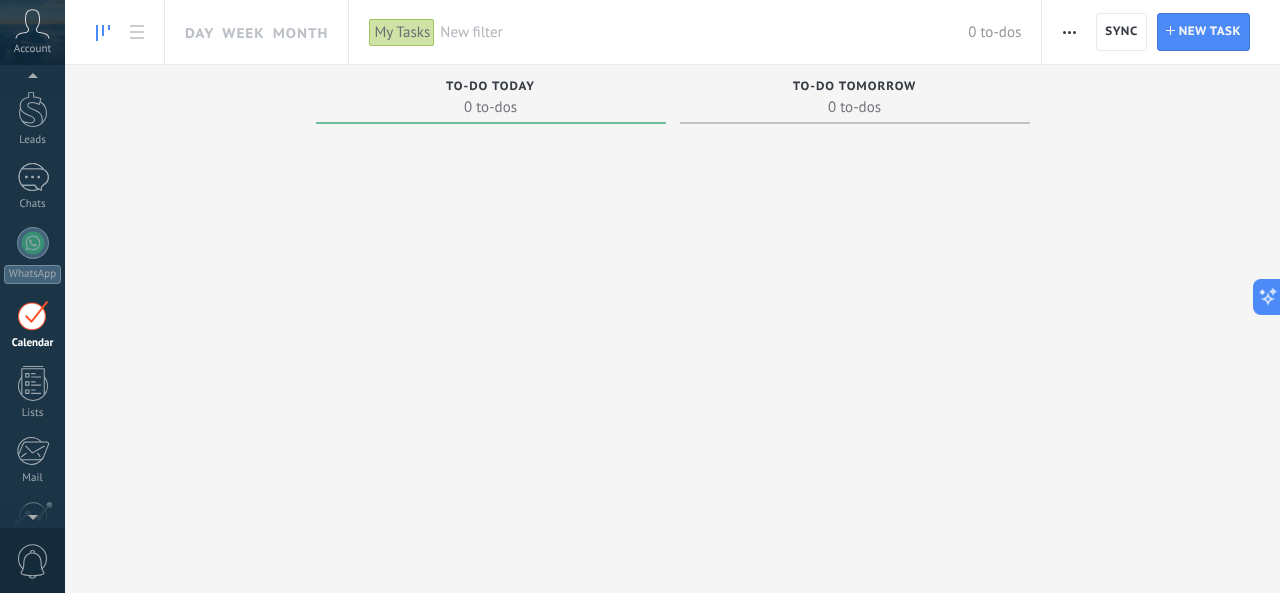 click at bounding box center [491, 337] 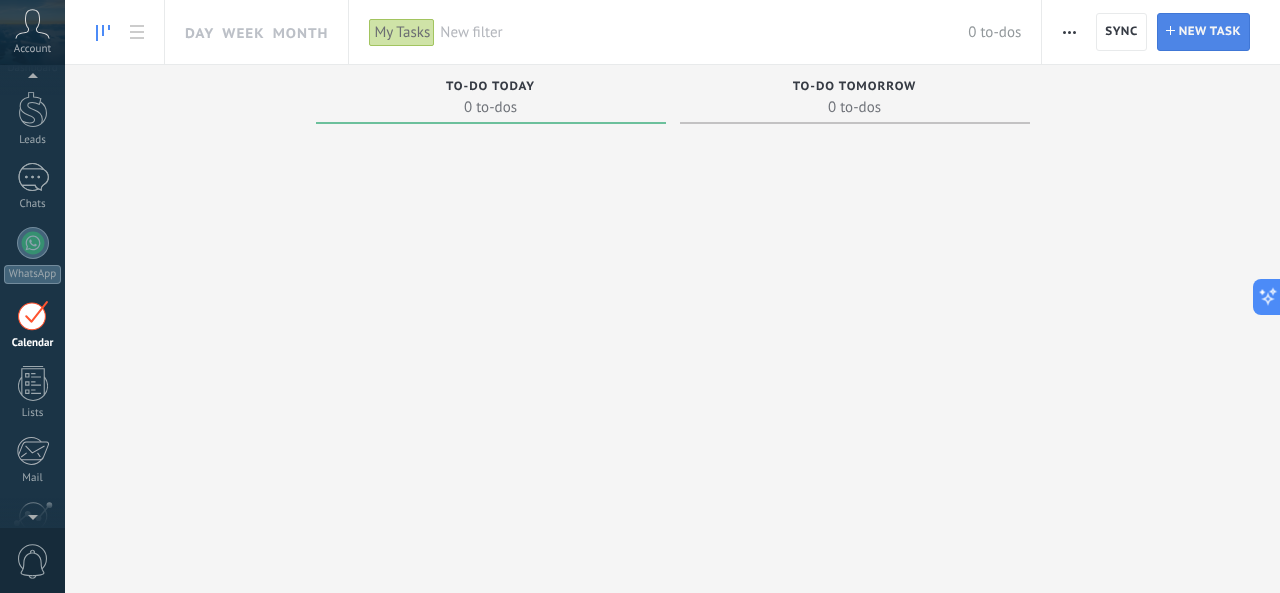 click on "Task New task" at bounding box center (1203, 32) 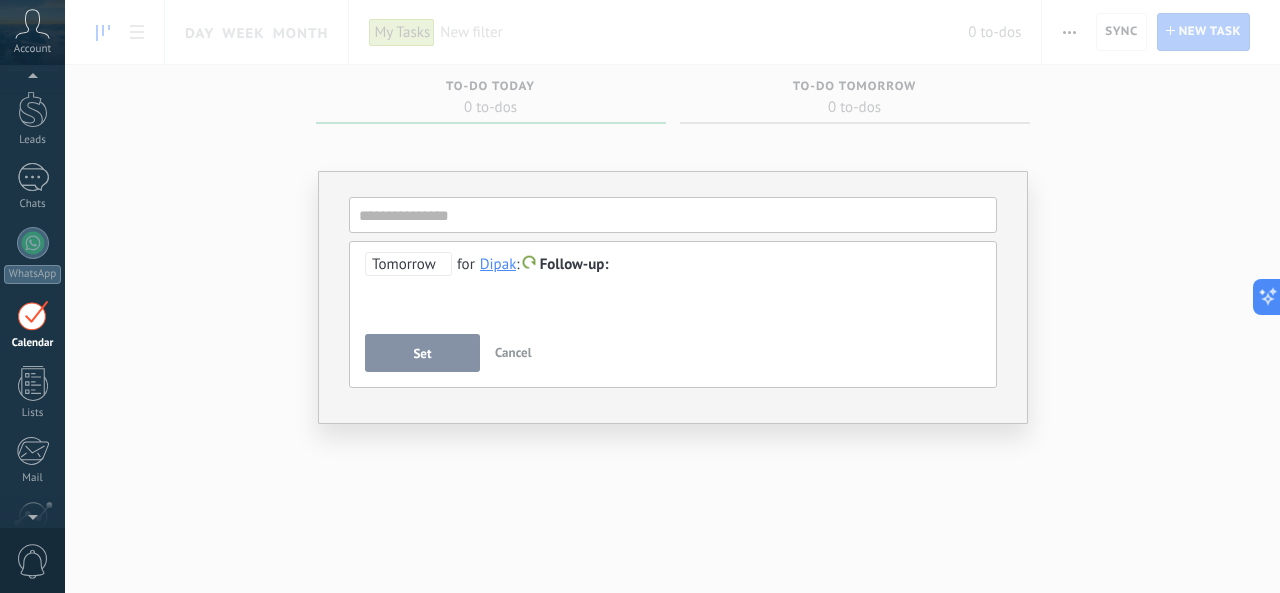 drag, startPoint x: 608, startPoint y: 305, endPoint x: 616, endPoint y: 297, distance: 11.313708 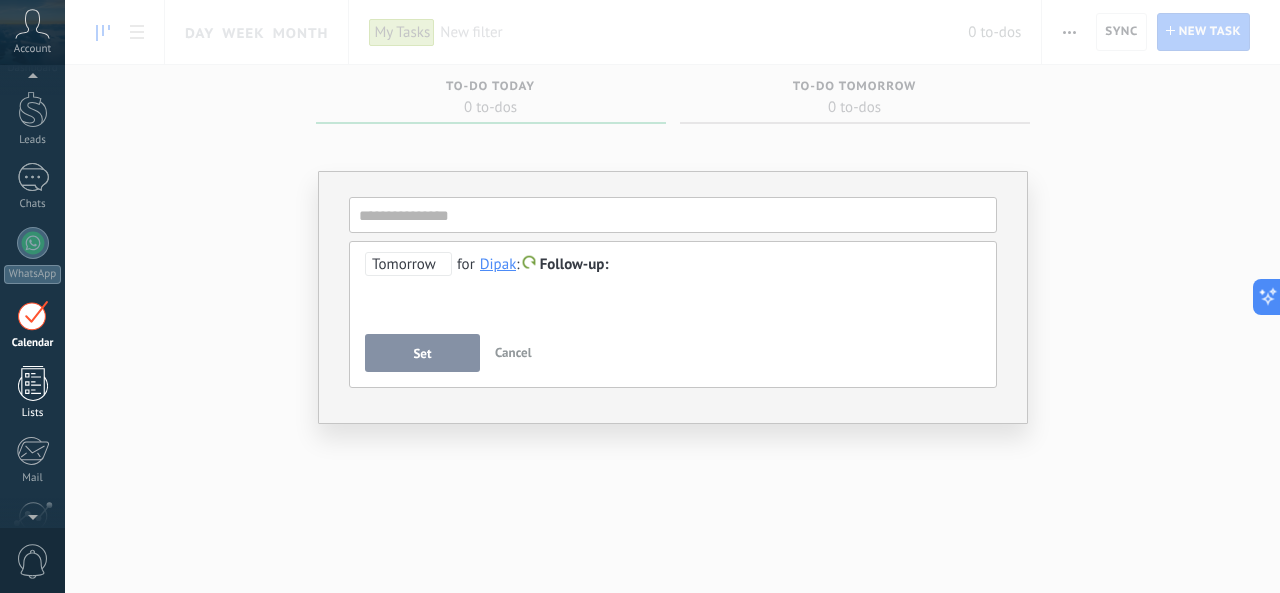 click on "Lists" at bounding box center (32, 393) 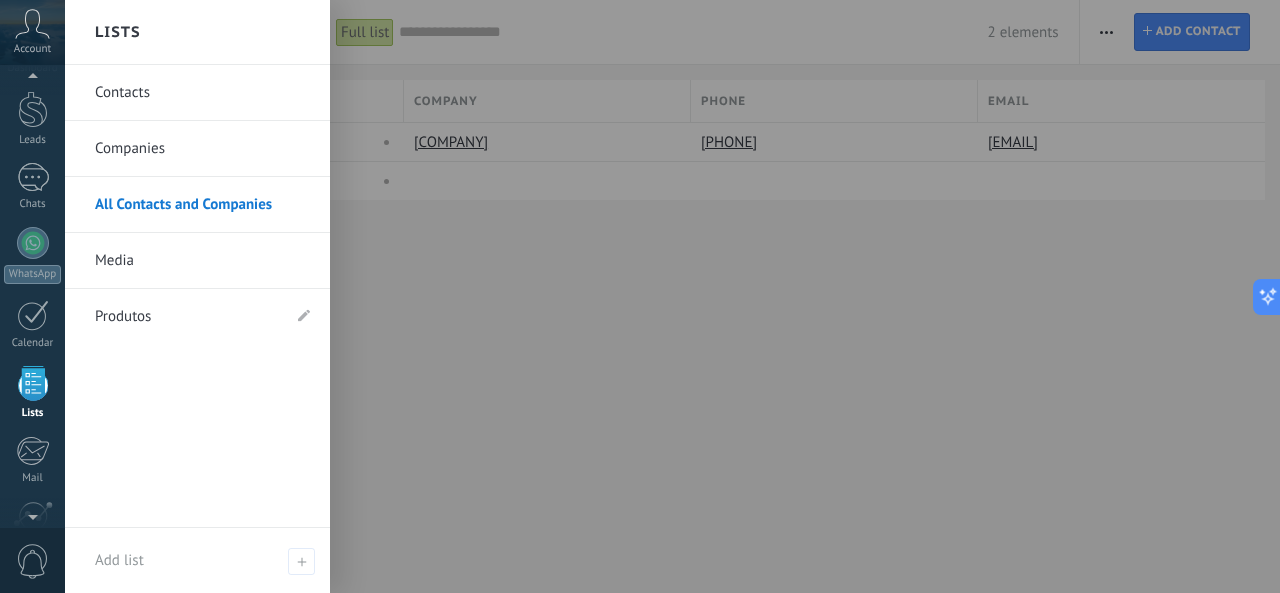 click on "Lists" at bounding box center (32, 393) 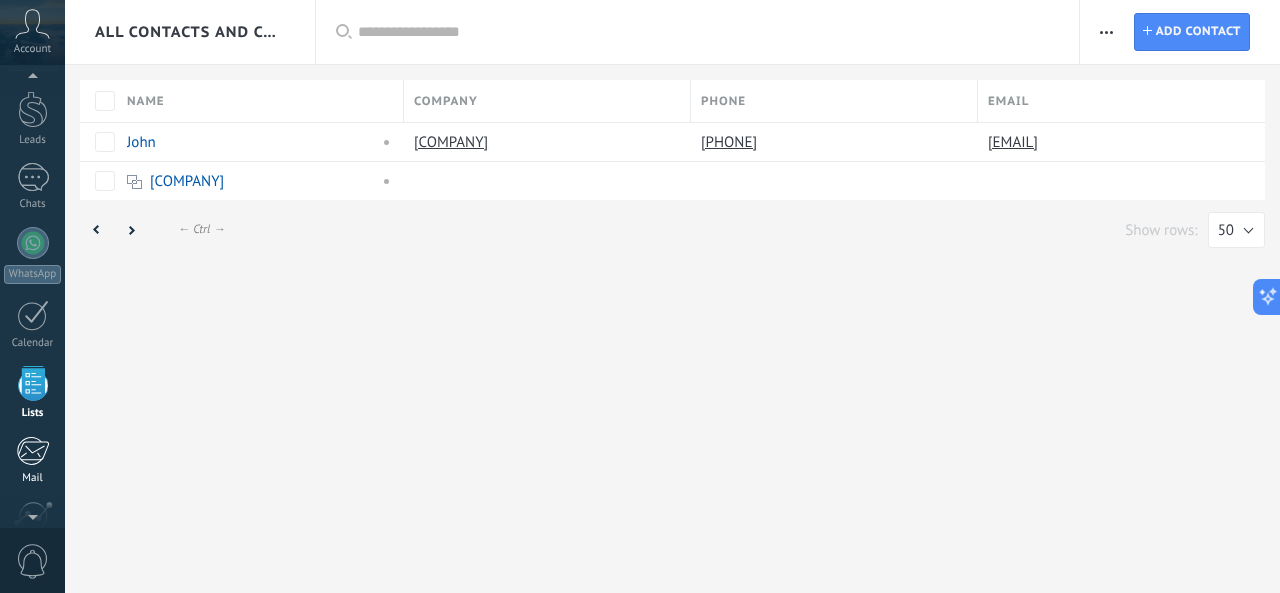 scroll, scrollTop: 123, scrollLeft: 0, axis: vertical 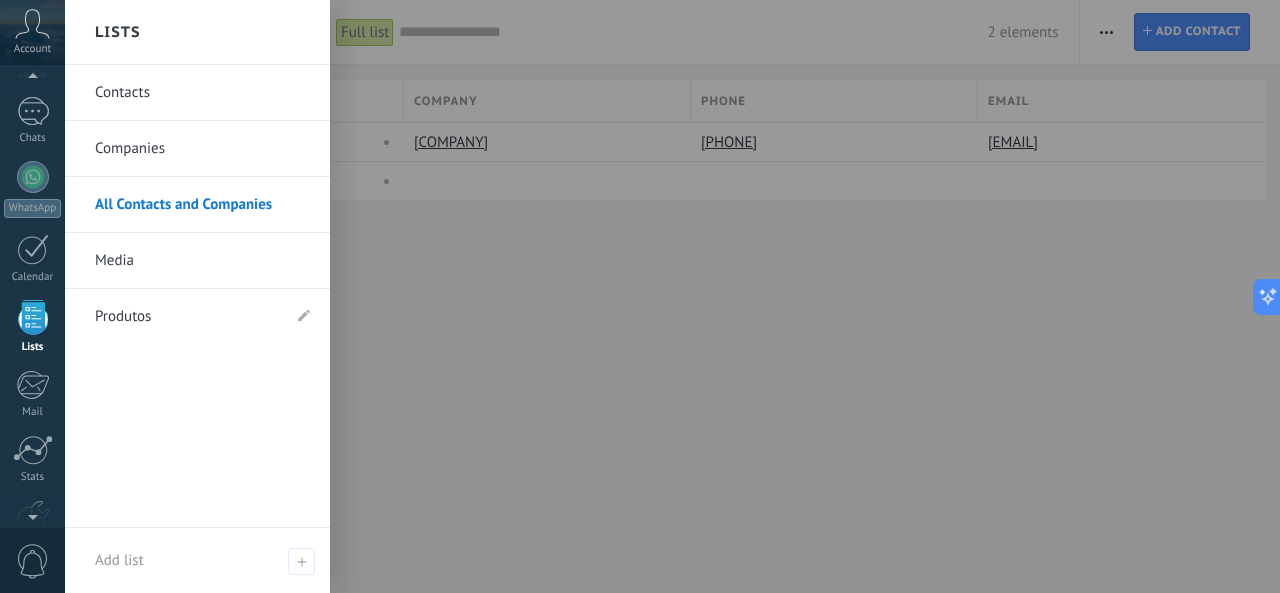 click at bounding box center [33, 317] 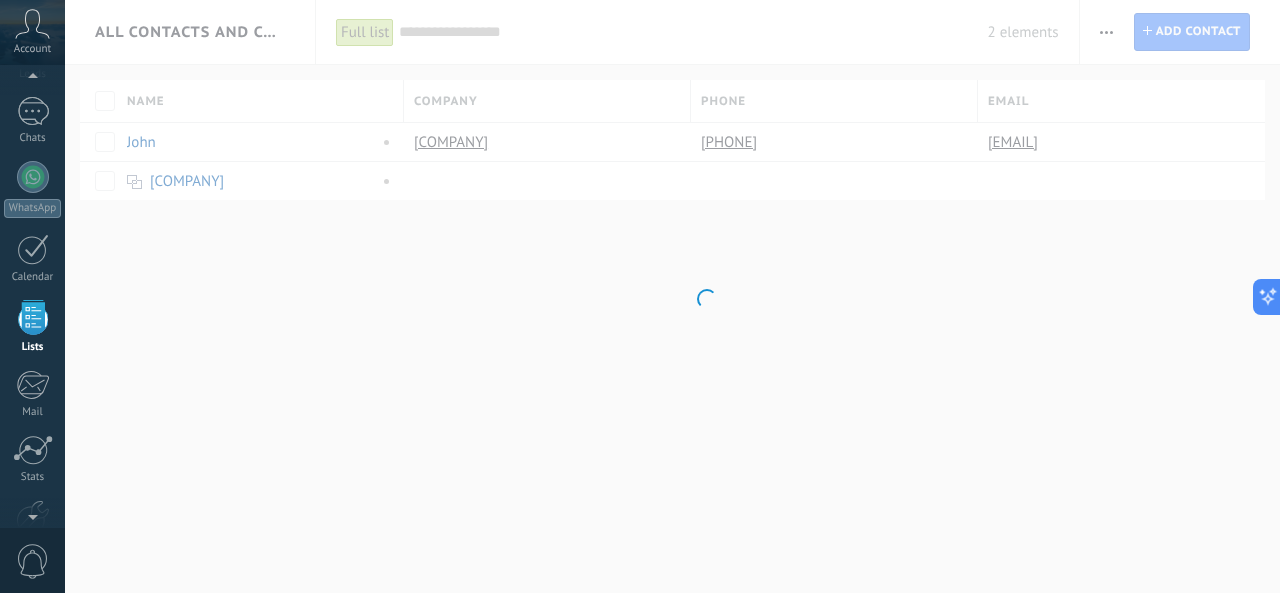 click at bounding box center [33, 317] 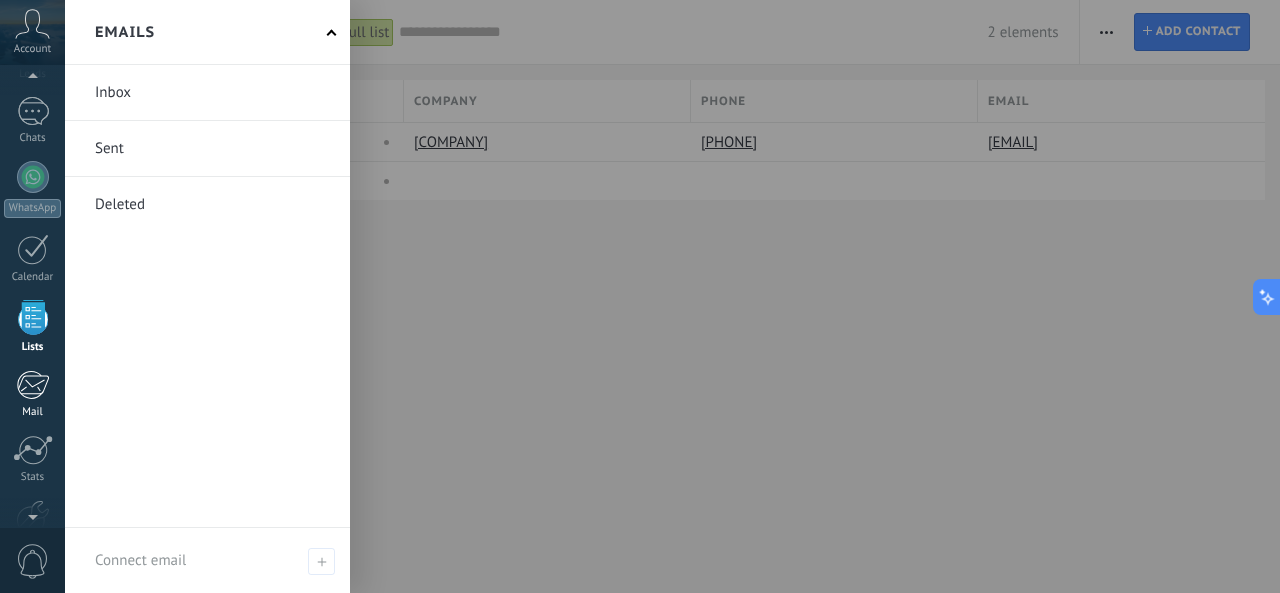 click at bounding box center [32, 385] 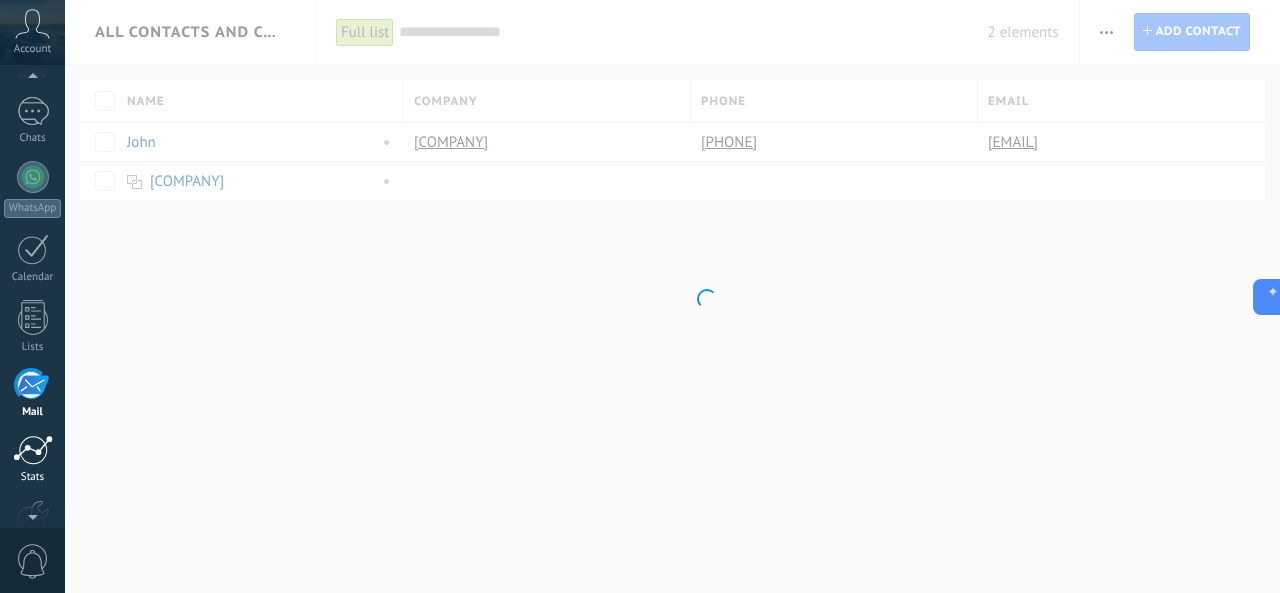 scroll, scrollTop: 193, scrollLeft: 0, axis: vertical 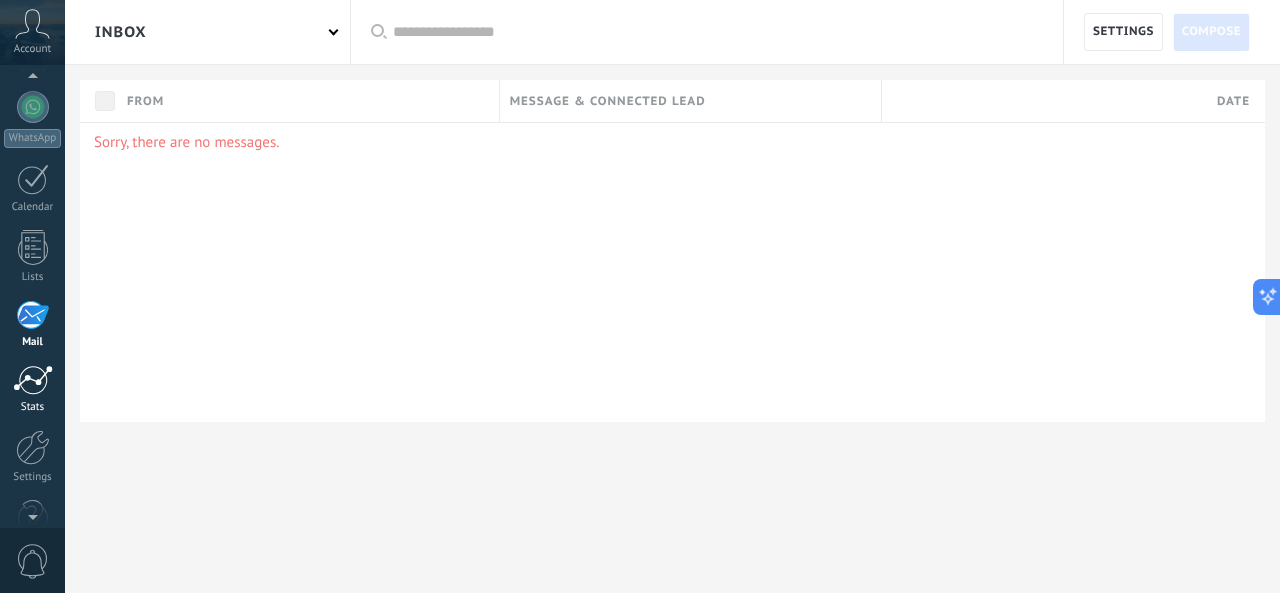 click at bounding box center [33, 380] 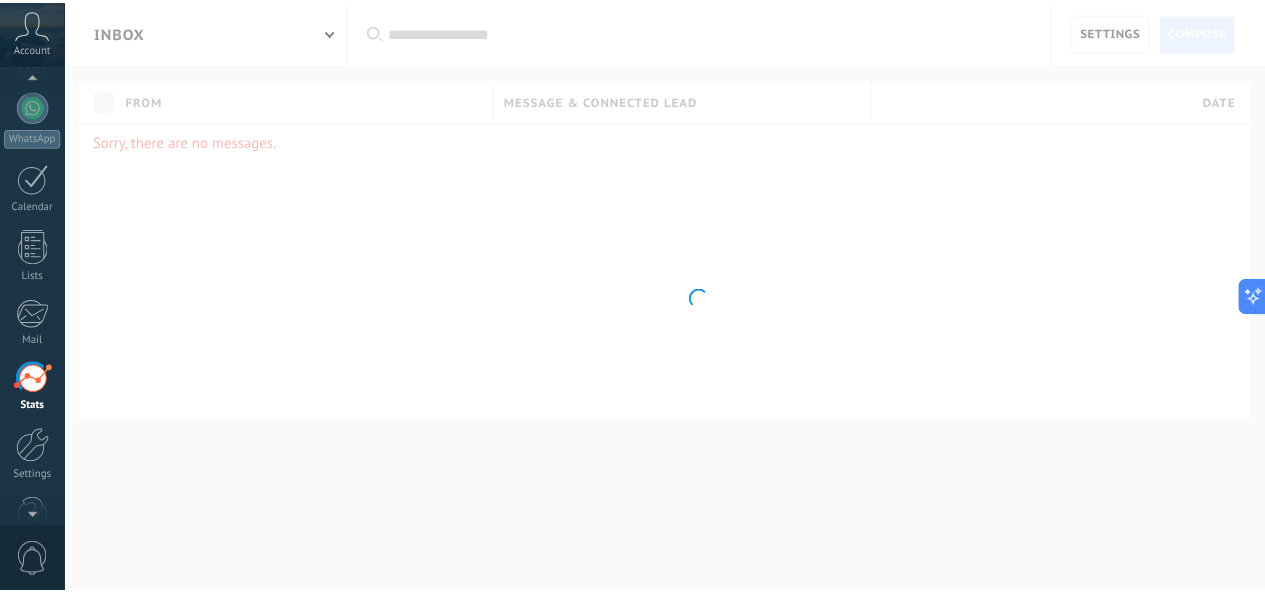 scroll, scrollTop: 237, scrollLeft: 0, axis: vertical 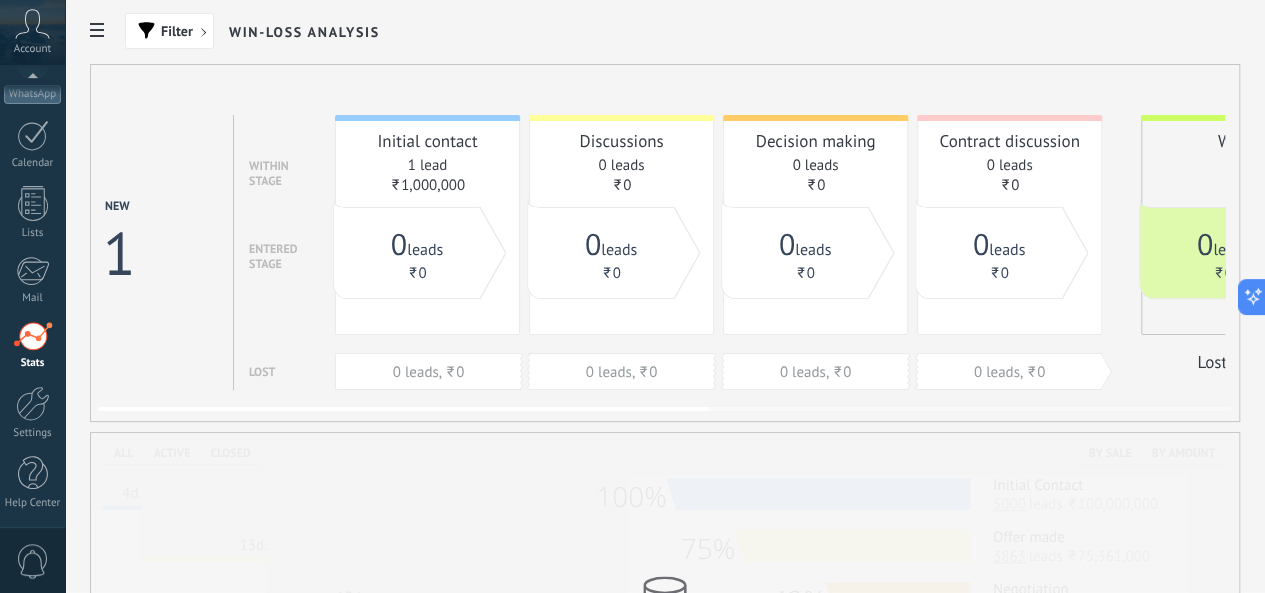 click on "₹0" at bounding box center [621, 185] 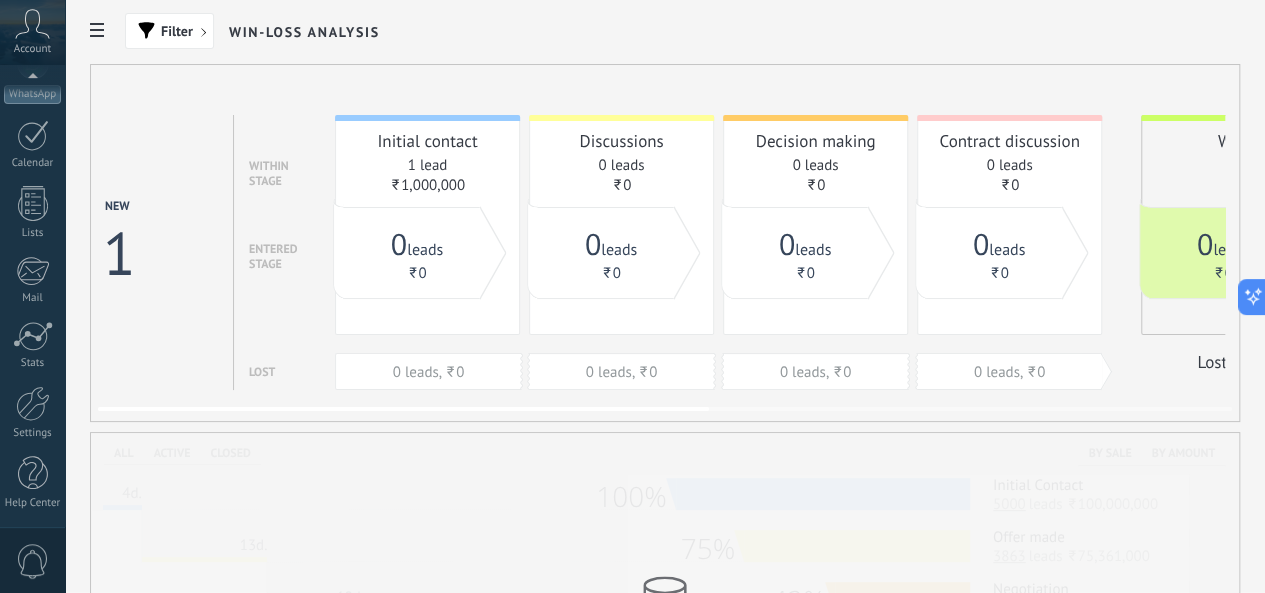scroll, scrollTop: 0, scrollLeft: 0, axis: both 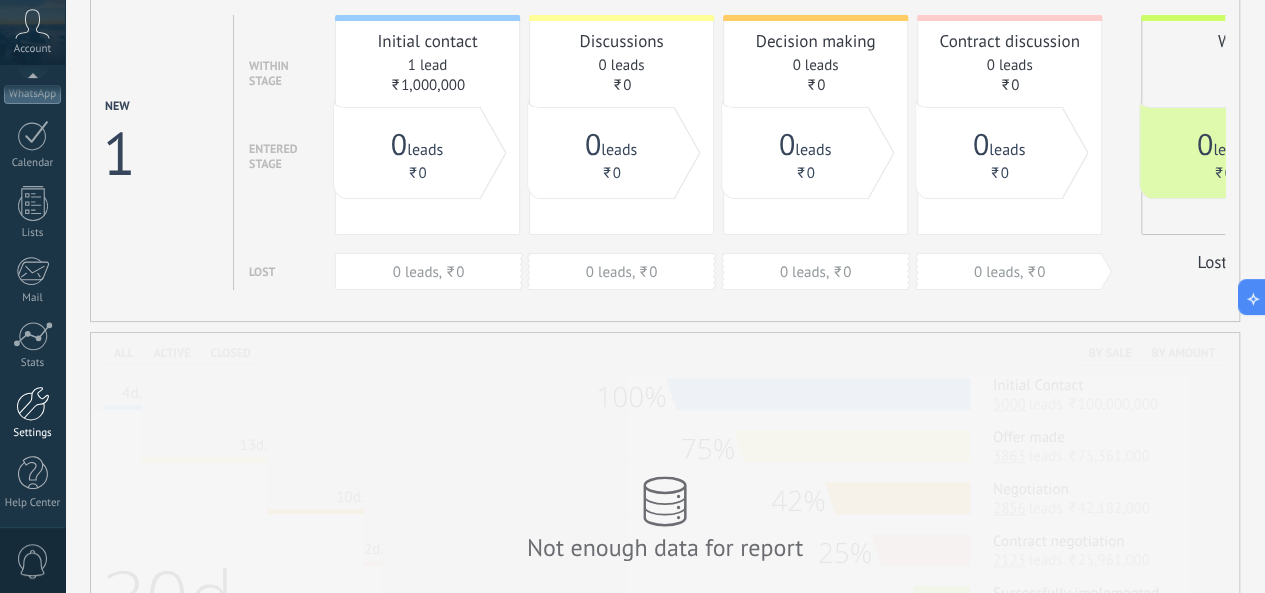 click on "Settings" at bounding box center (33, 433) 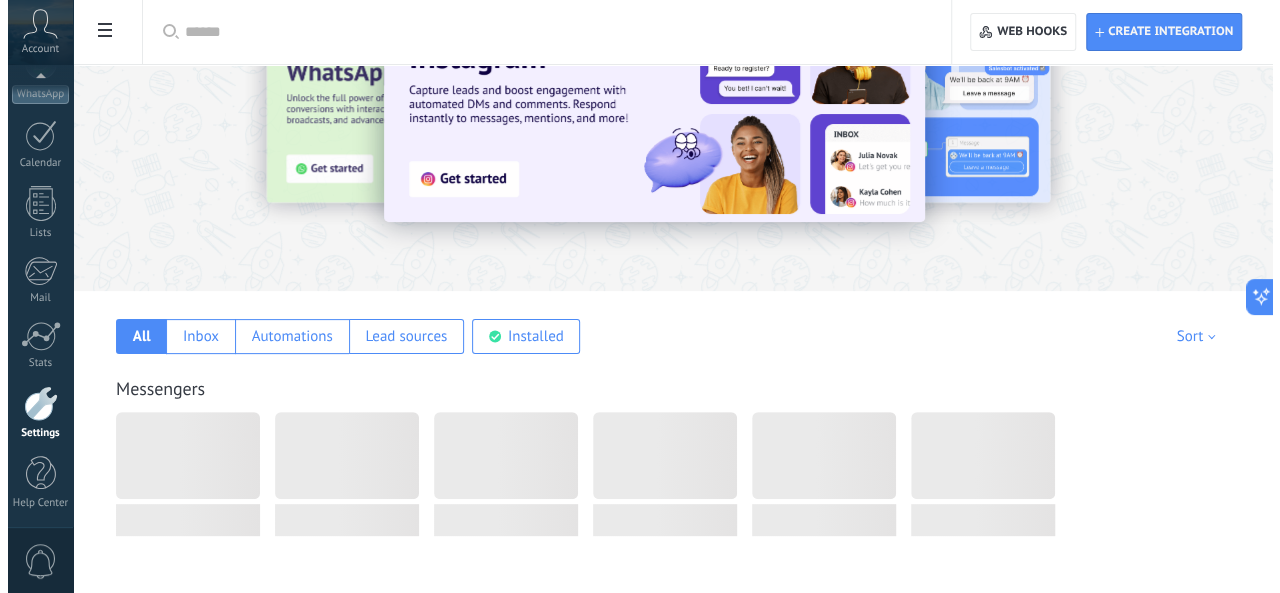 scroll, scrollTop: 0, scrollLeft: 0, axis: both 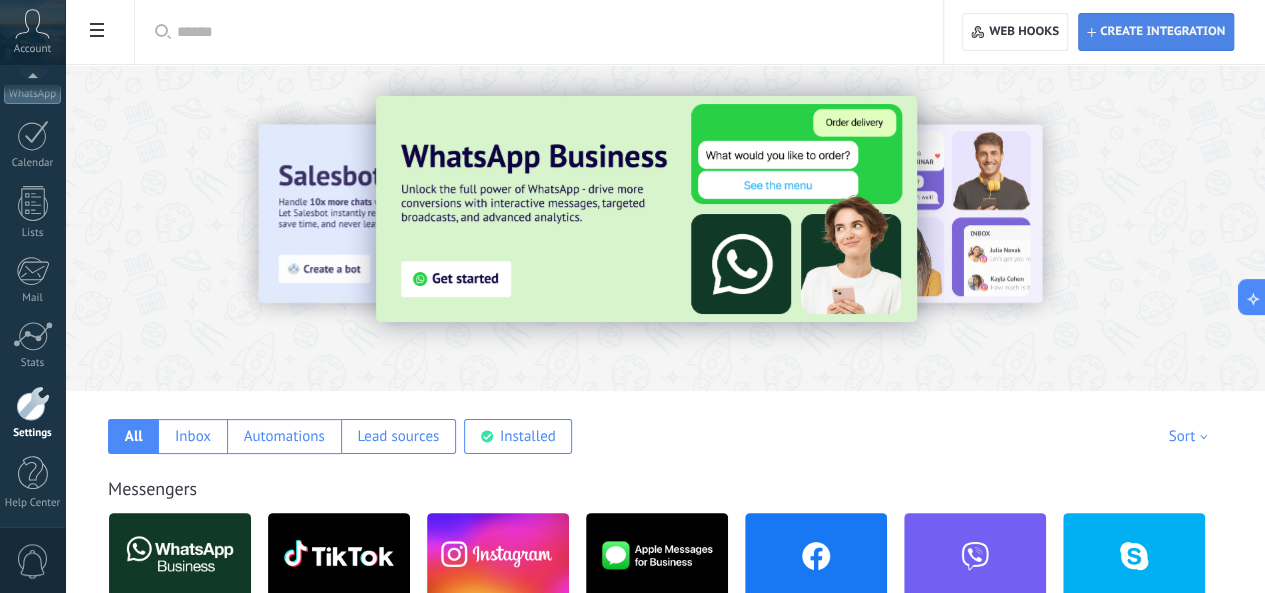 click on "Create integration" at bounding box center [1162, 32] 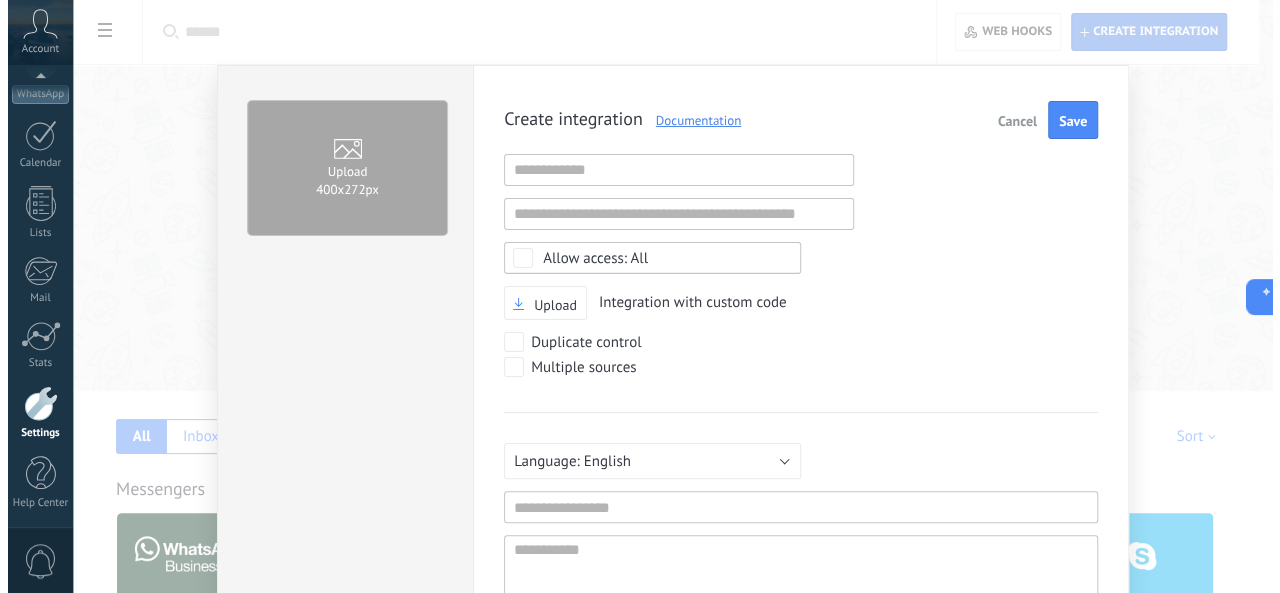 scroll, scrollTop: 19, scrollLeft: 0, axis: vertical 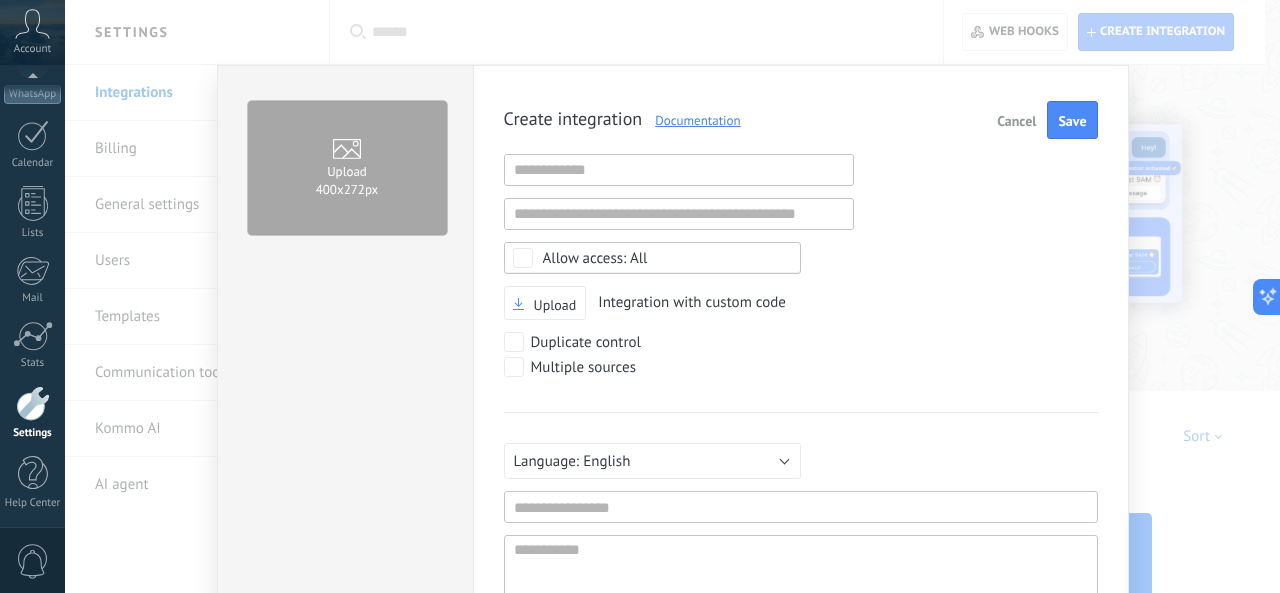 click on "Cancel" at bounding box center [1016, 121] 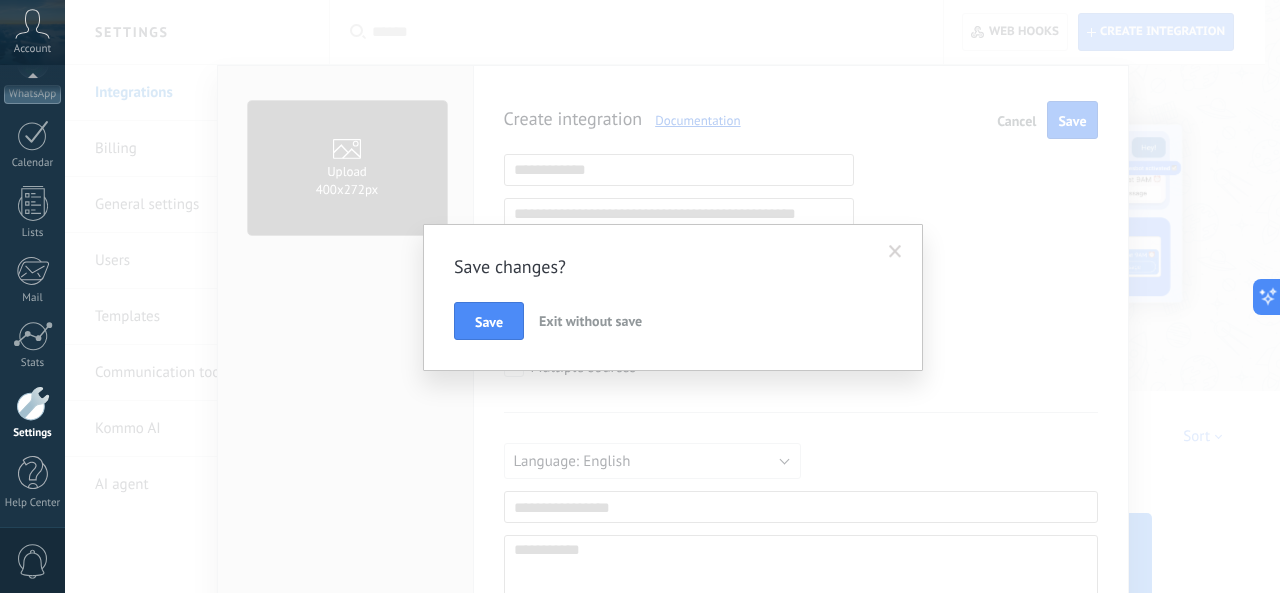 click on "Exit without save" at bounding box center (590, 321) 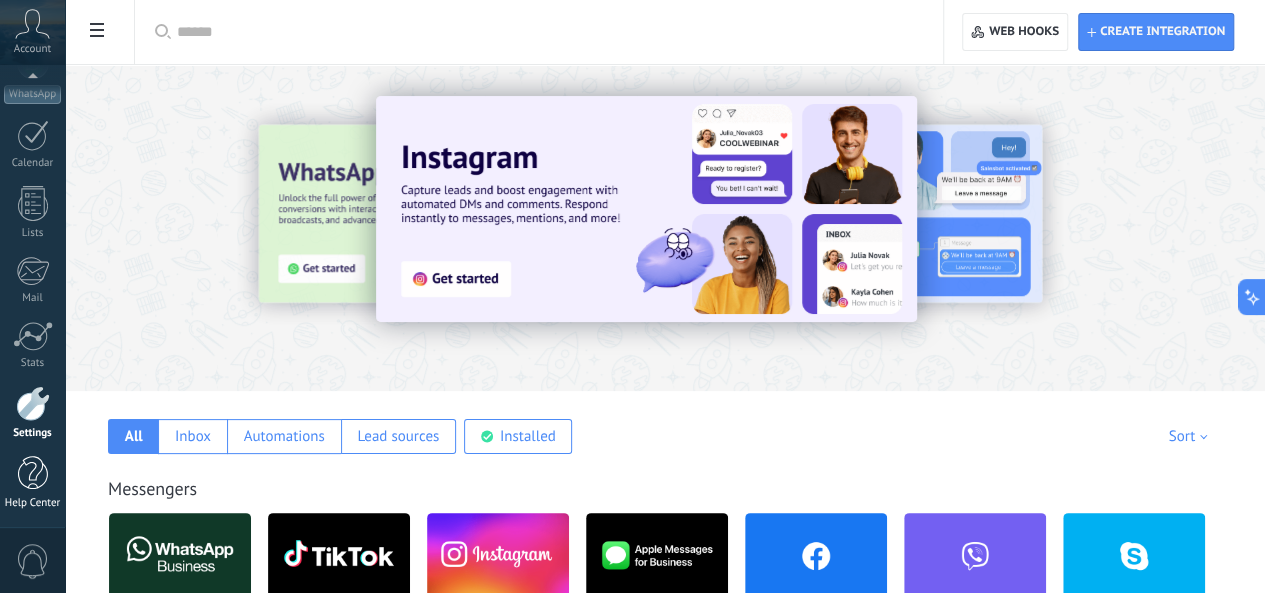 scroll, scrollTop: 200, scrollLeft: 0, axis: vertical 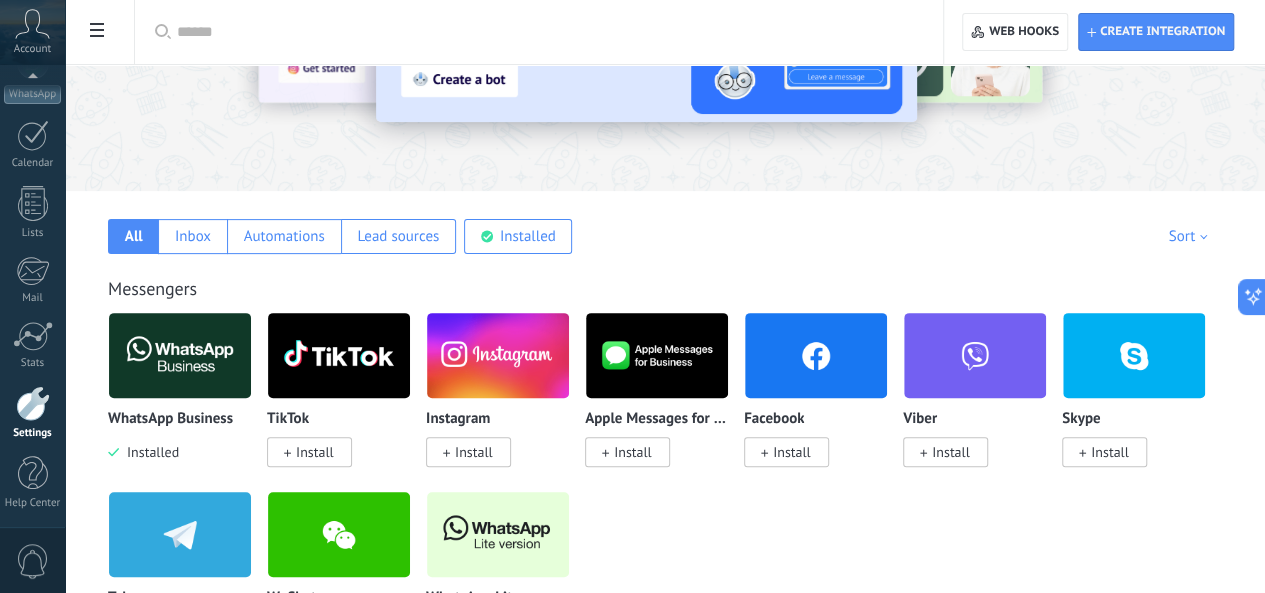 drag, startPoint x: 25, startPoint y: 569, endPoint x: 31, endPoint y: 555, distance: 15.231546 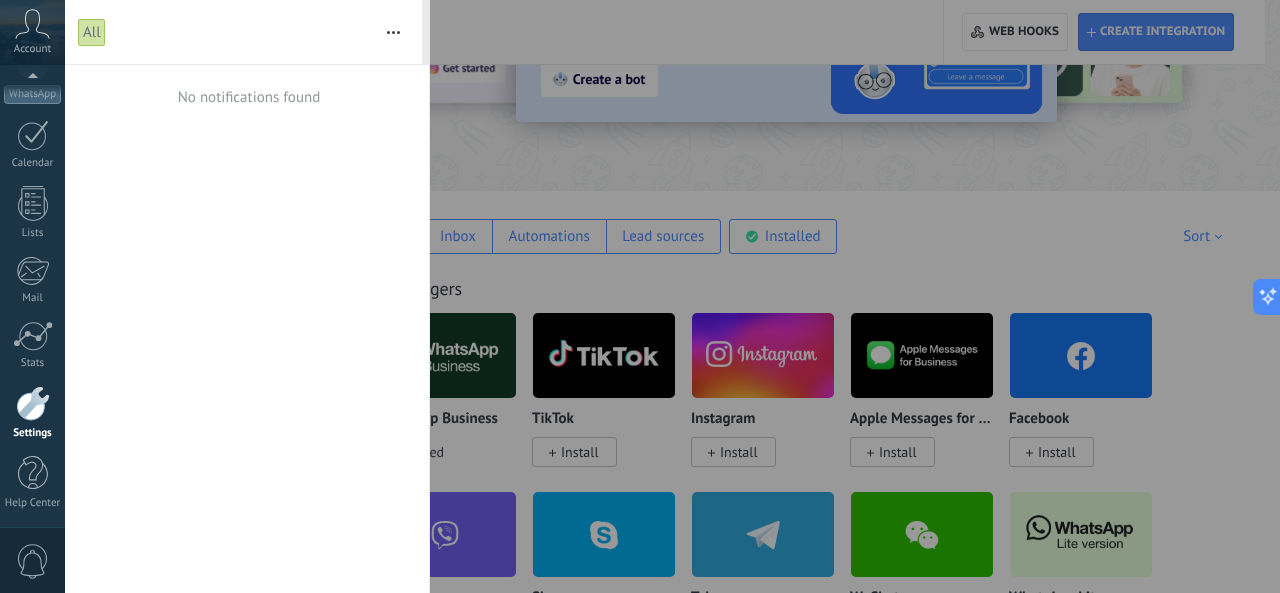 click at bounding box center (393, 32) 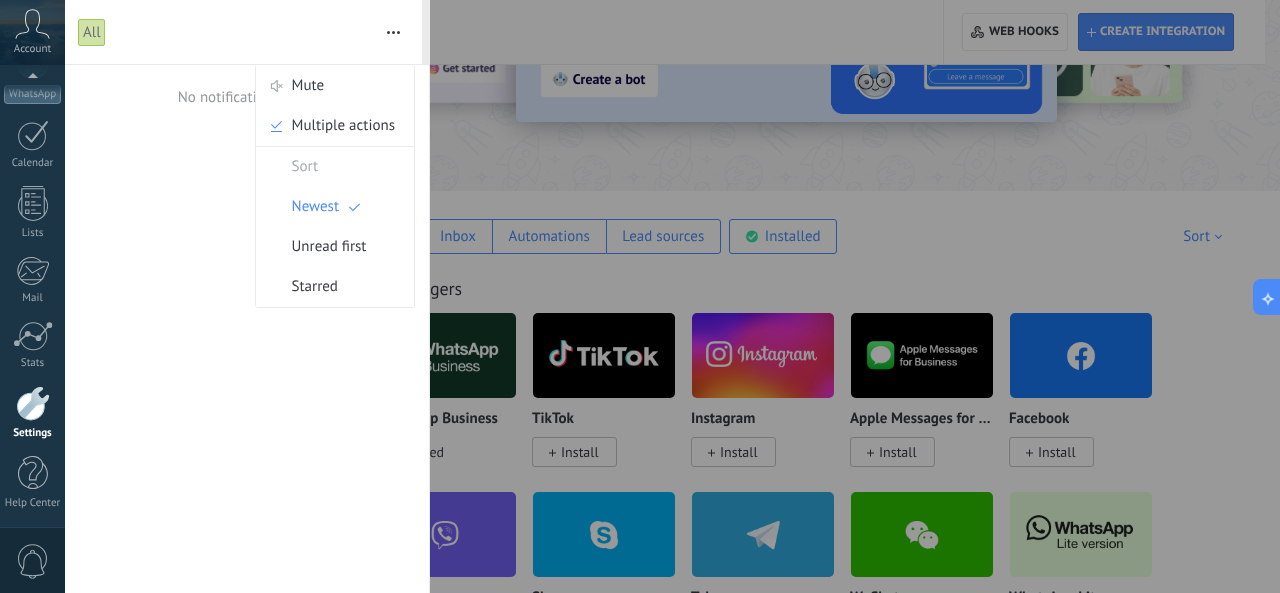 click at bounding box center (640, 296) 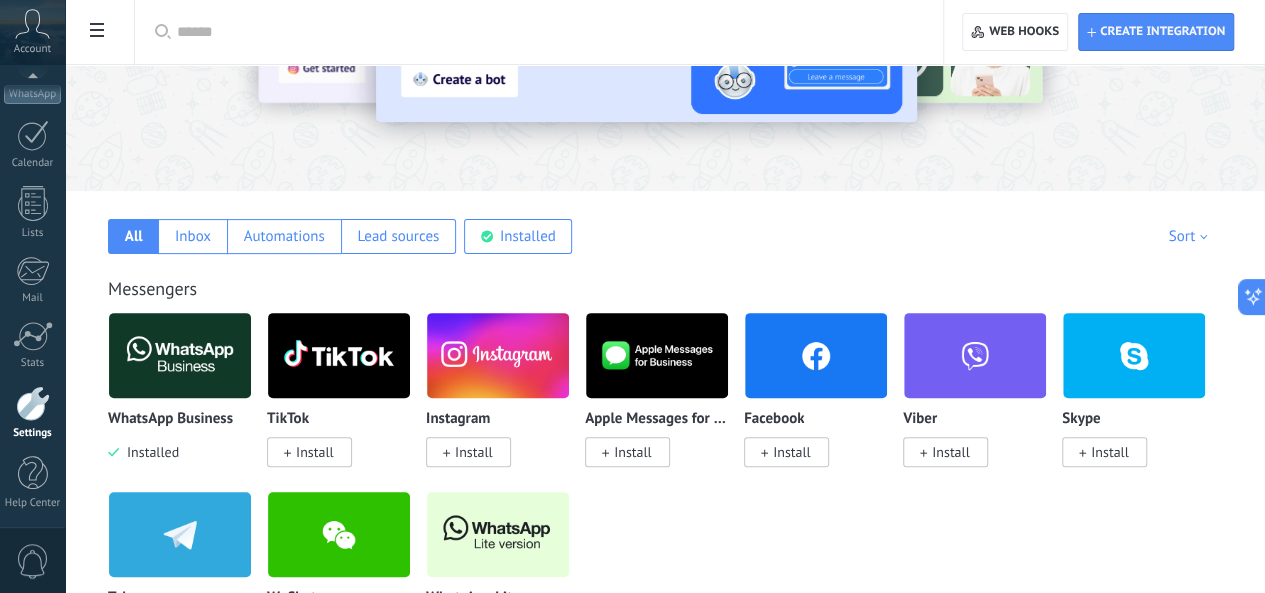 scroll, scrollTop: 0, scrollLeft: 0, axis: both 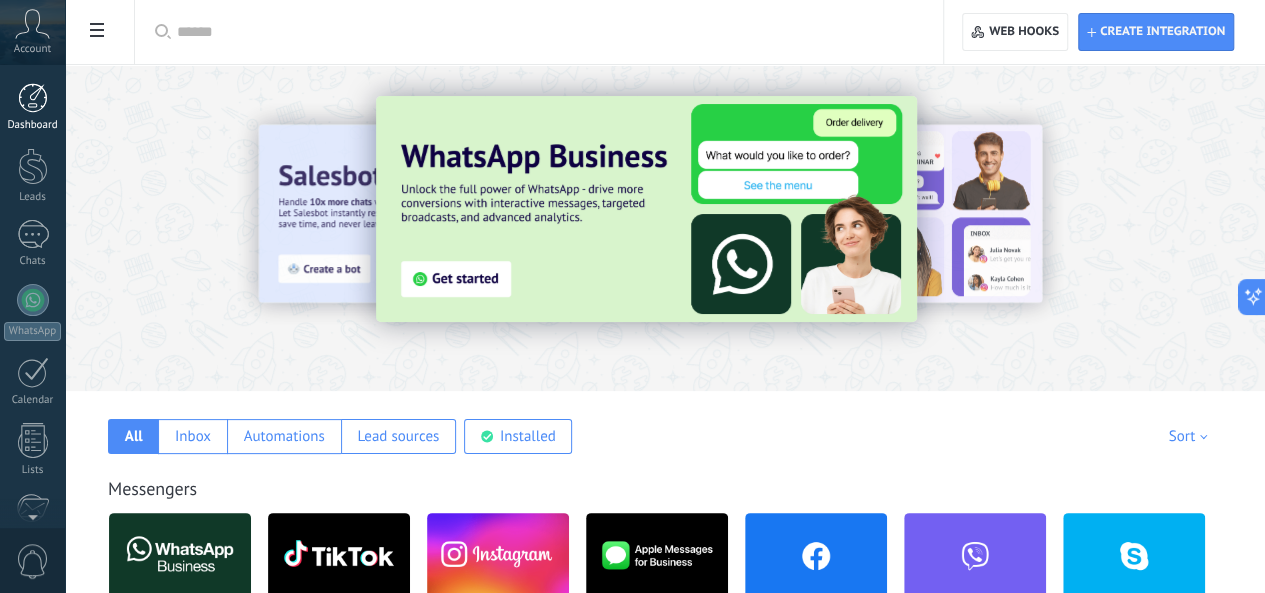 click at bounding box center (33, 98) 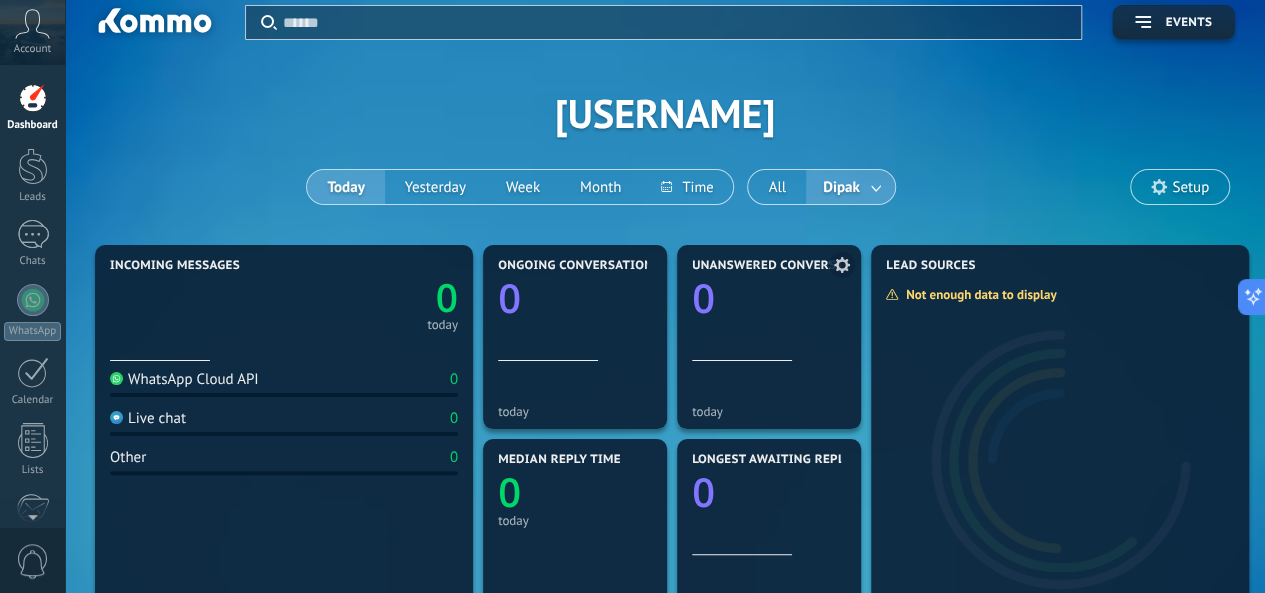 scroll, scrollTop: 0, scrollLeft: 0, axis: both 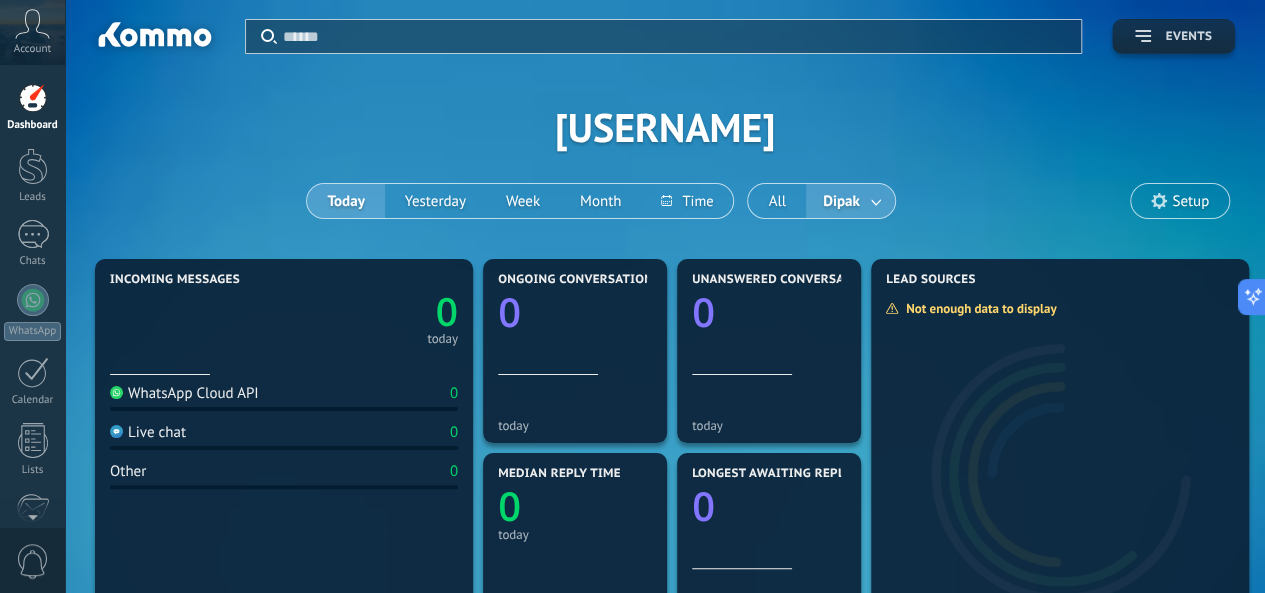 click on "Events" at bounding box center (1173, 37) 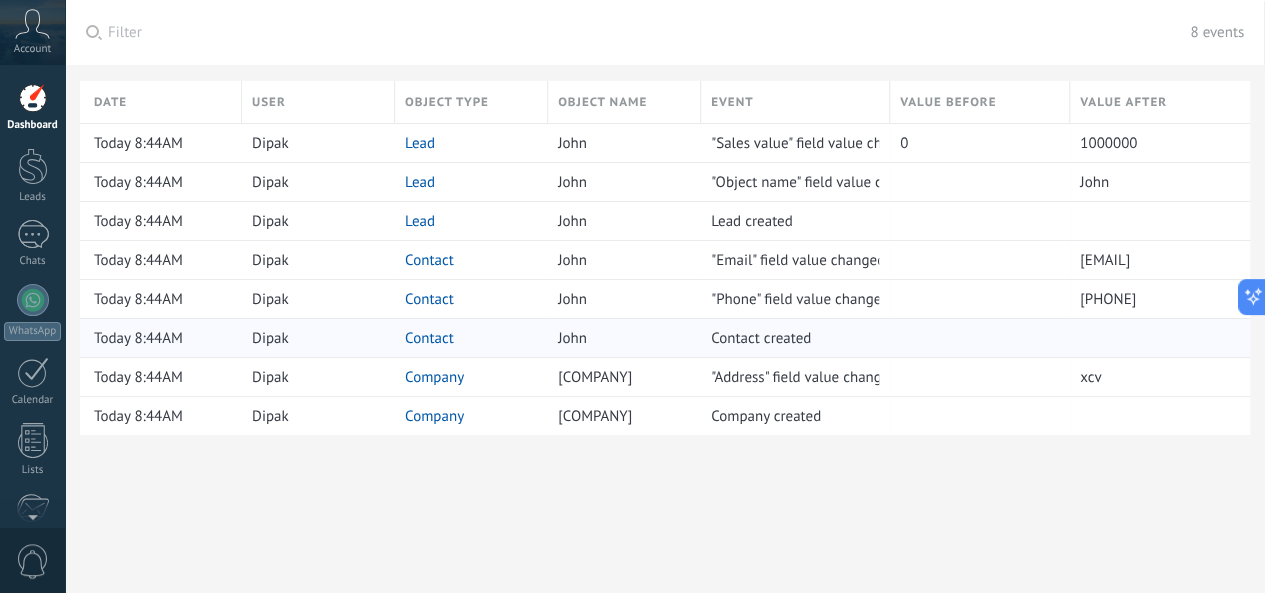 scroll, scrollTop: 0, scrollLeft: 0, axis: both 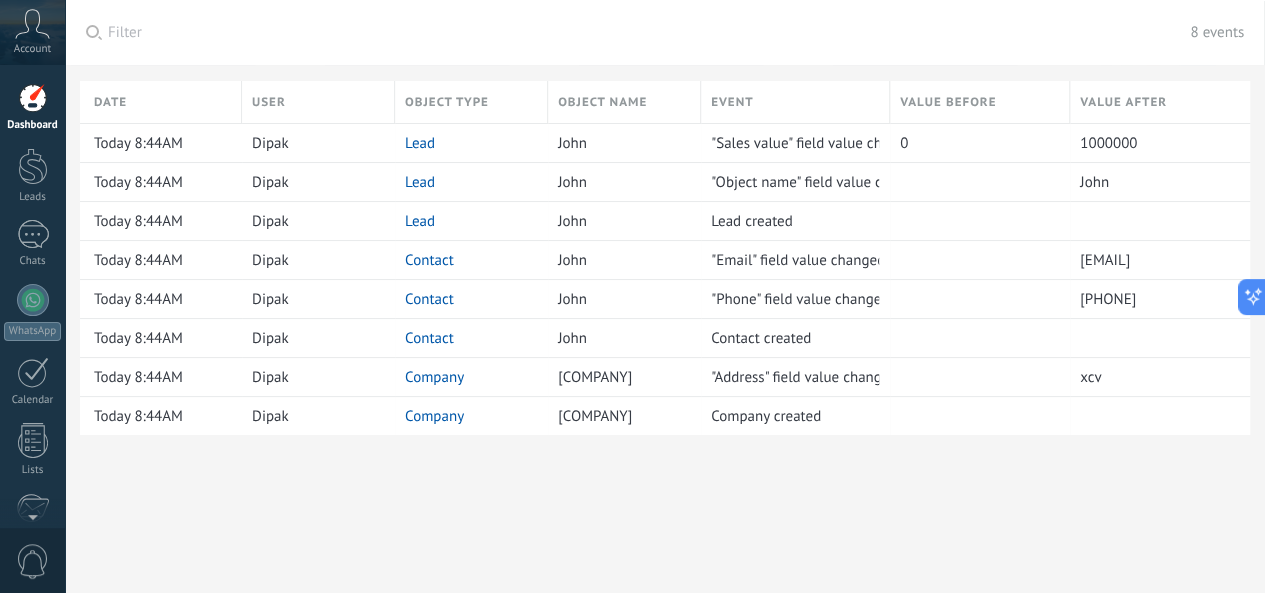 click at bounding box center [33, 98] 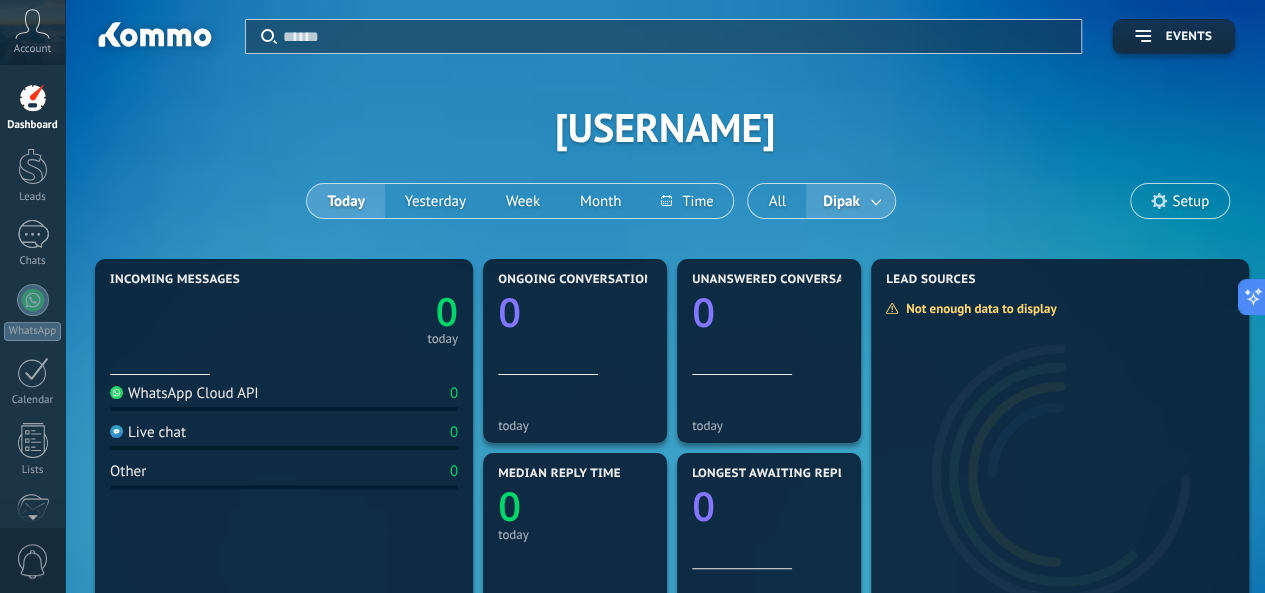 click on "Setup" at bounding box center (1180, 201) 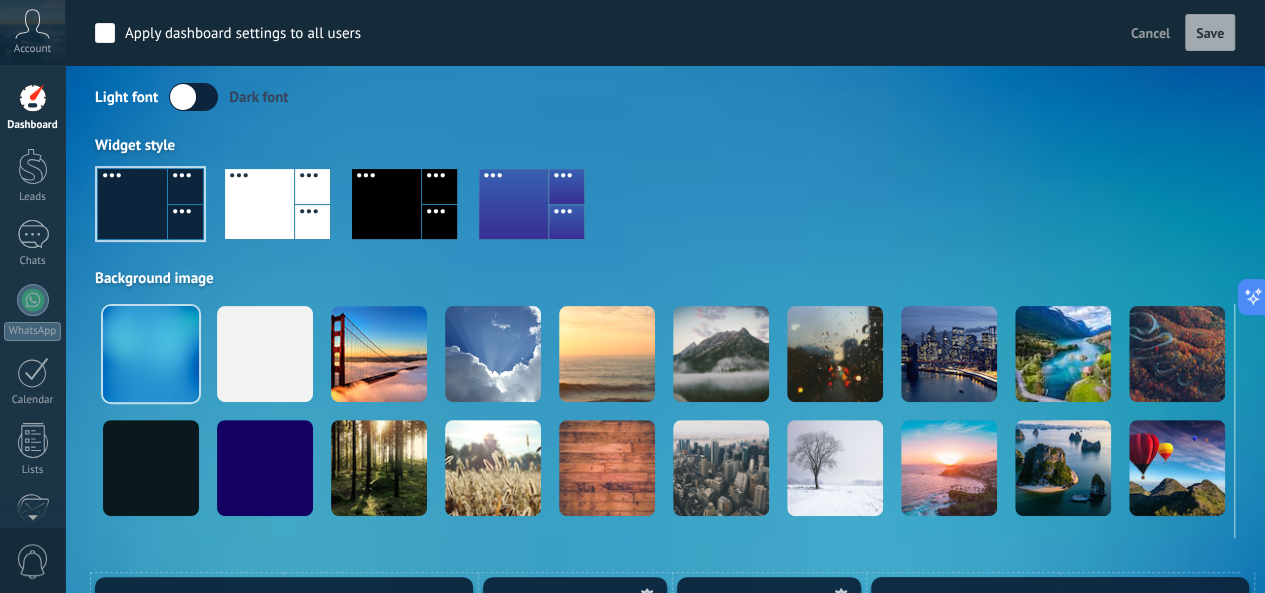 scroll, scrollTop: 0, scrollLeft: 0, axis: both 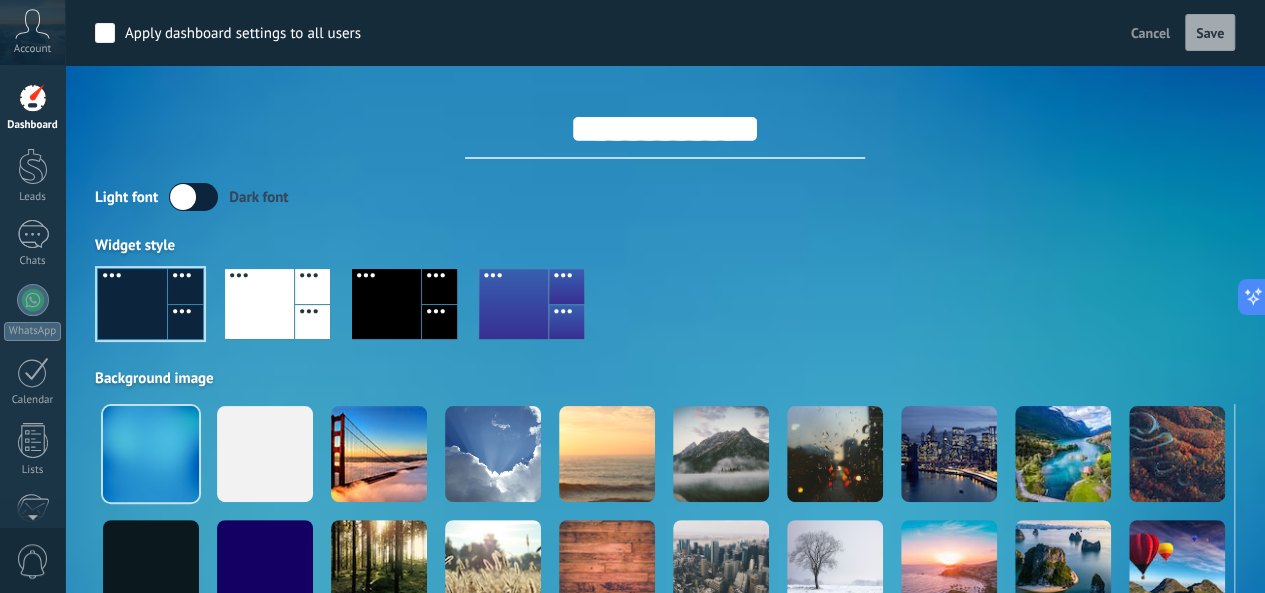 click on "Cancel" at bounding box center [1150, 33] 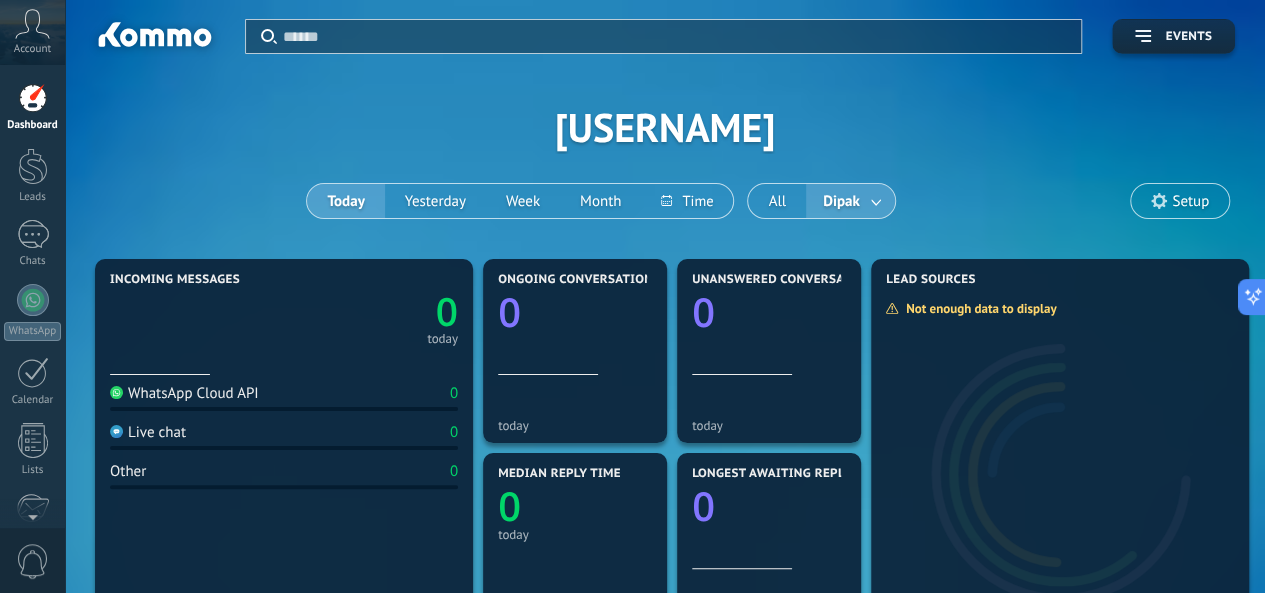 click on "Account" at bounding box center (32, 49) 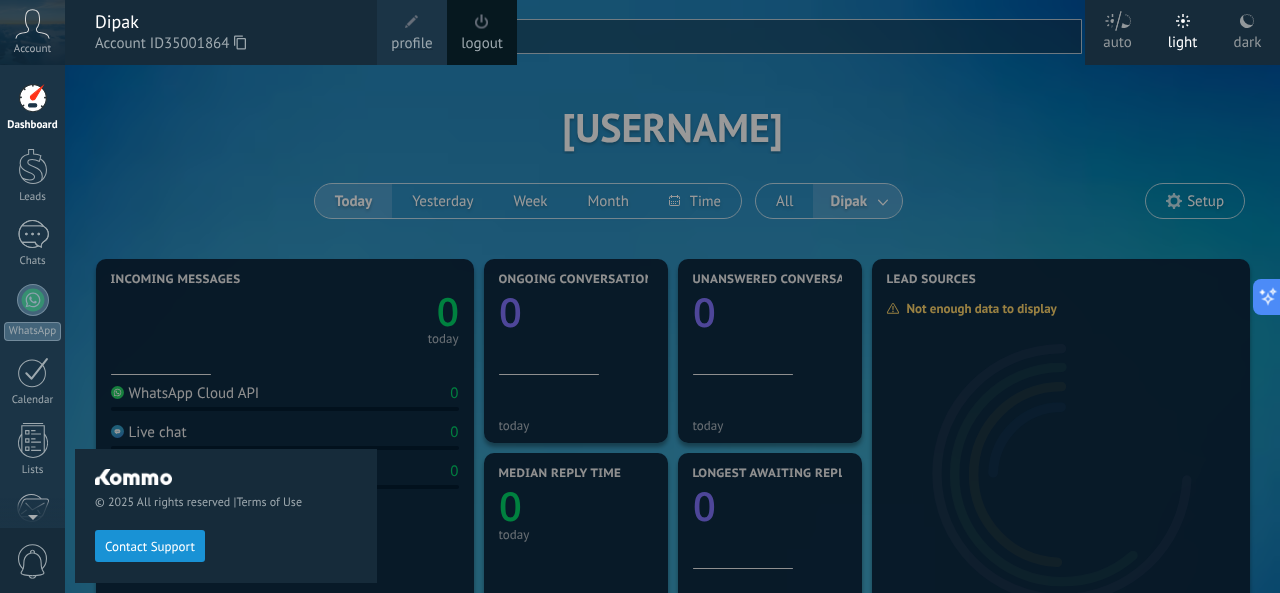 click at bounding box center (482, 22) 